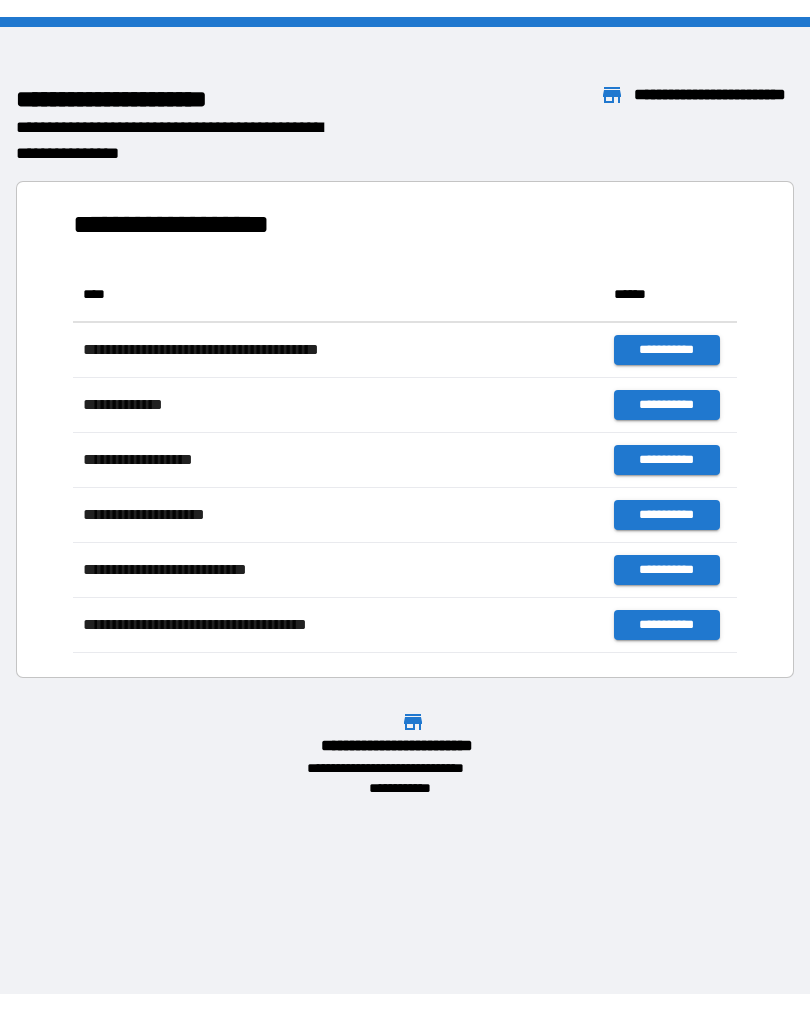 scroll, scrollTop: 0, scrollLeft: 0, axis: both 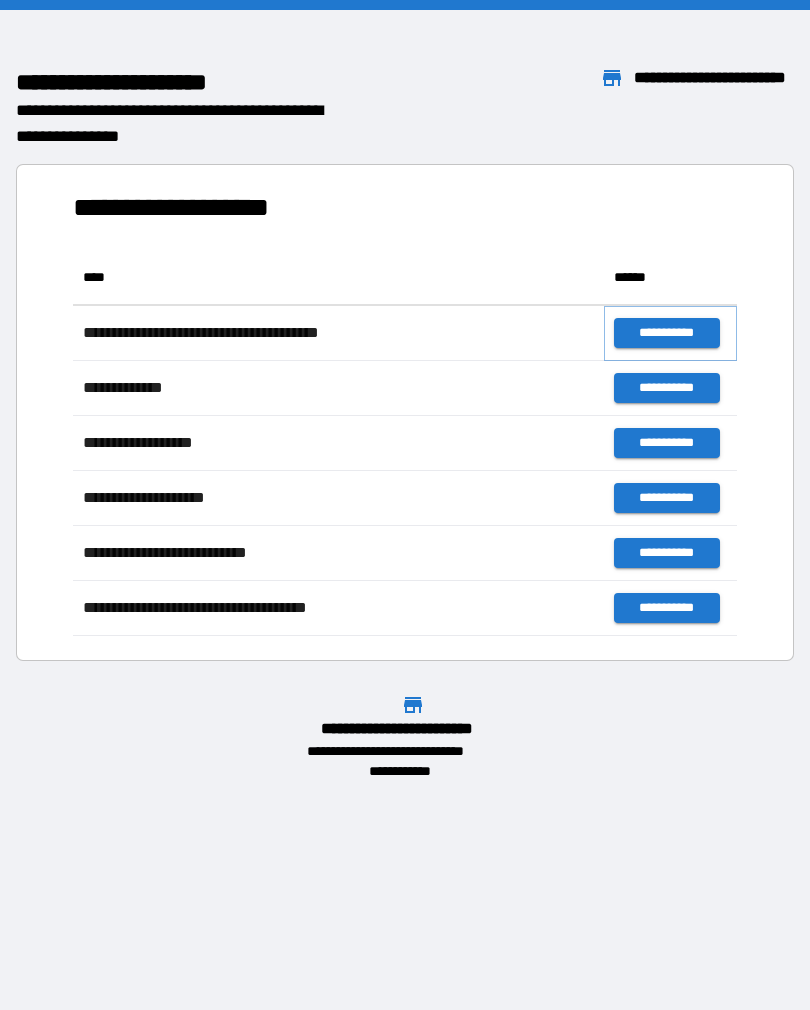 click on "**********" at bounding box center [666, 333] 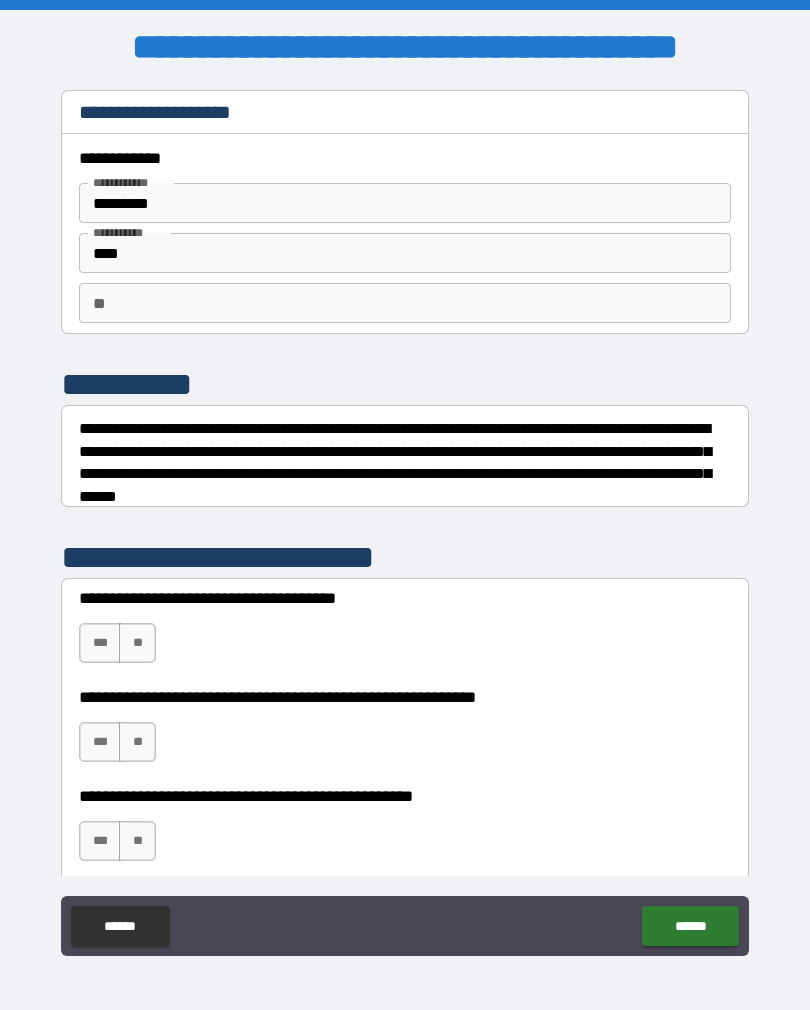 click on "**" at bounding box center [137, 643] 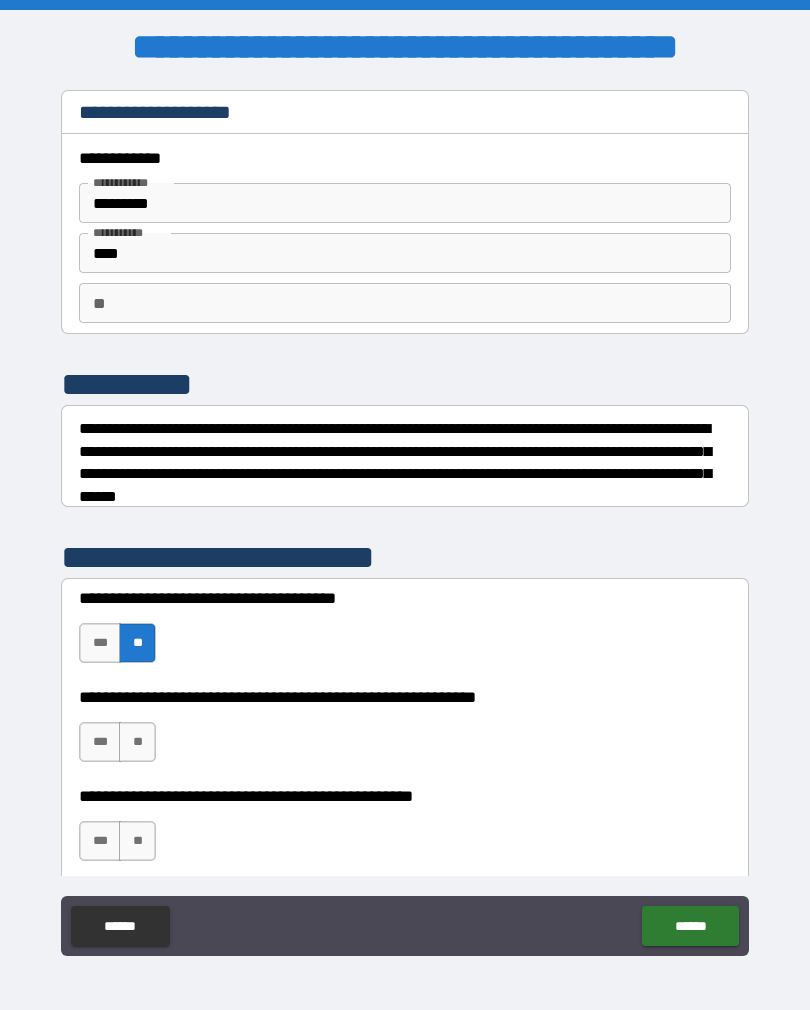 click on "***" at bounding box center [100, 742] 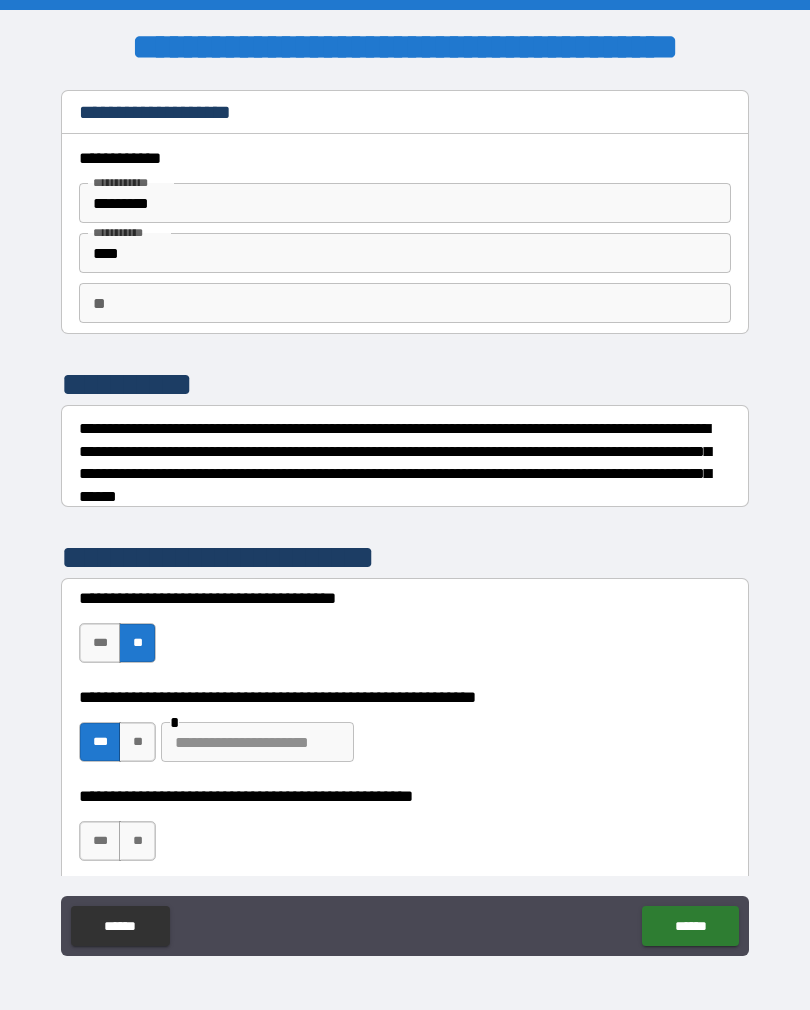click on "**" at bounding box center (137, 841) 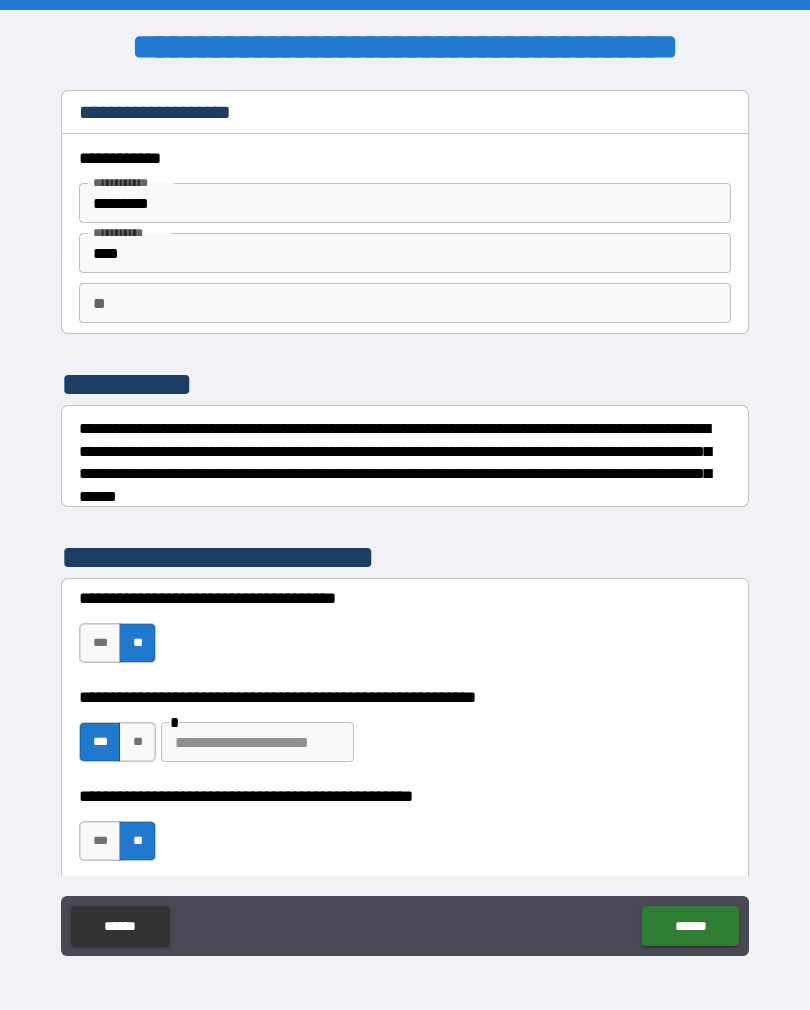 click on "******" at bounding box center (690, 926) 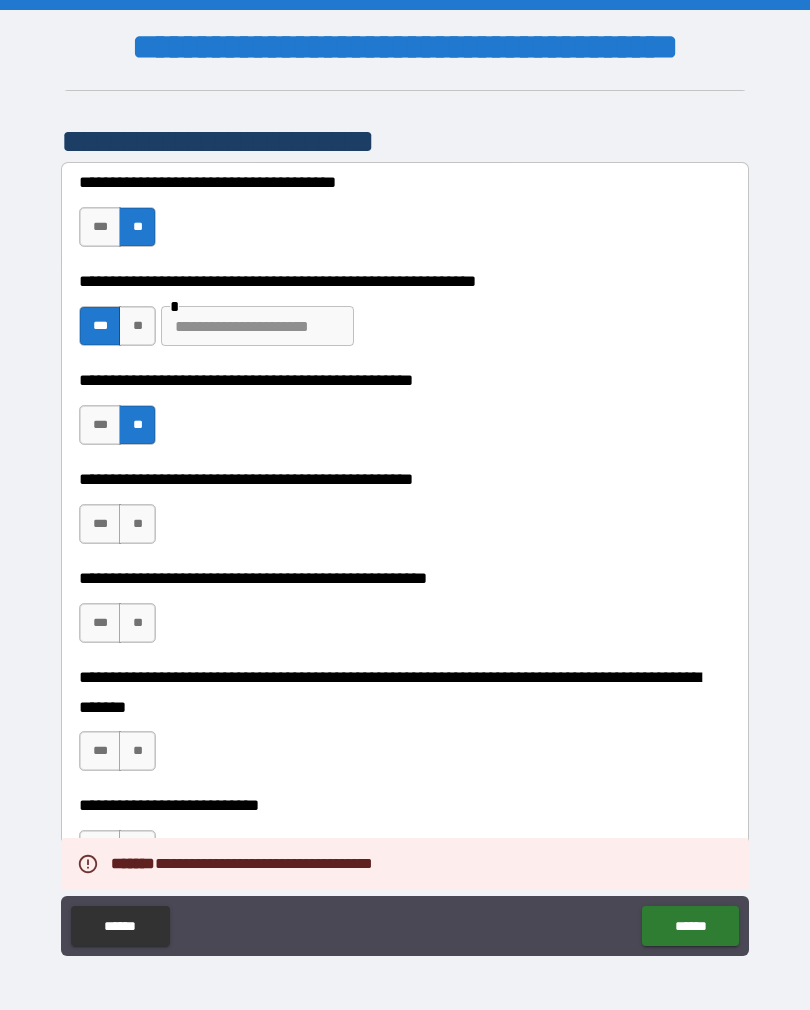 scroll, scrollTop: 417, scrollLeft: 0, axis: vertical 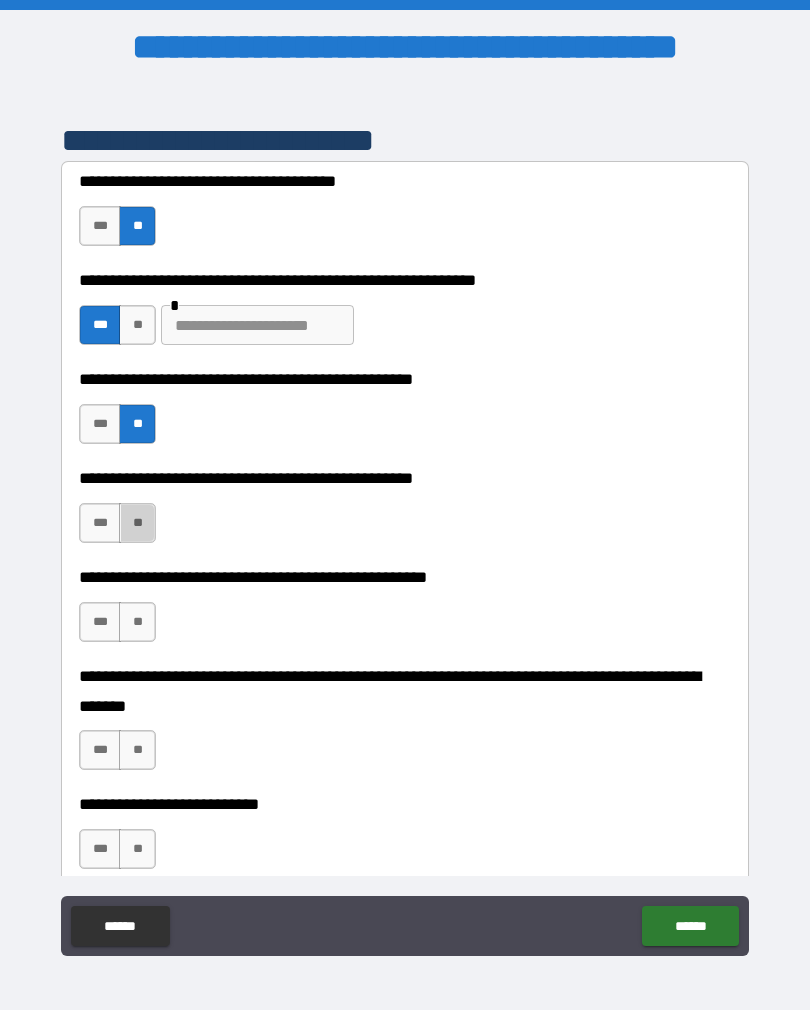 click on "**" at bounding box center (137, 523) 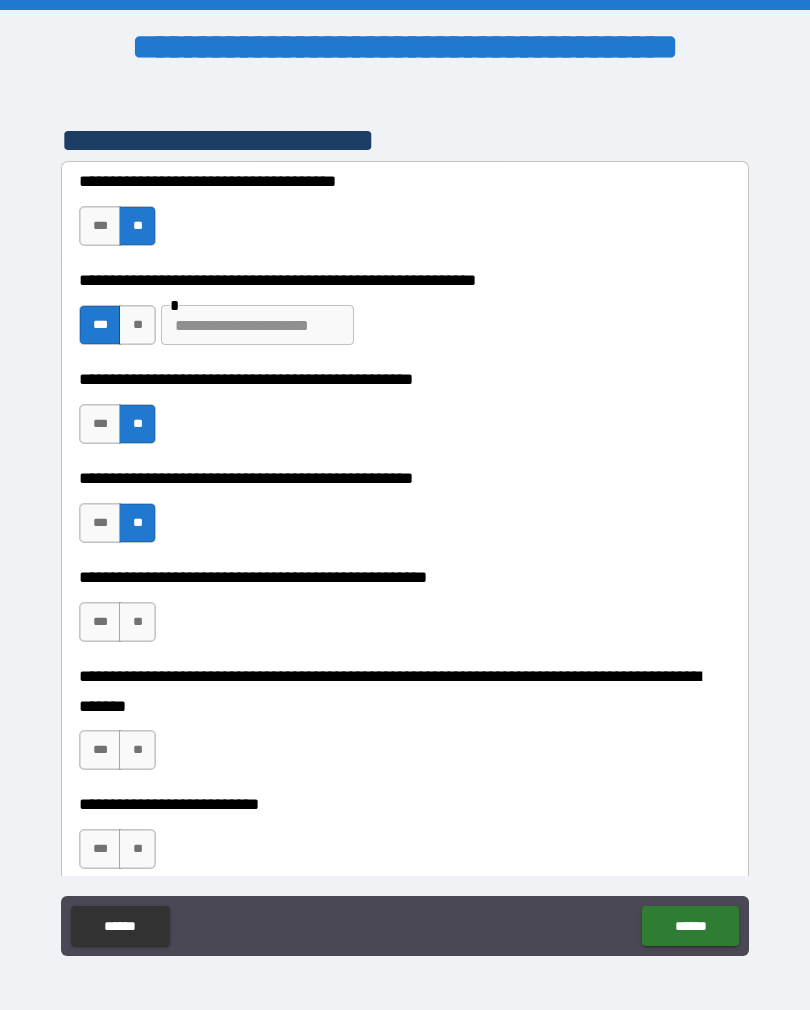 click on "**" at bounding box center [137, 622] 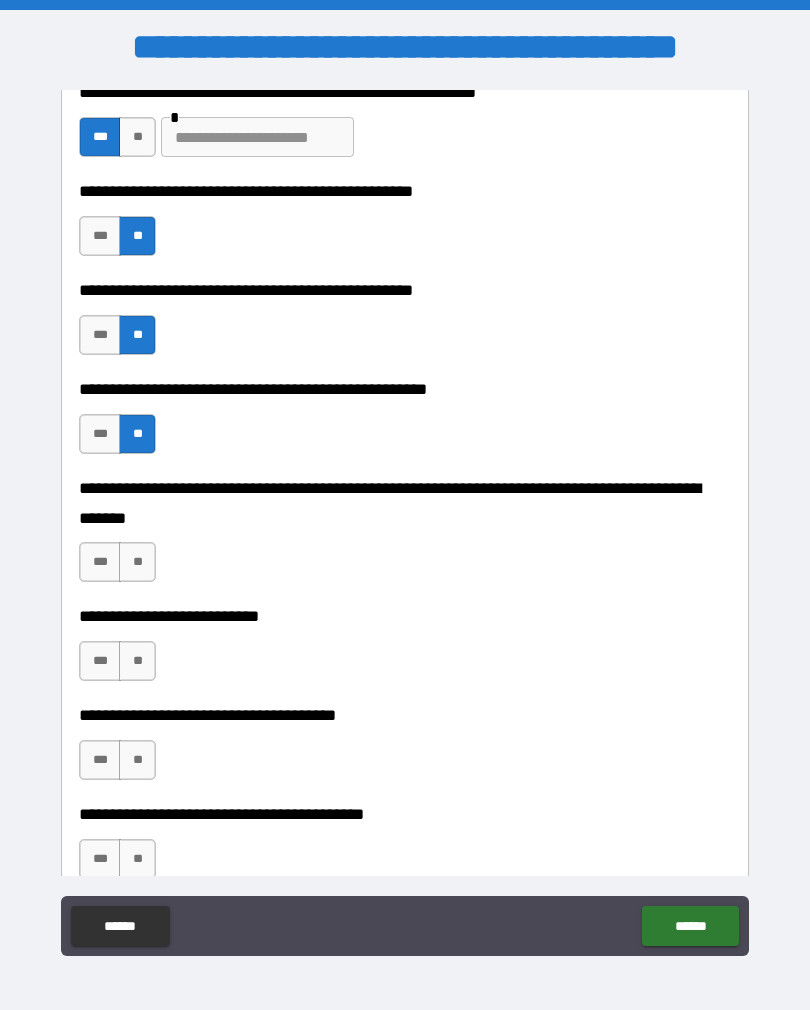 scroll, scrollTop: 610, scrollLeft: 0, axis: vertical 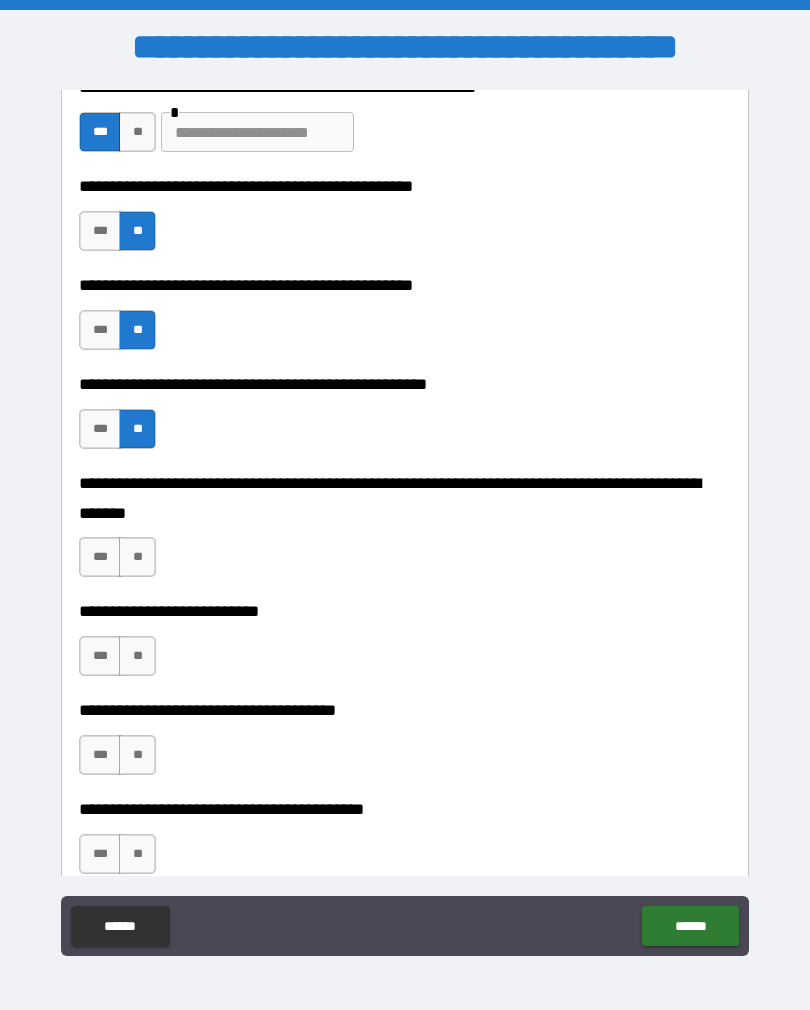 click on "**" at bounding box center (137, 557) 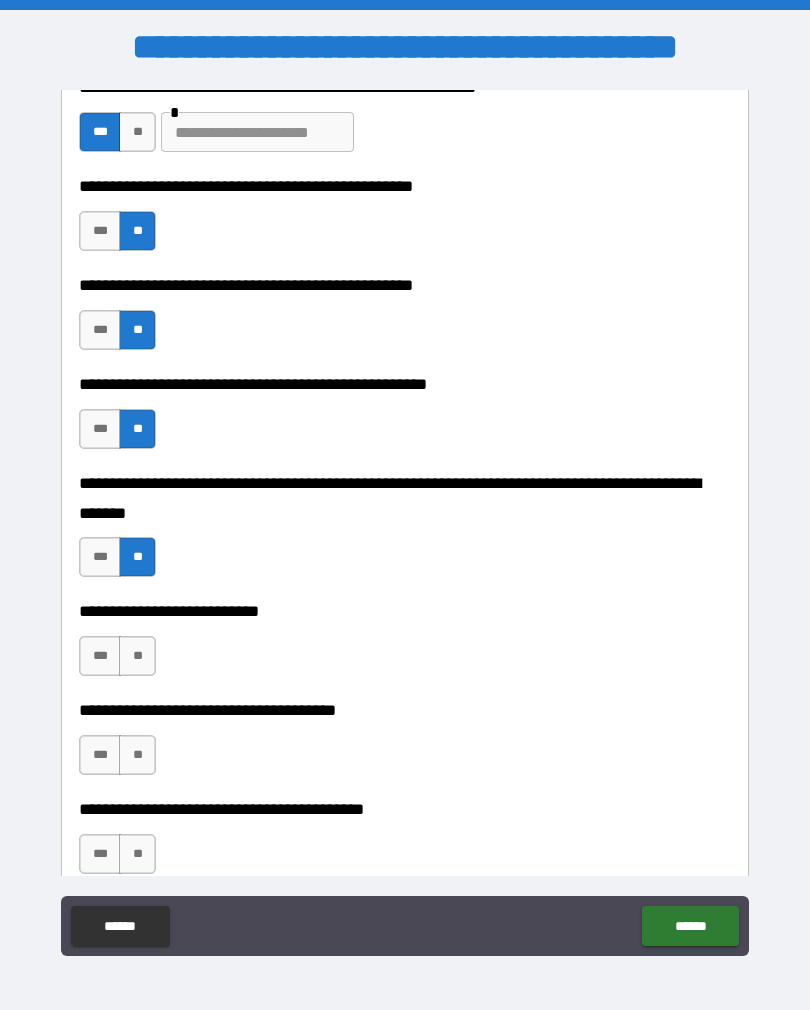 click on "**" at bounding box center (137, 656) 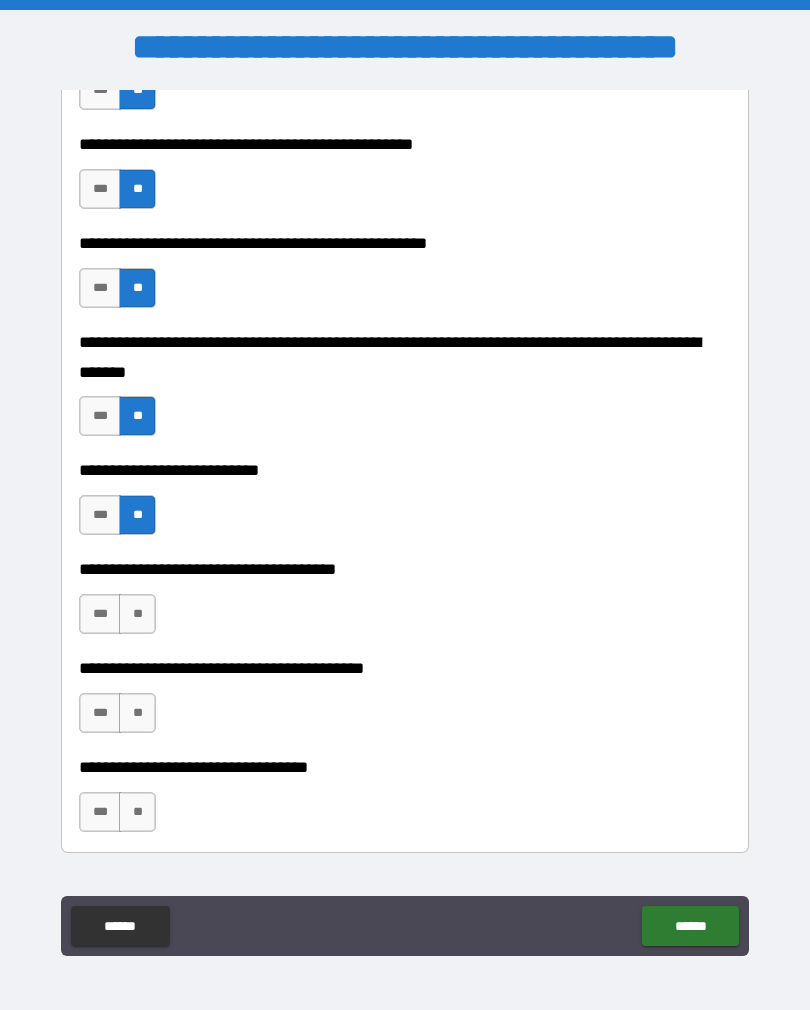 scroll, scrollTop: 763, scrollLeft: 0, axis: vertical 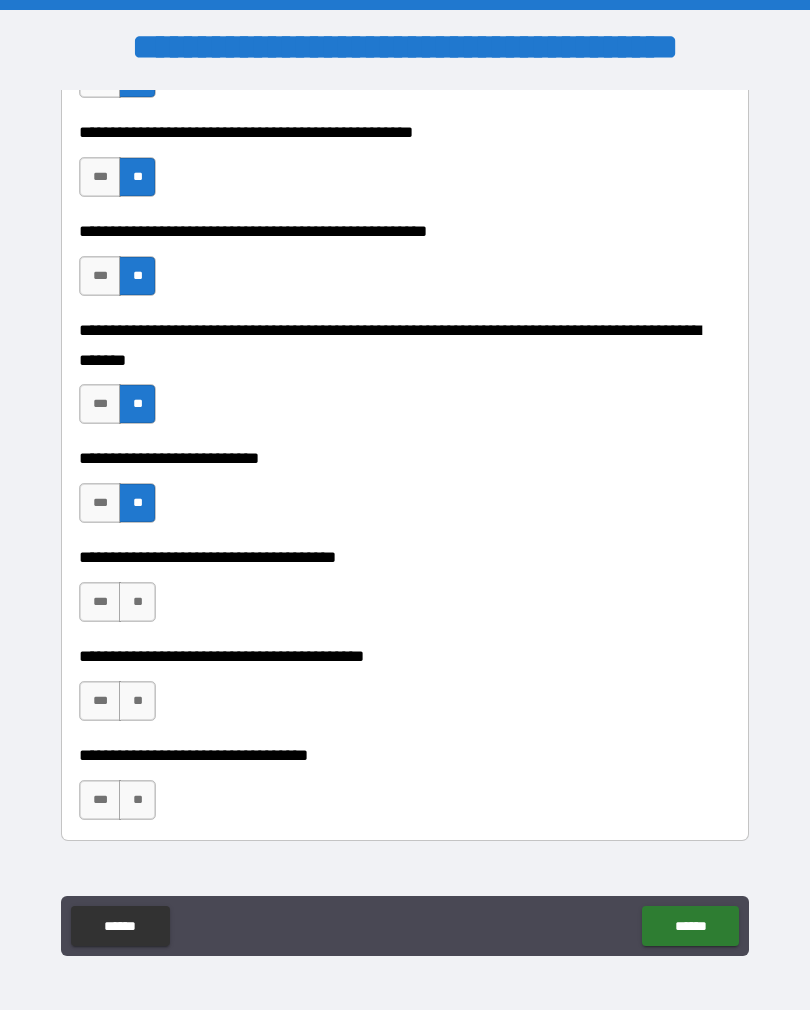 click on "**" at bounding box center (137, 602) 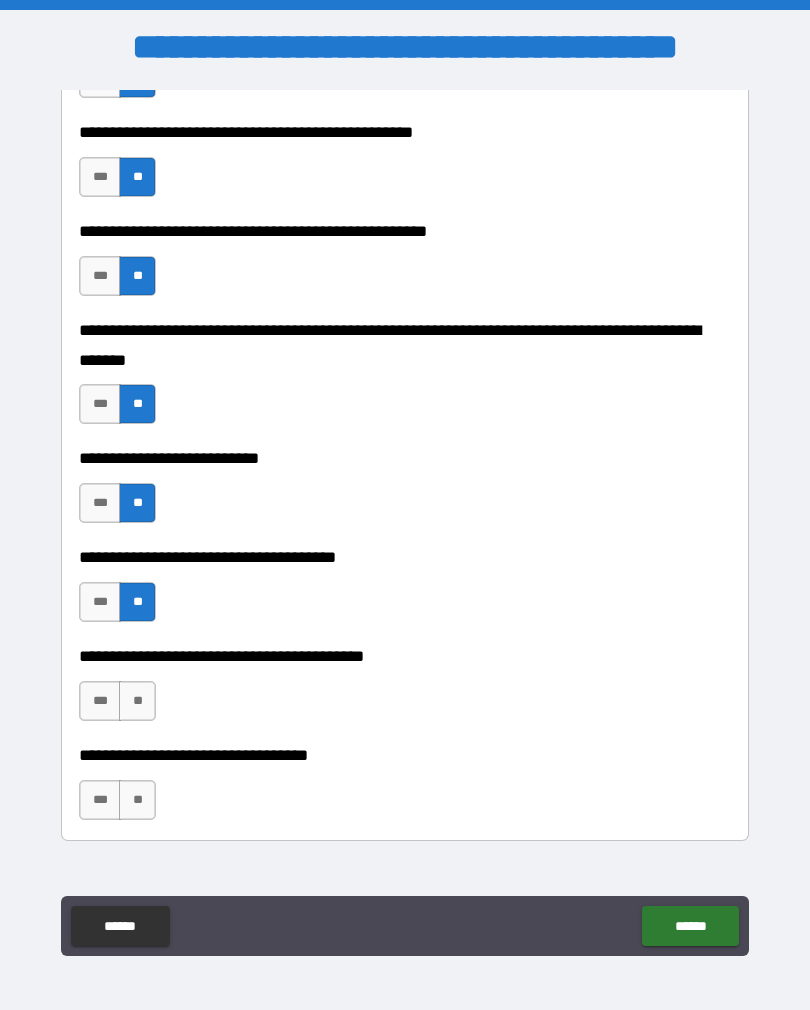 click on "**" at bounding box center [137, 701] 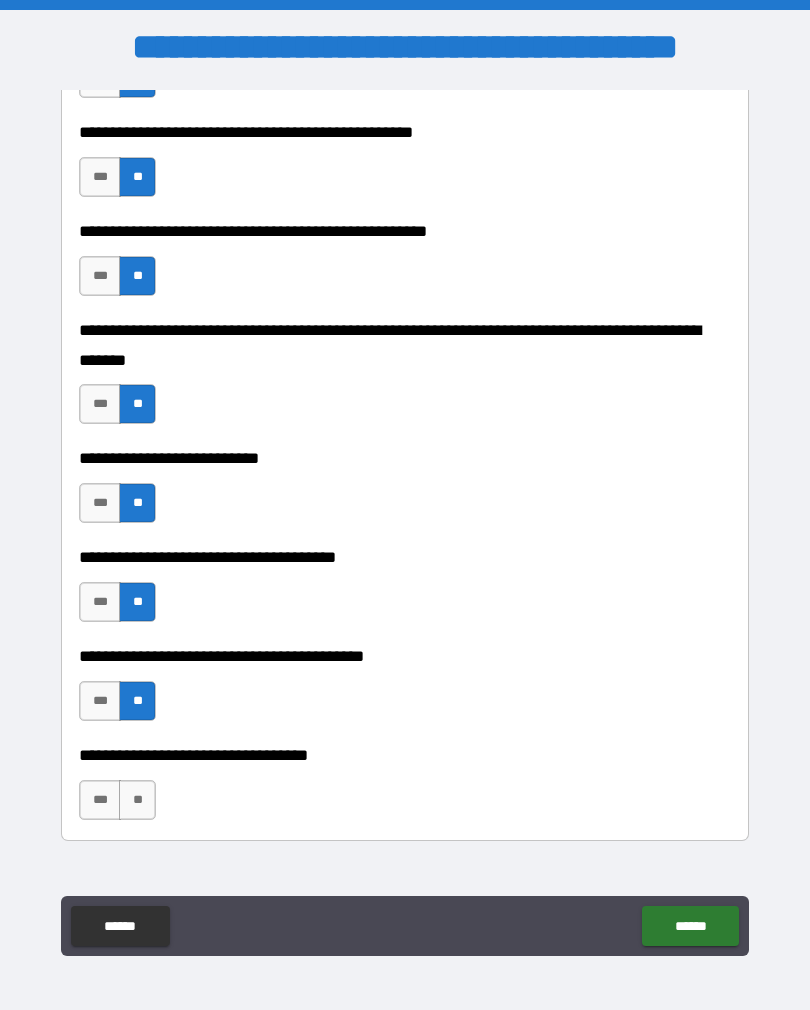 click on "**" at bounding box center (137, 800) 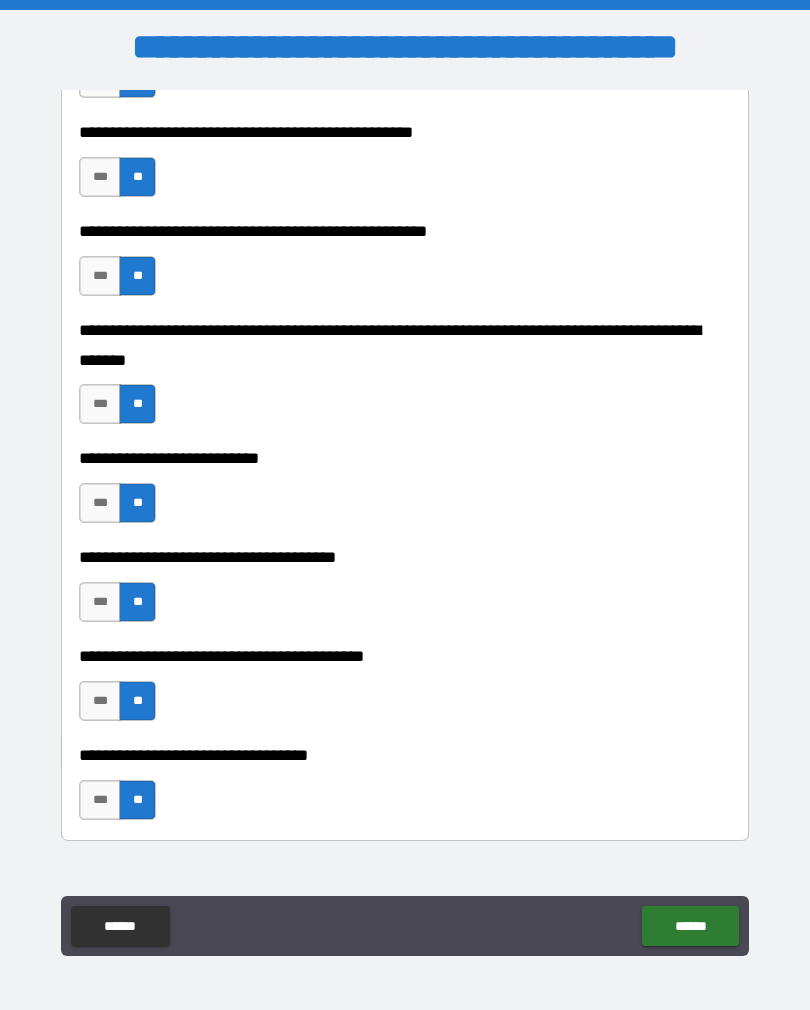 click on "******" at bounding box center (690, 926) 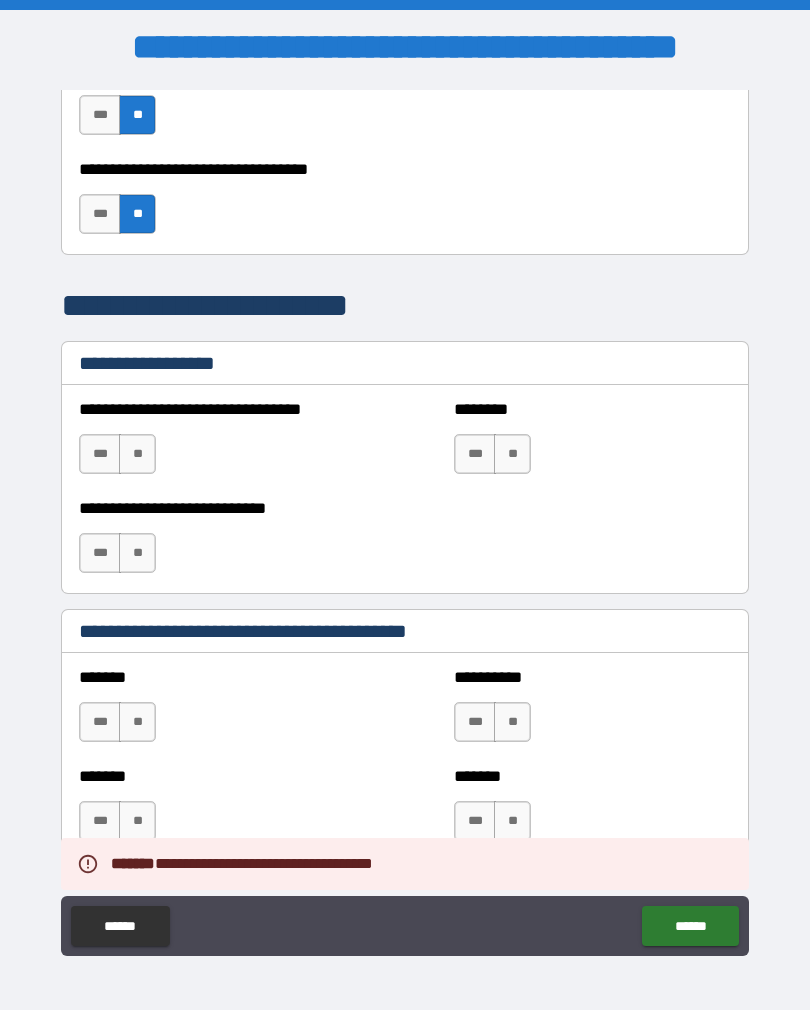 scroll, scrollTop: 1353, scrollLeft: 0, axis: vertical 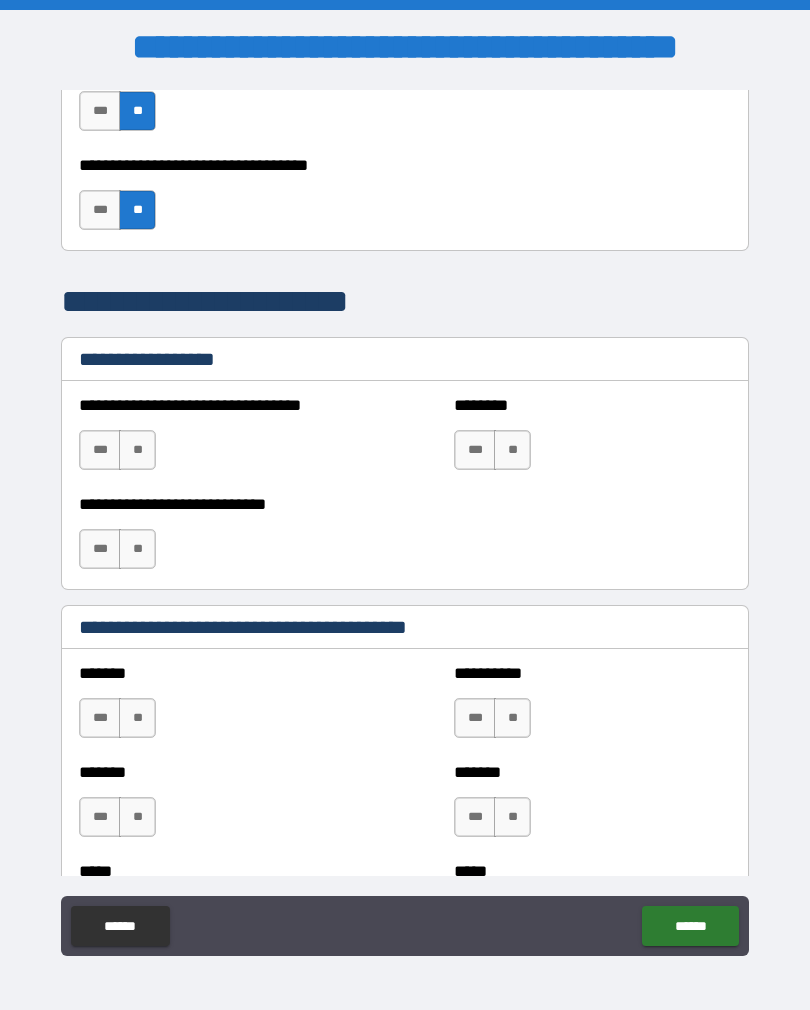 click on "**" at bounding box center [137, 450] 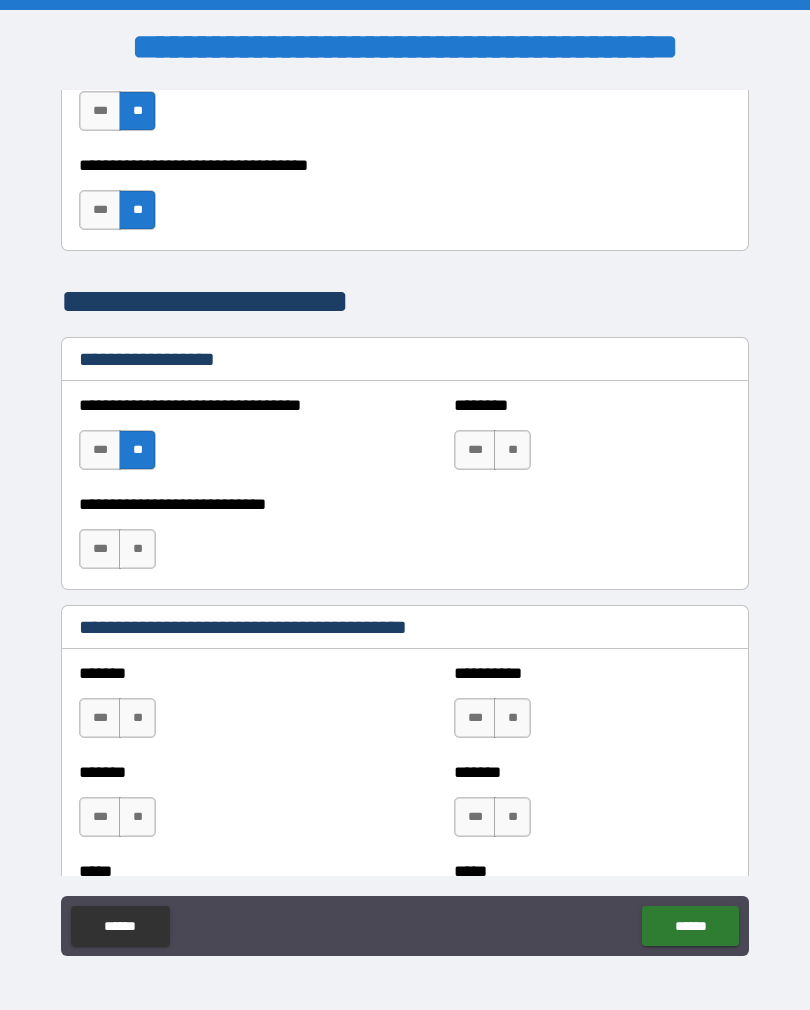 click on "**" at bounding box center (512, 450) 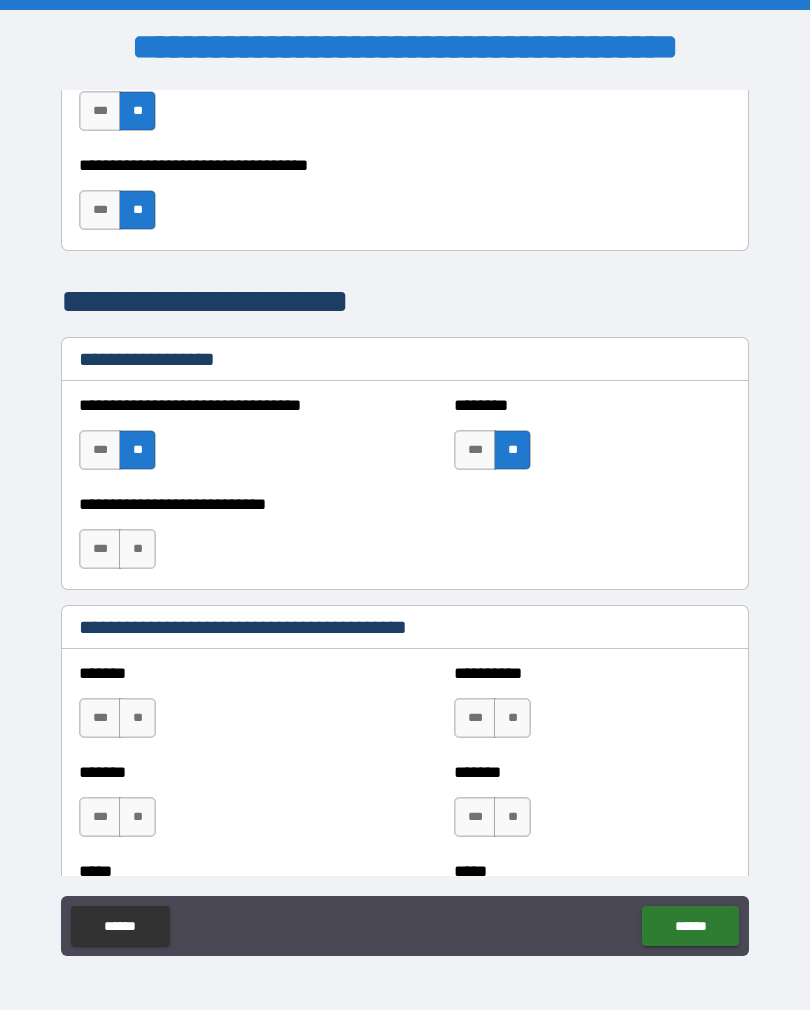 click on "**" at bounding box center [137, 549] 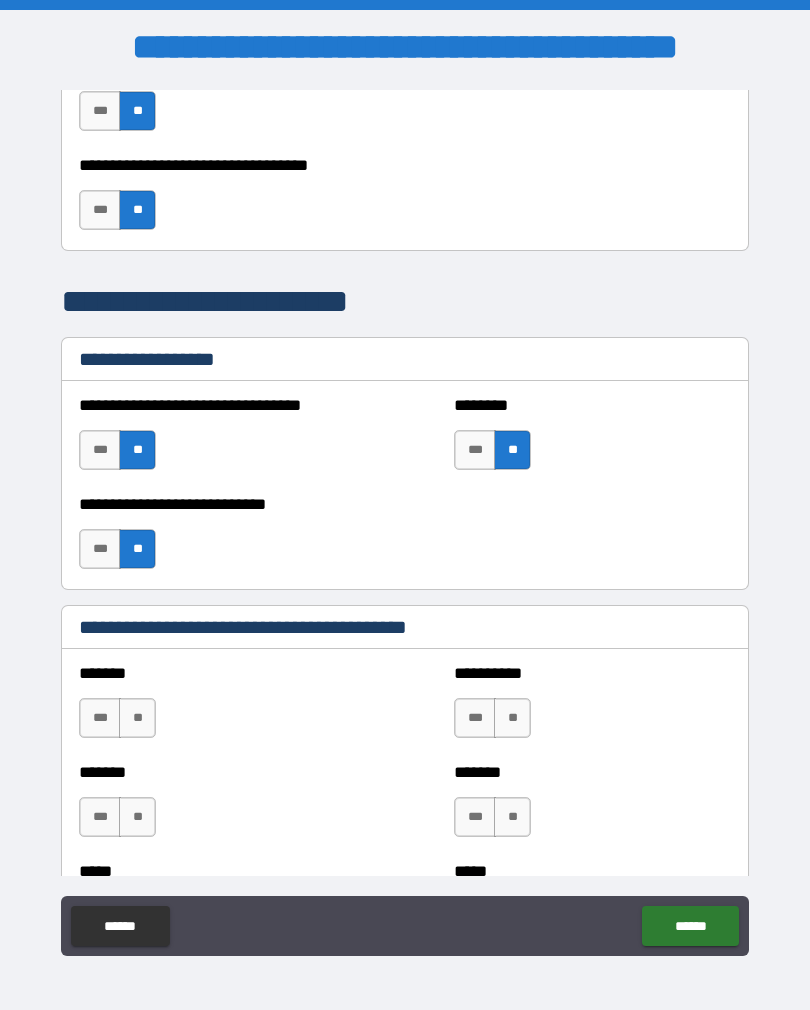 click on "**" at bounding box center [137, 718] 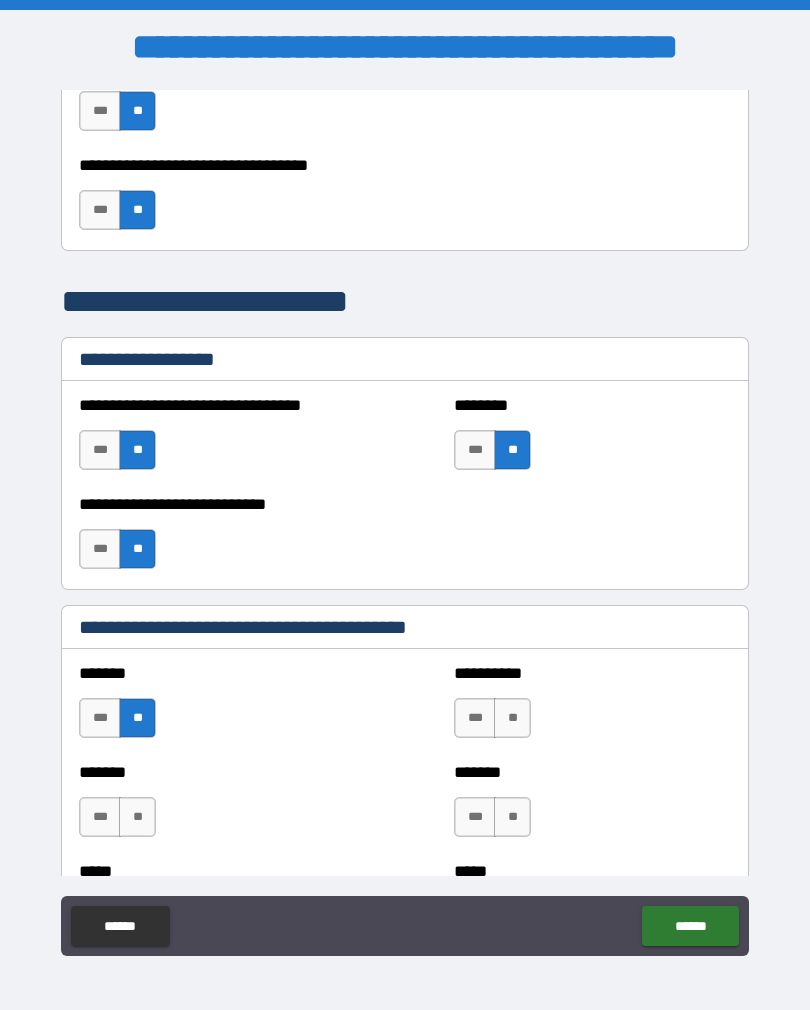 click on "**" at bounding box center [137, 817] 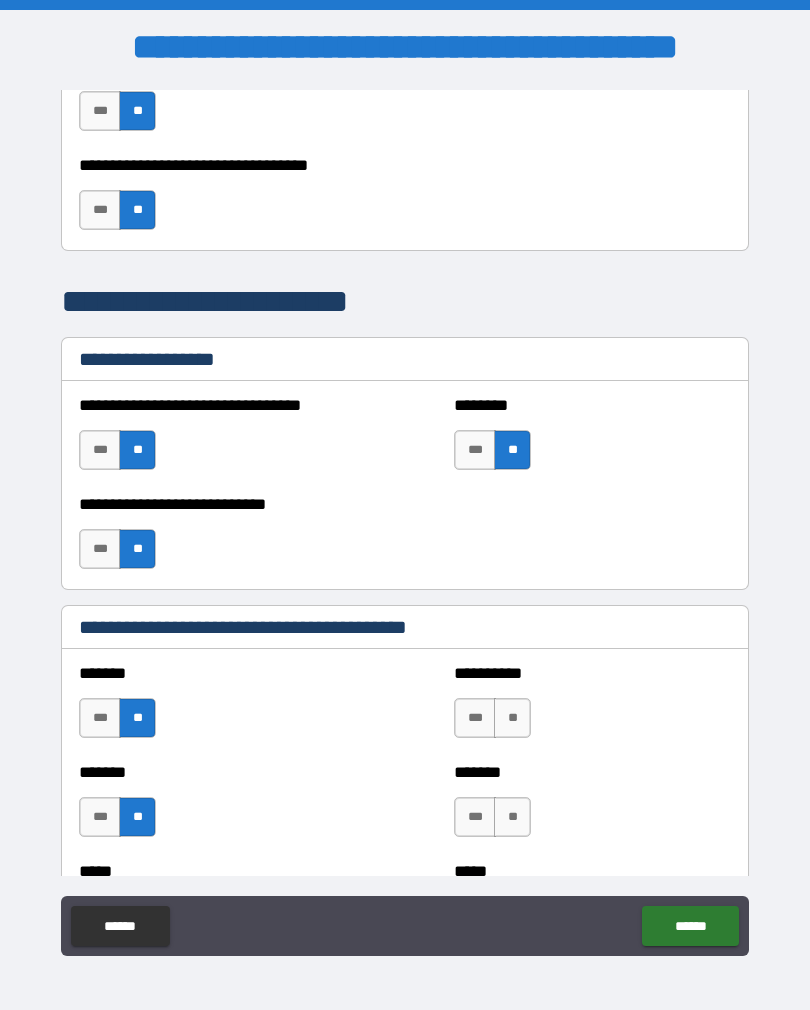 click on "**" at bounding box center [512, 817] 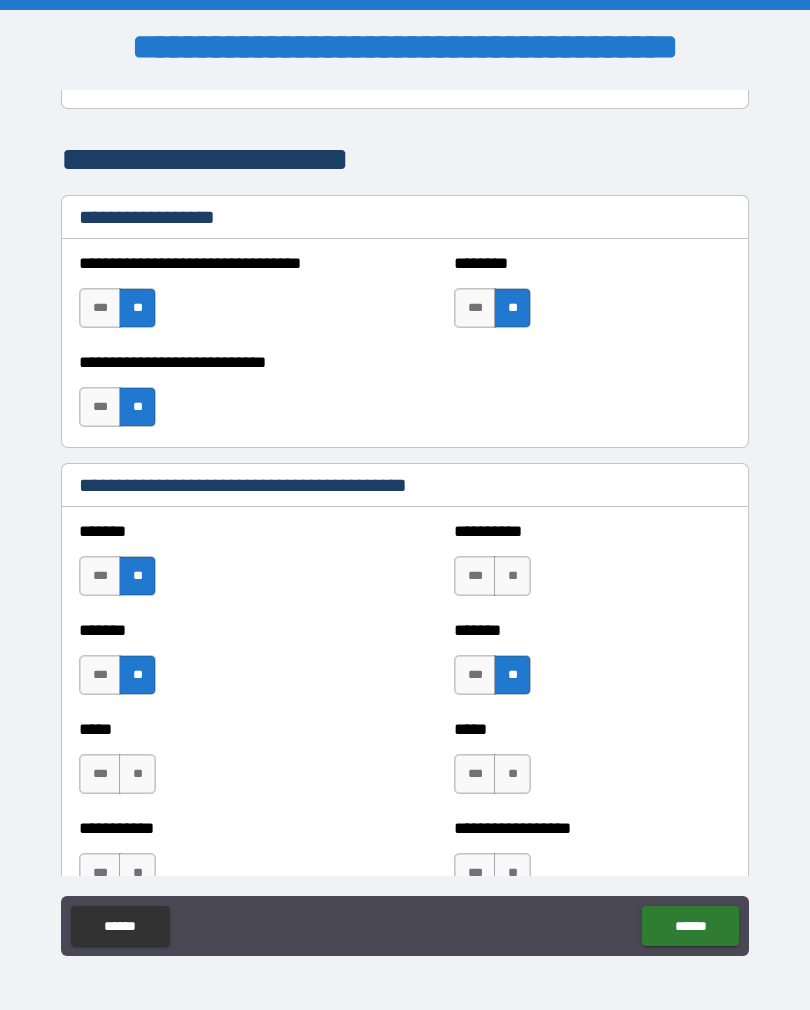 scroll, scrollTop: 1500, scrollLeft: 0, axis: vertical 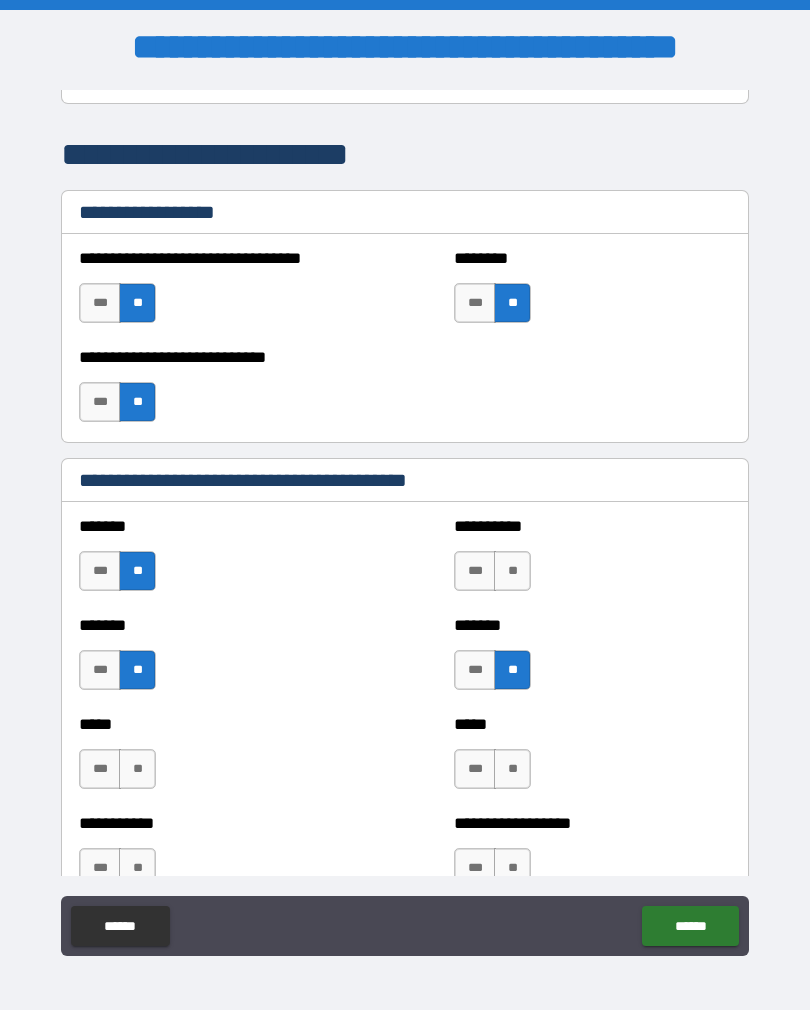 click on "**" at bounding box center [512, 571] 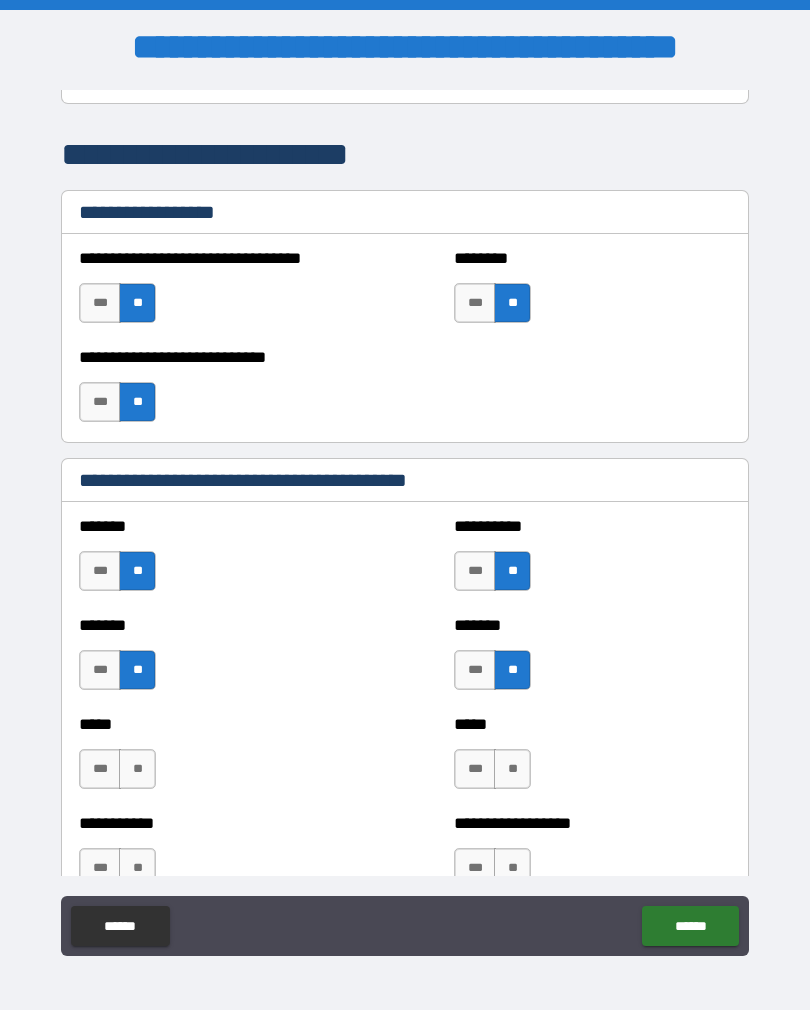 click on "**" at bounding box center [137, 769] 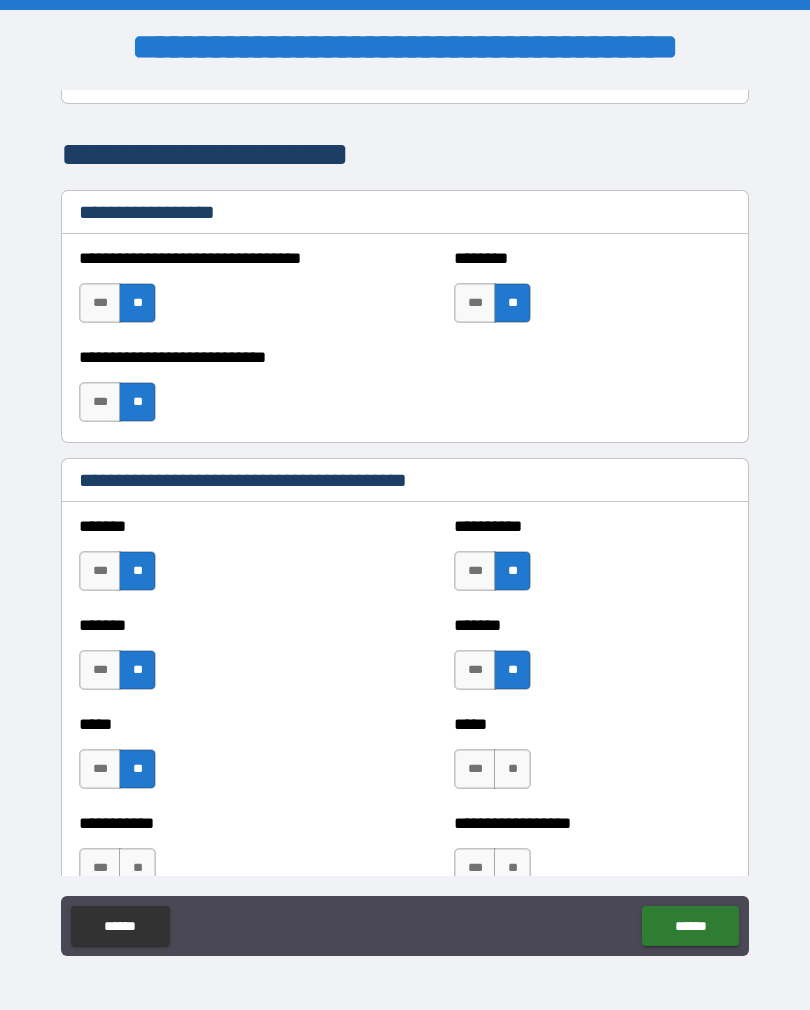 click on "**" at bounding box center [512, 769] 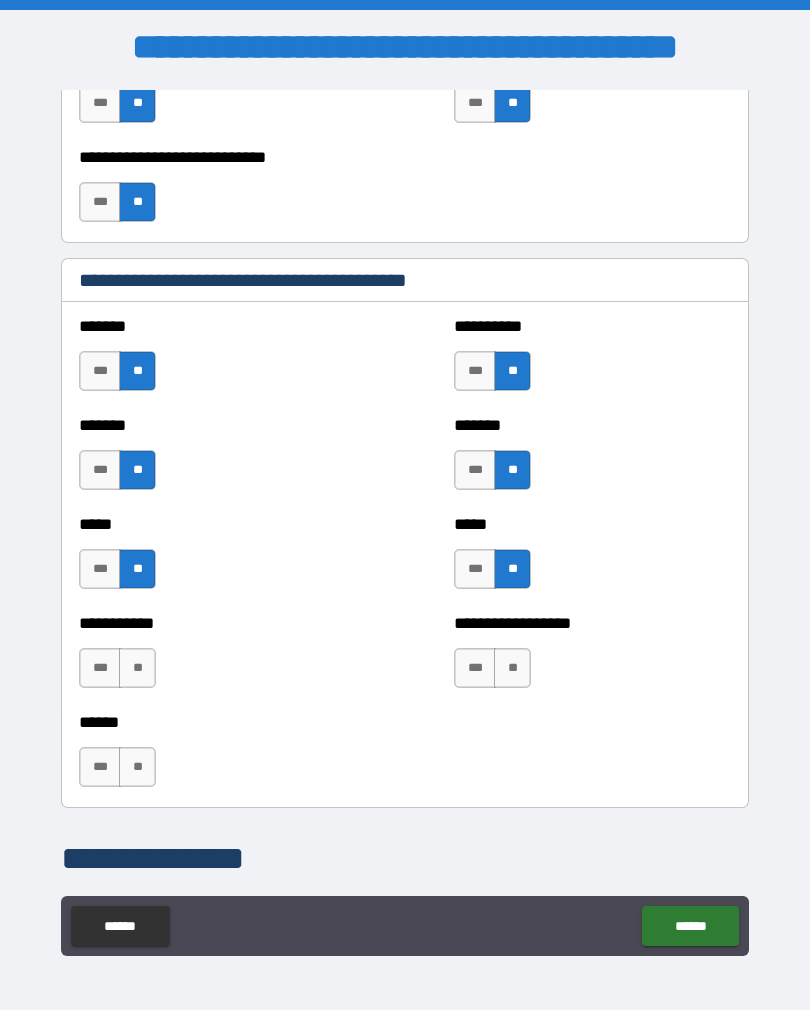 scroll, scrollTop: 1710, scrollLeft: 0, axis: vertical 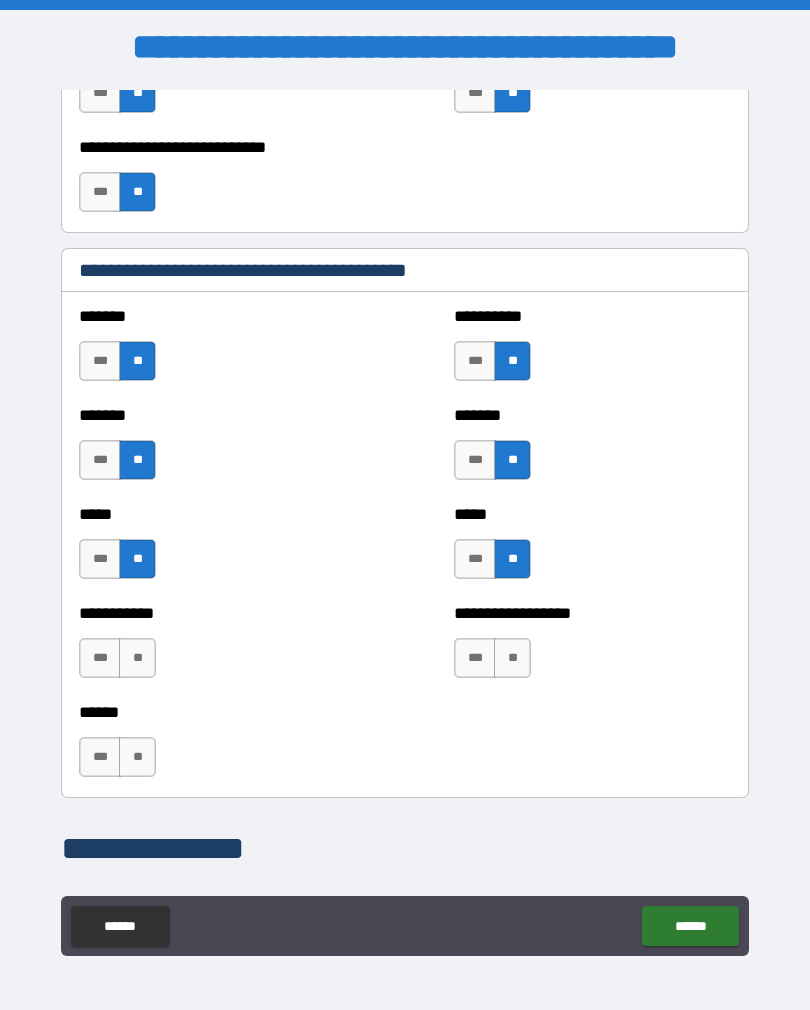 click on "**" at bounding box center [137, 658] 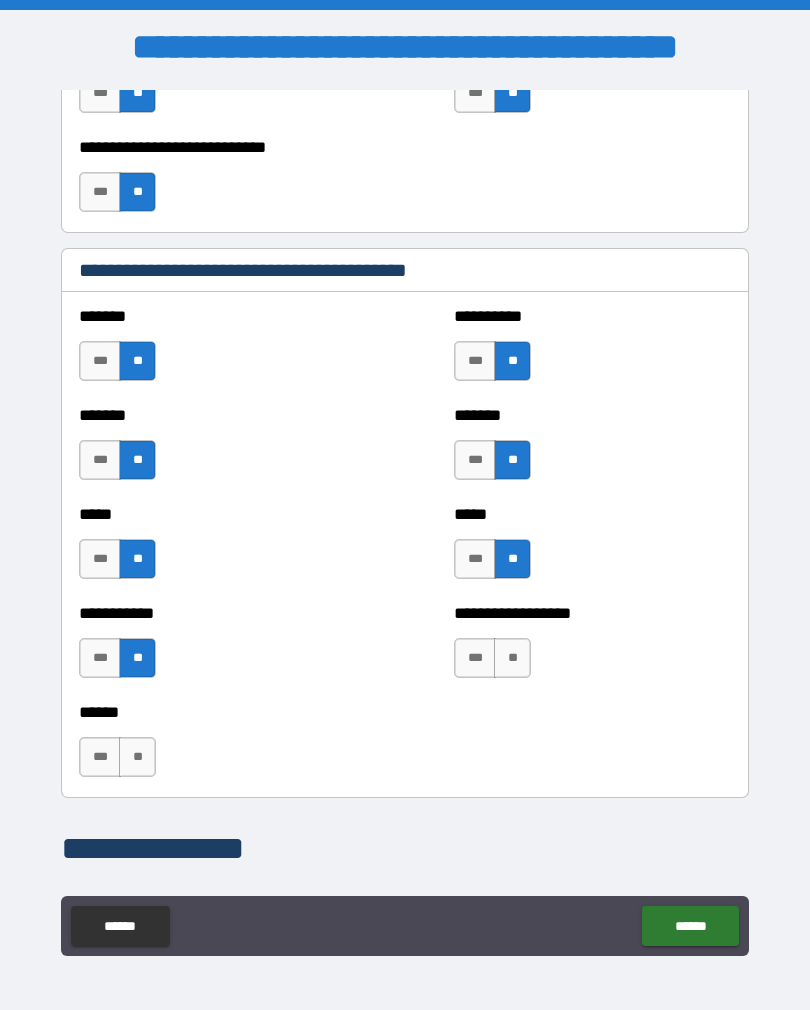 click on "**" at bounding box center (512, 658) 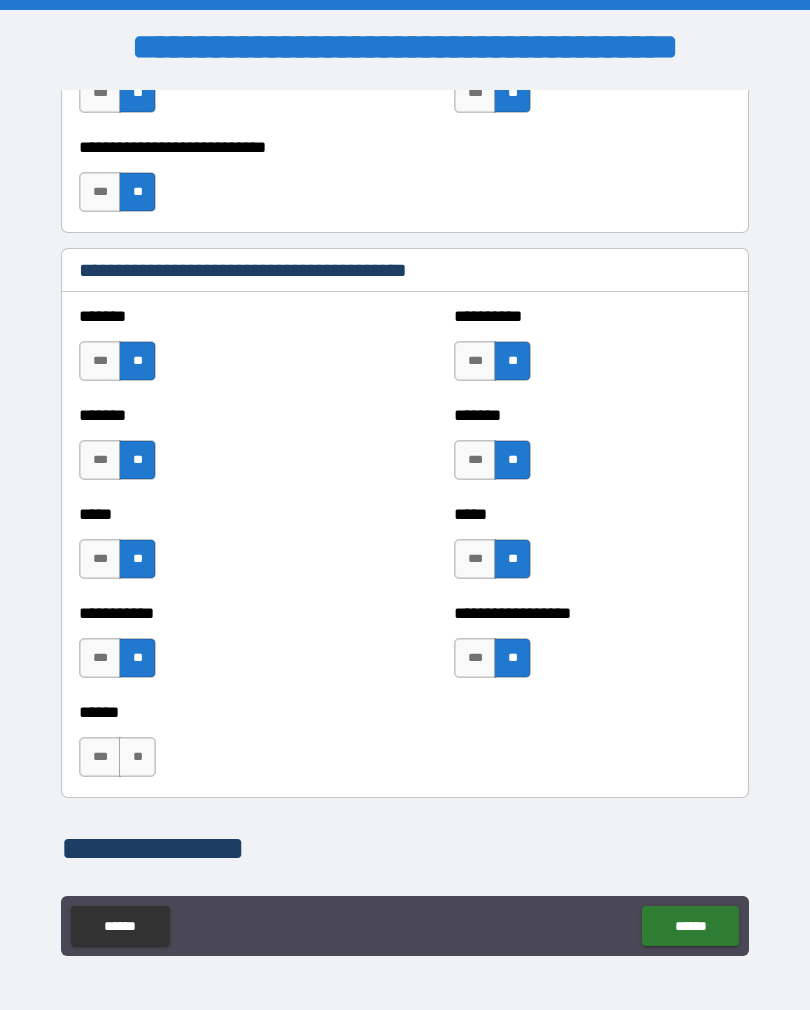 click on "**" at bounding box center (137, 757) 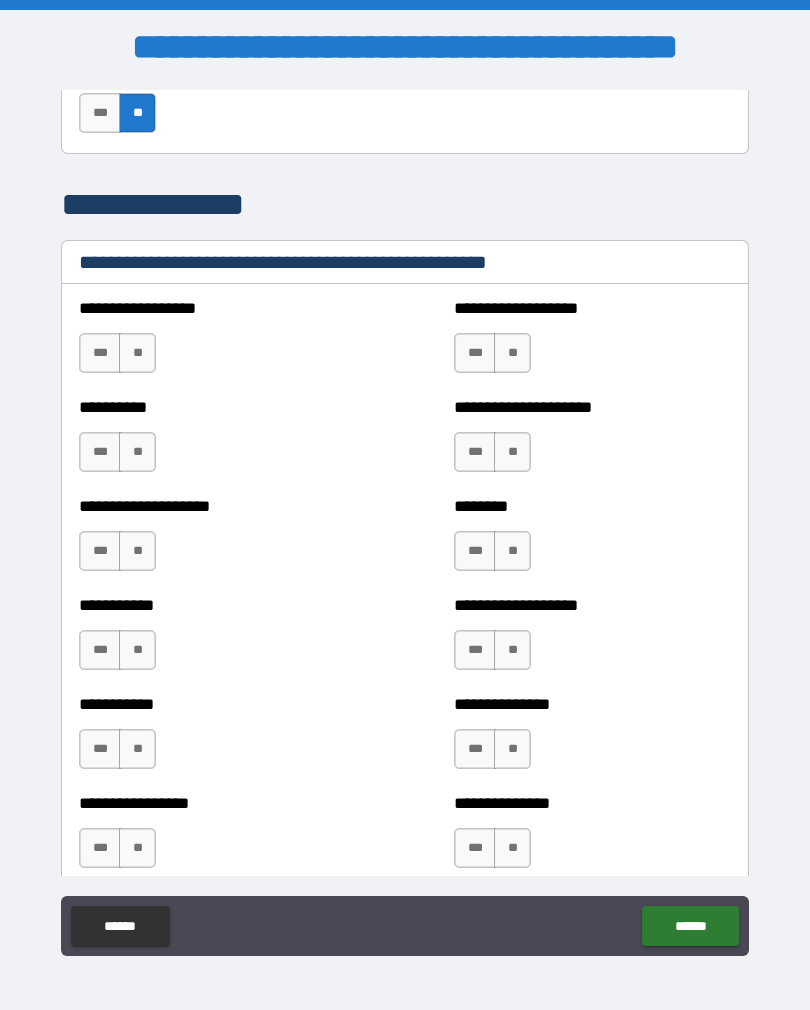 scroll, scrollTop: 2356, scrollLeft: 0, axis: vertical 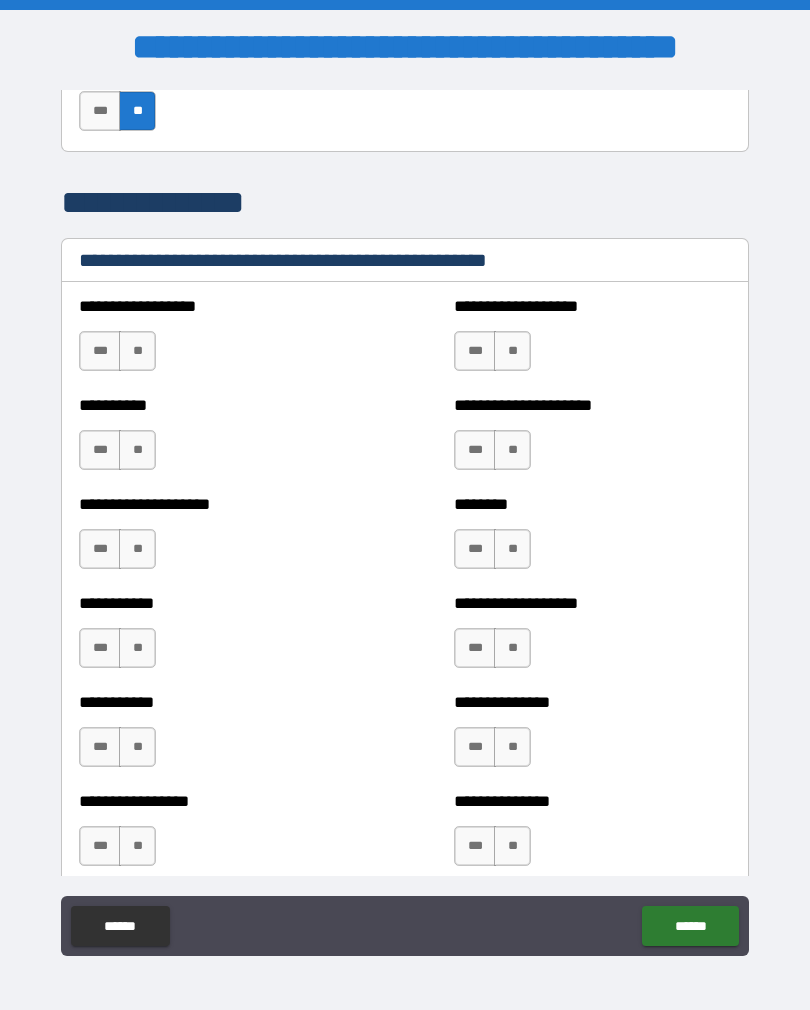 click on "**" at bounding box center (137, 351) 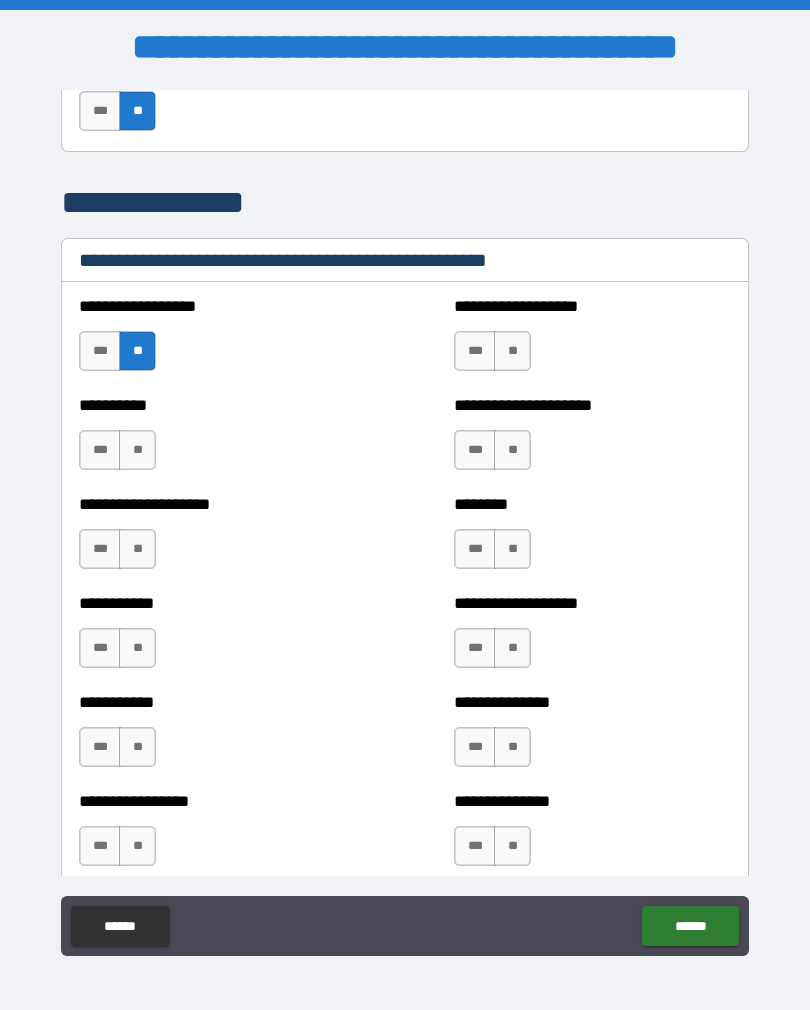 click on "**" at bounding box center [512, 351] 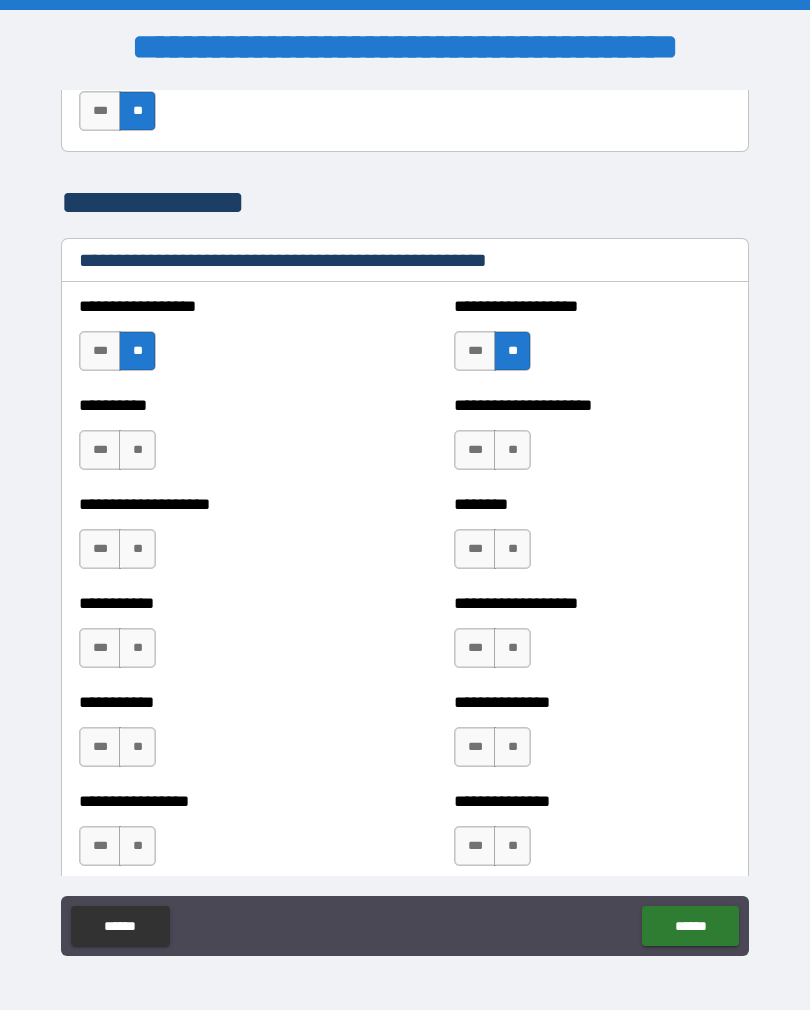 click on "**" at bounding box center (137, 450) 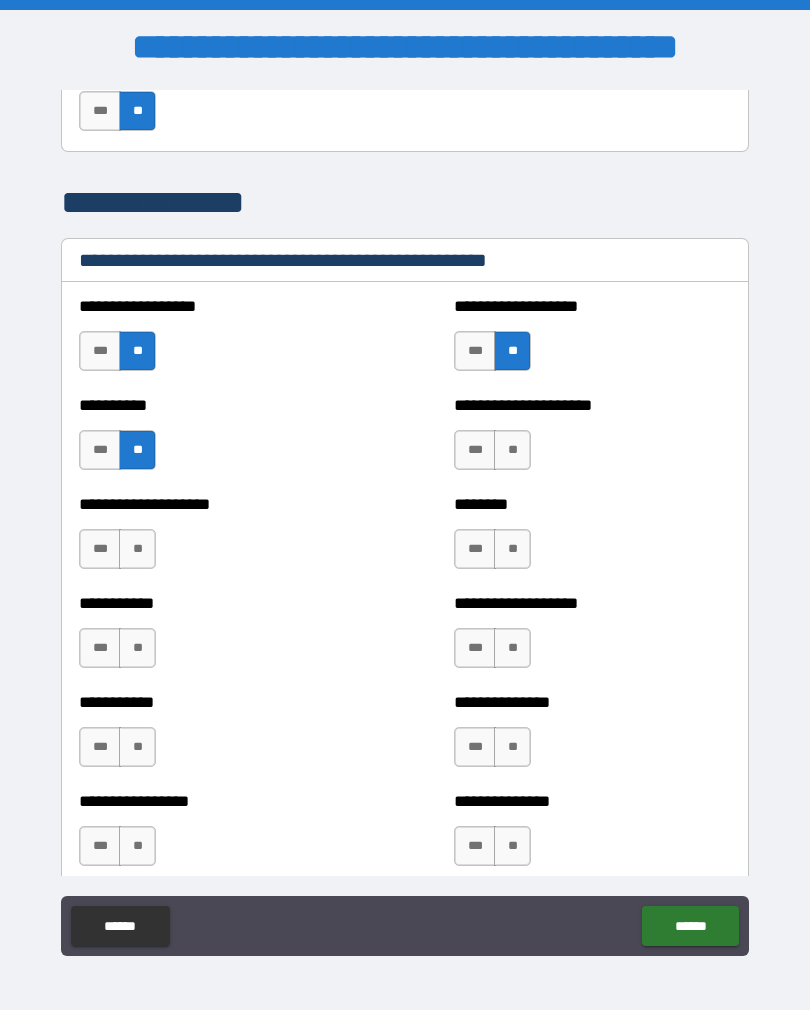 click on "**" at bounding box center [512, 450] 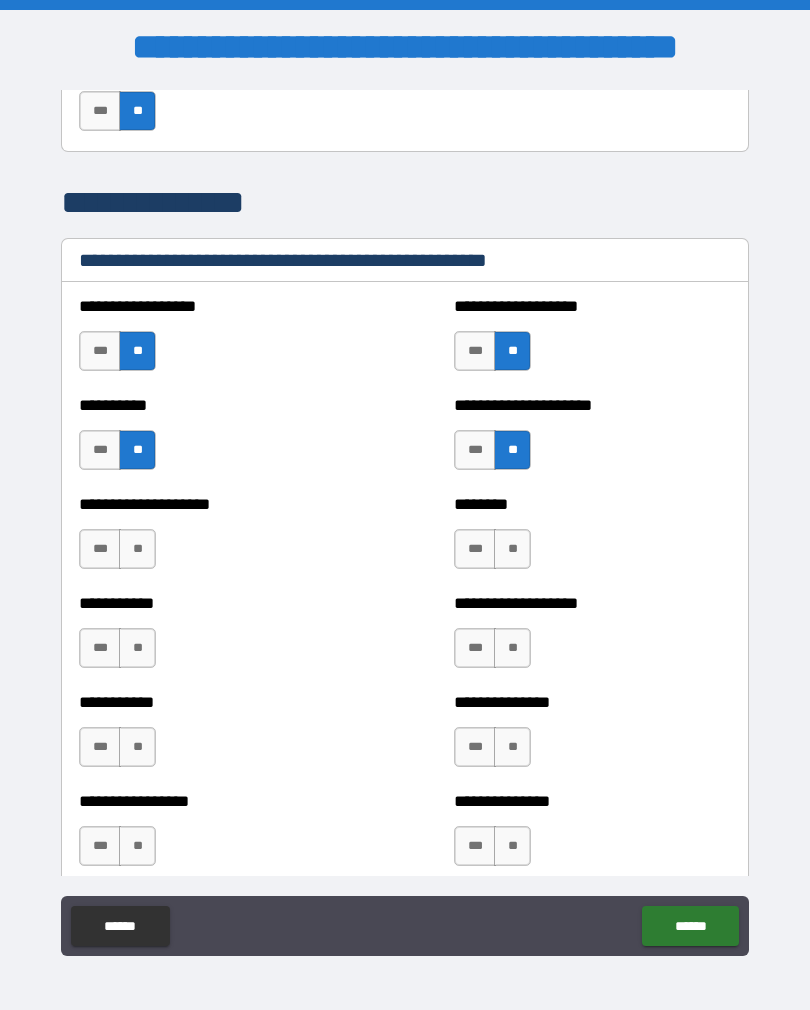click on "**" at bounding box center (137, 549) 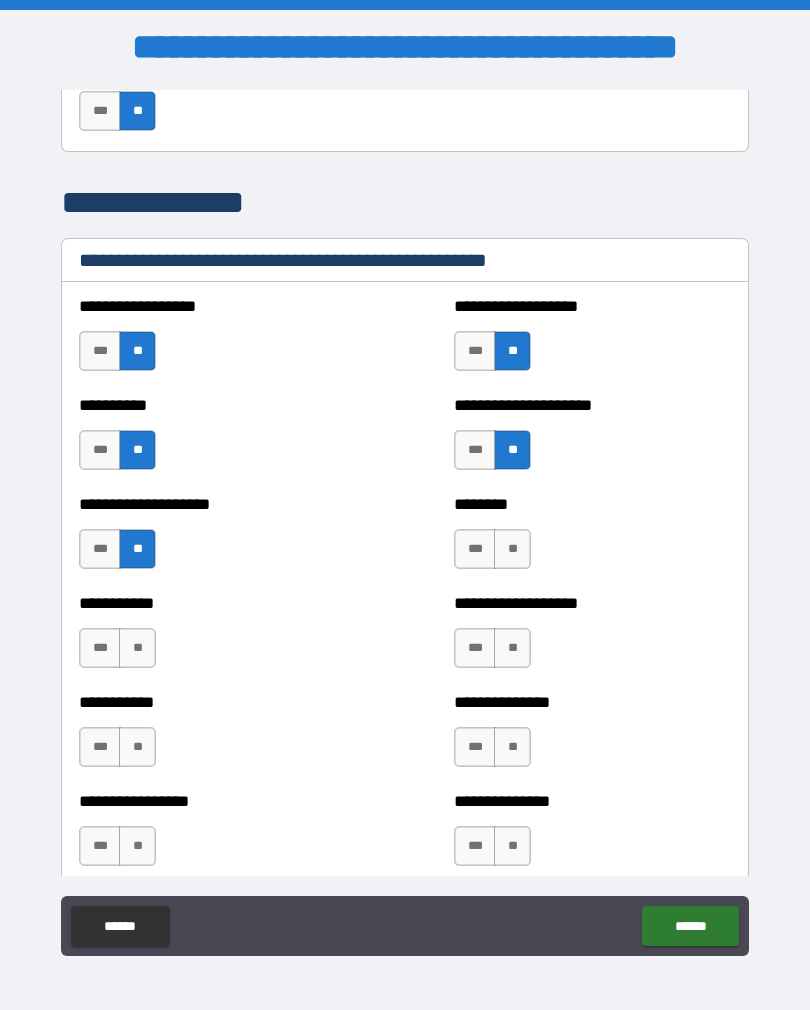 click on "**" at bounding box center (512, 549) 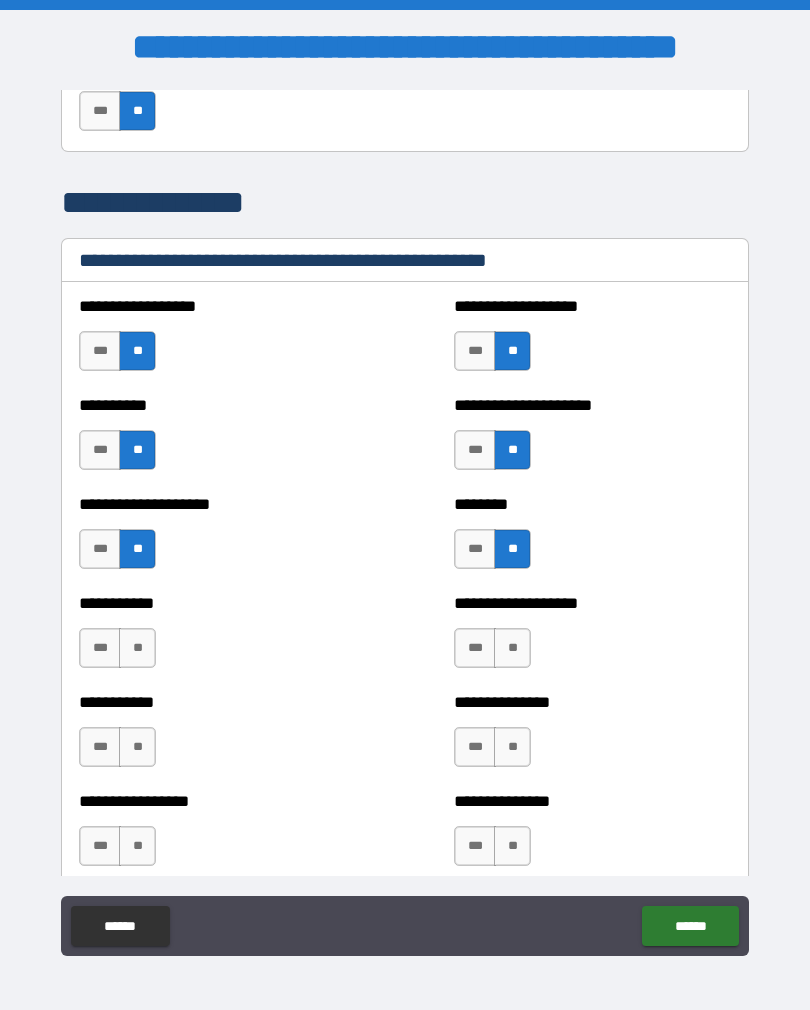 click on "**" at bounding box center (137, 648) 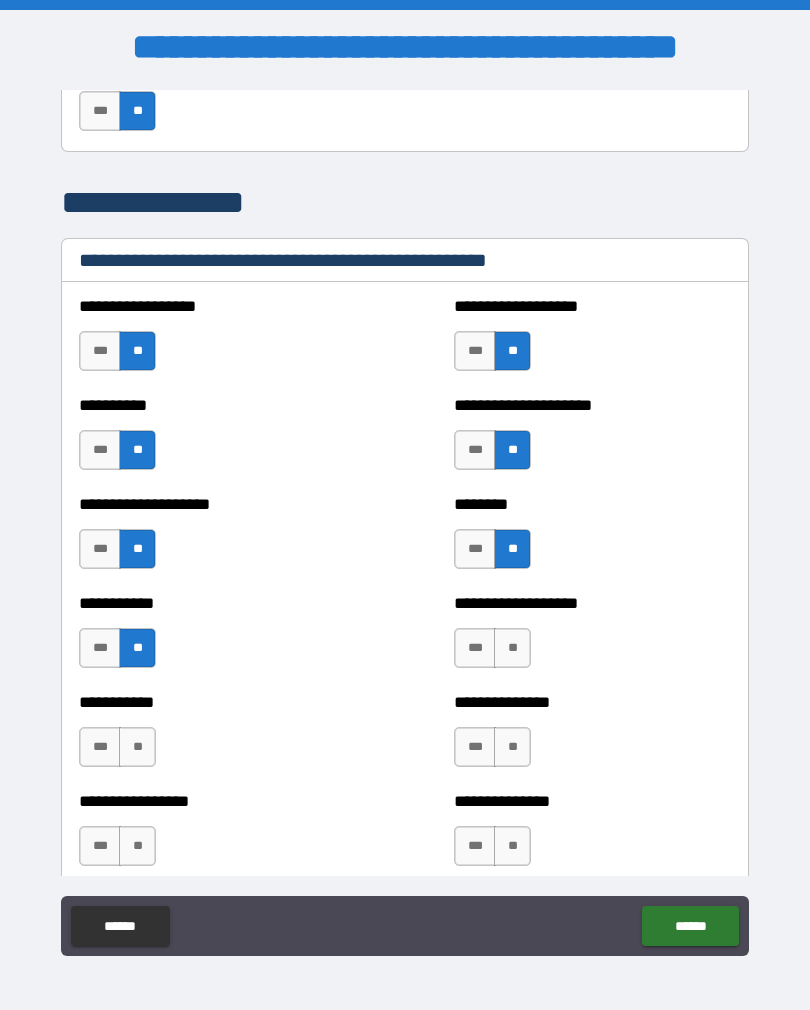 click on "**" at bounding box center (512, 648) 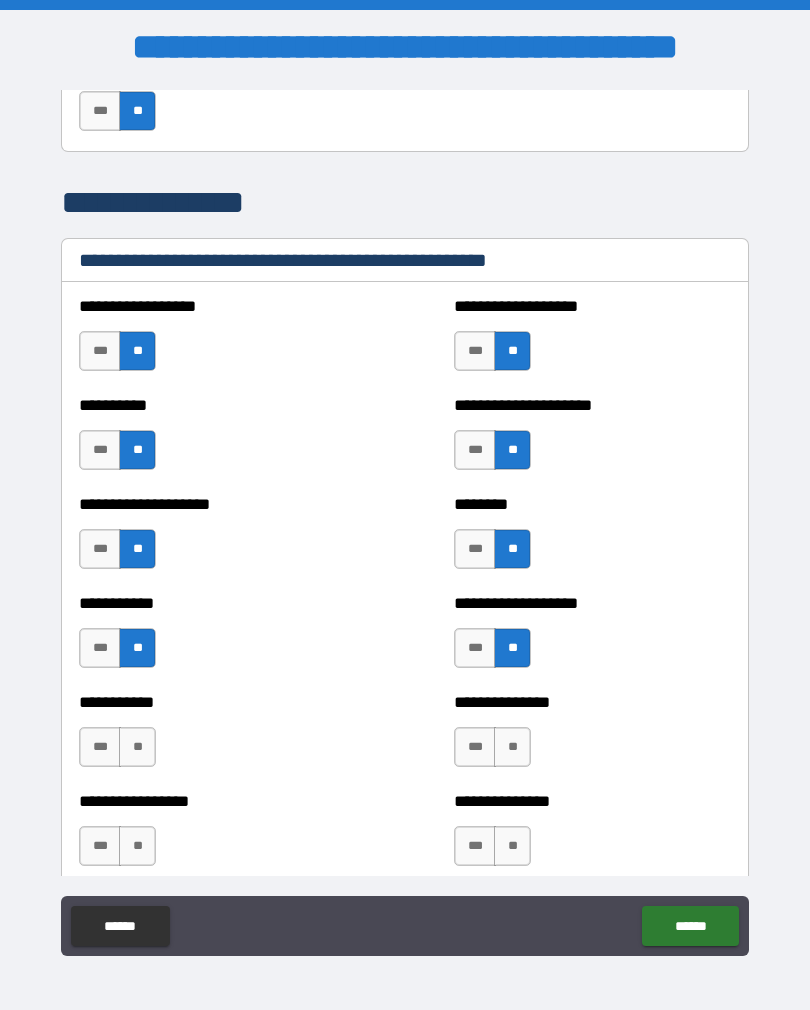 click on "**" at bounding box center [137, 747] 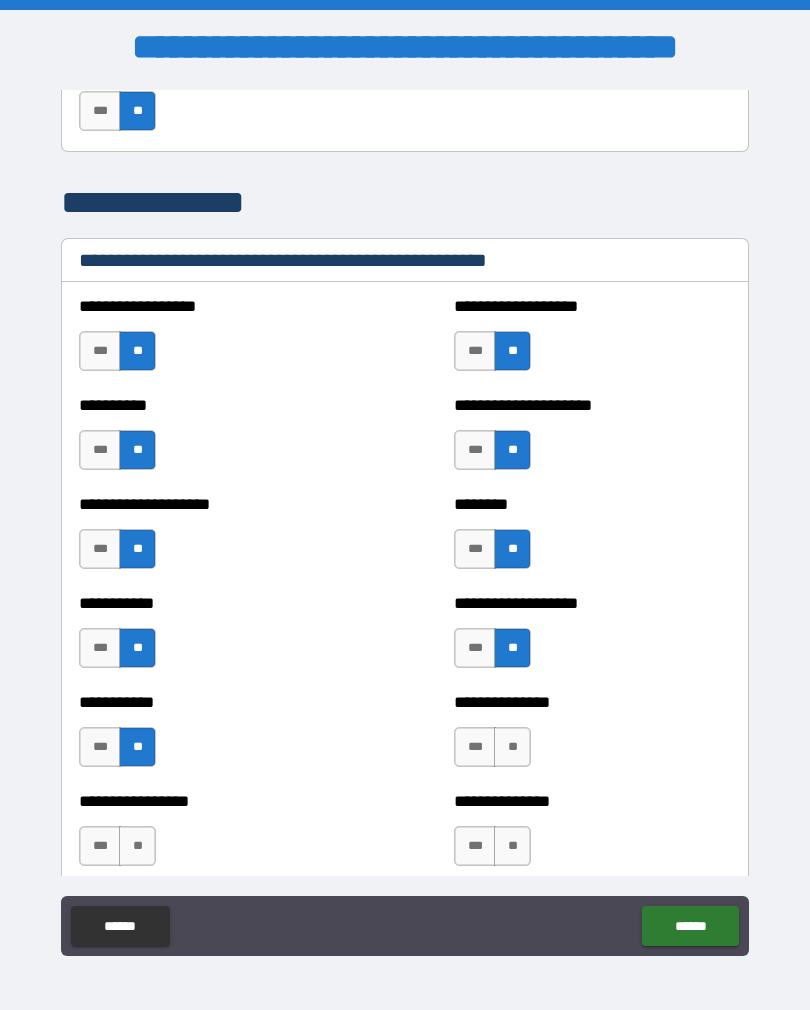 click on "**" at bounding box center (512, 747) 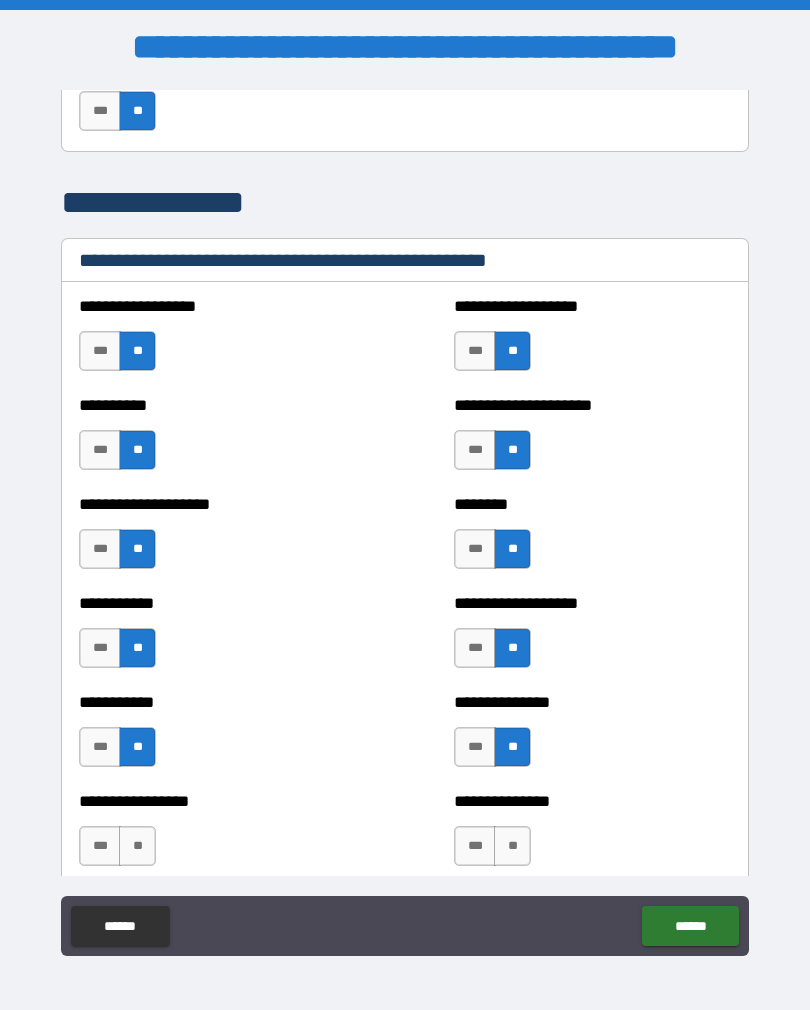 click on "**" at bounding box center (137, 846) 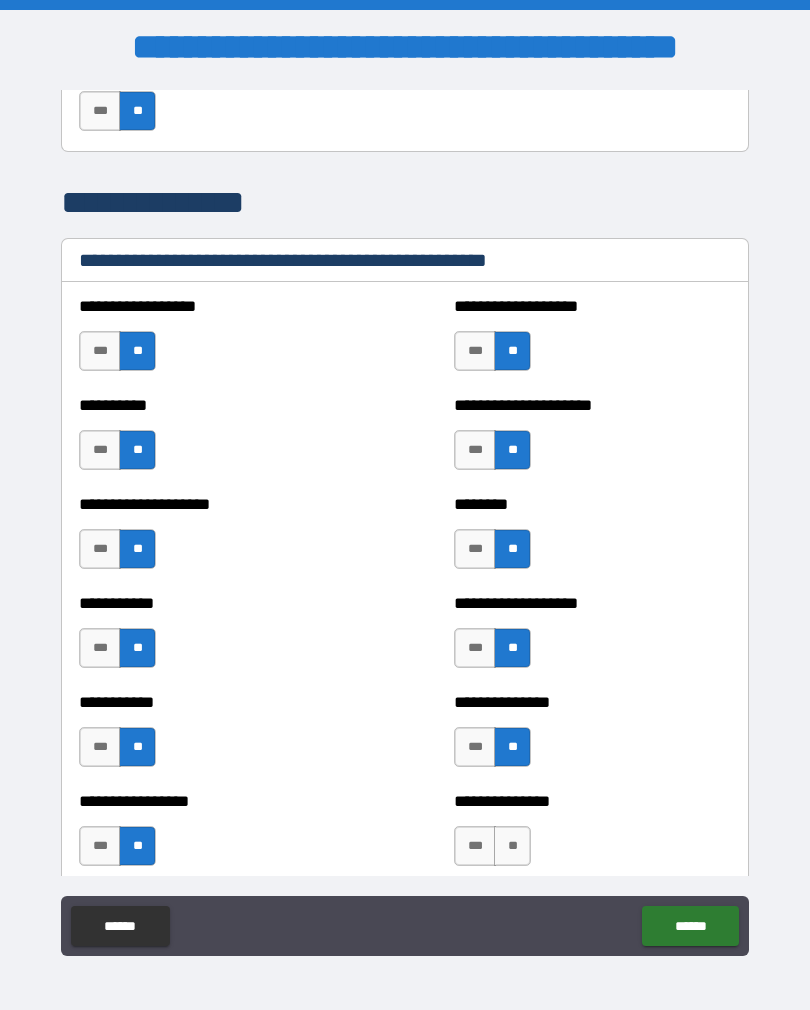 click on "**" at bounding box center (512, 846) 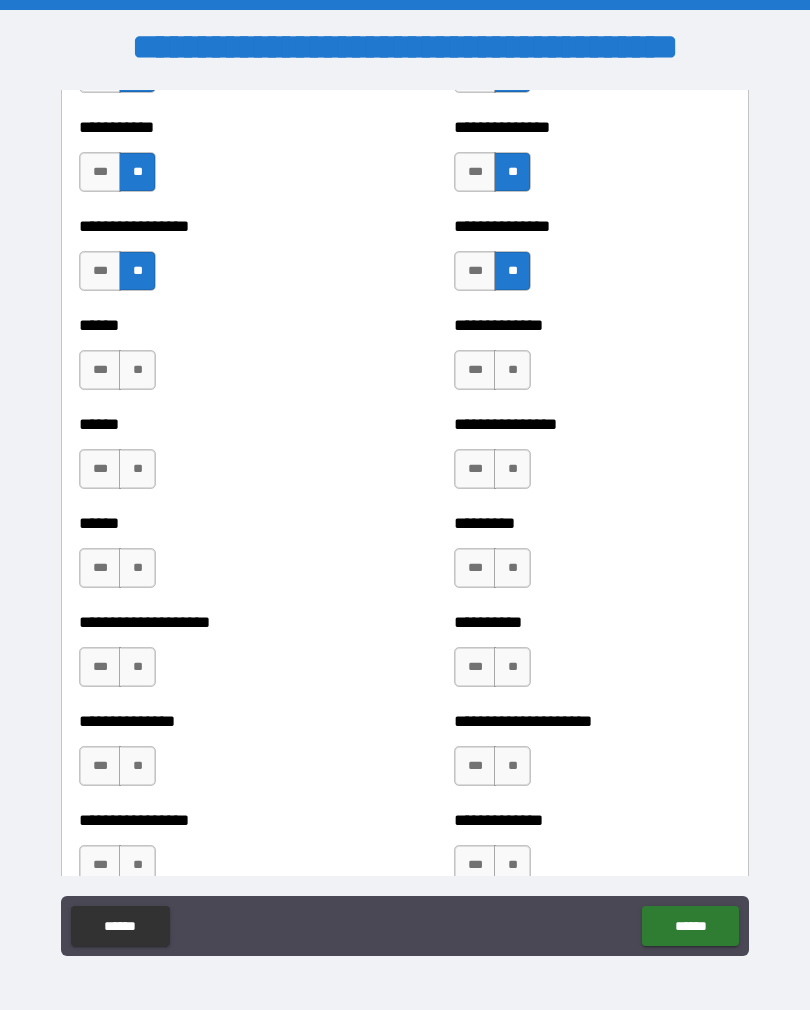 scroll, scrollTop: 2952, scrollLeft: 0, axis: vertical 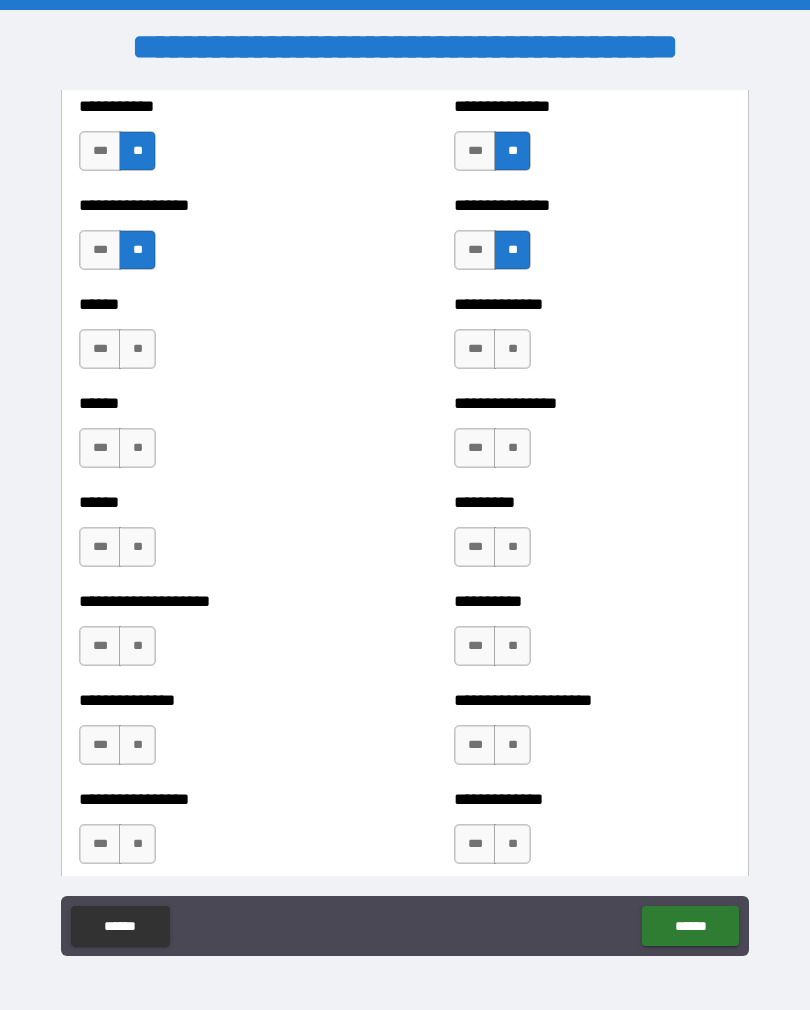 click on "**" at bounding box center (137, 349) 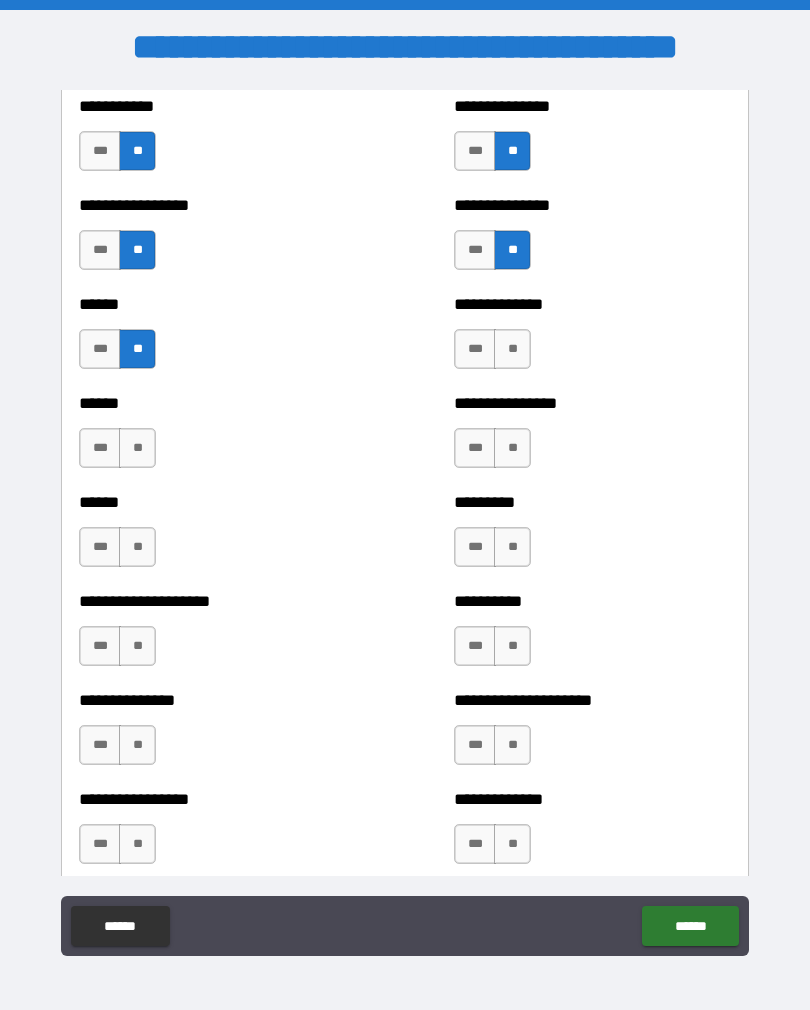 click on "**" at bounding box center [512, 349] 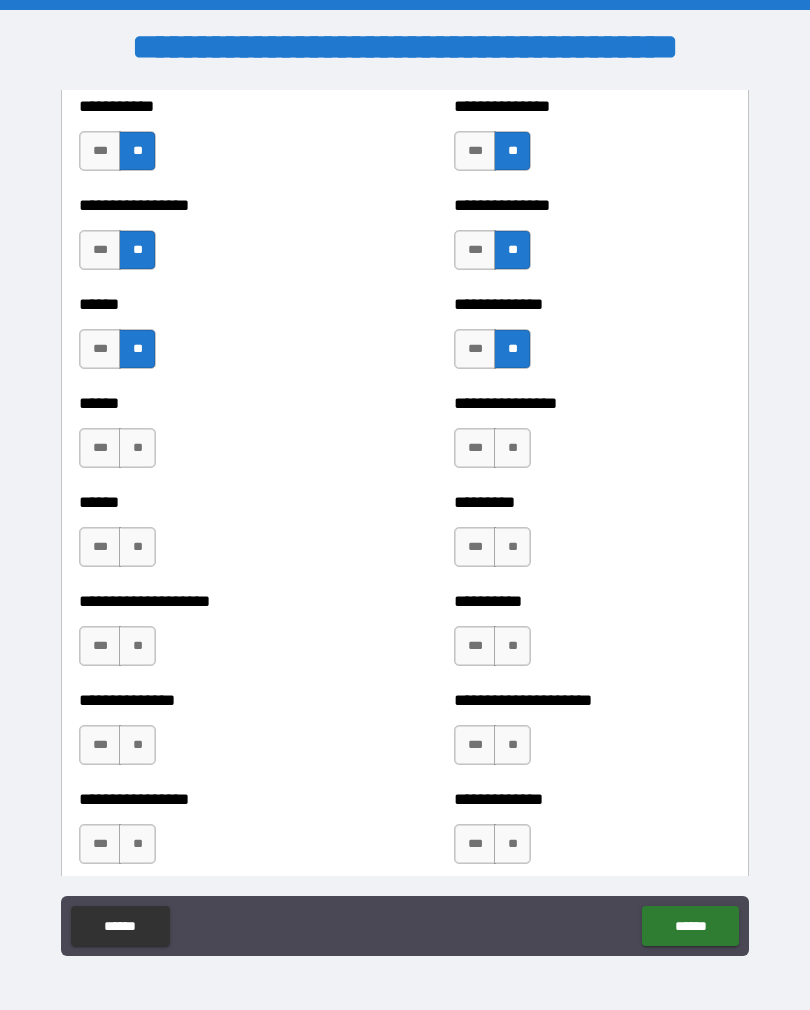 click on "**" at bounding box center [137, 448] 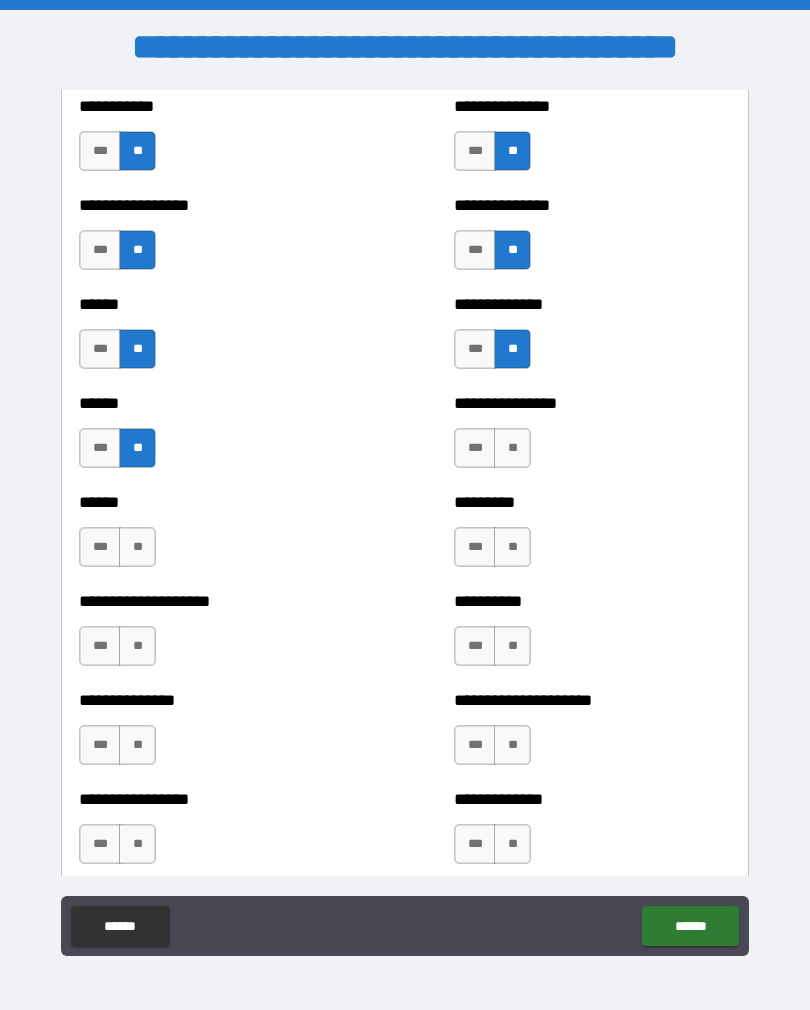 click on "**" at bounding box center (512, 448) 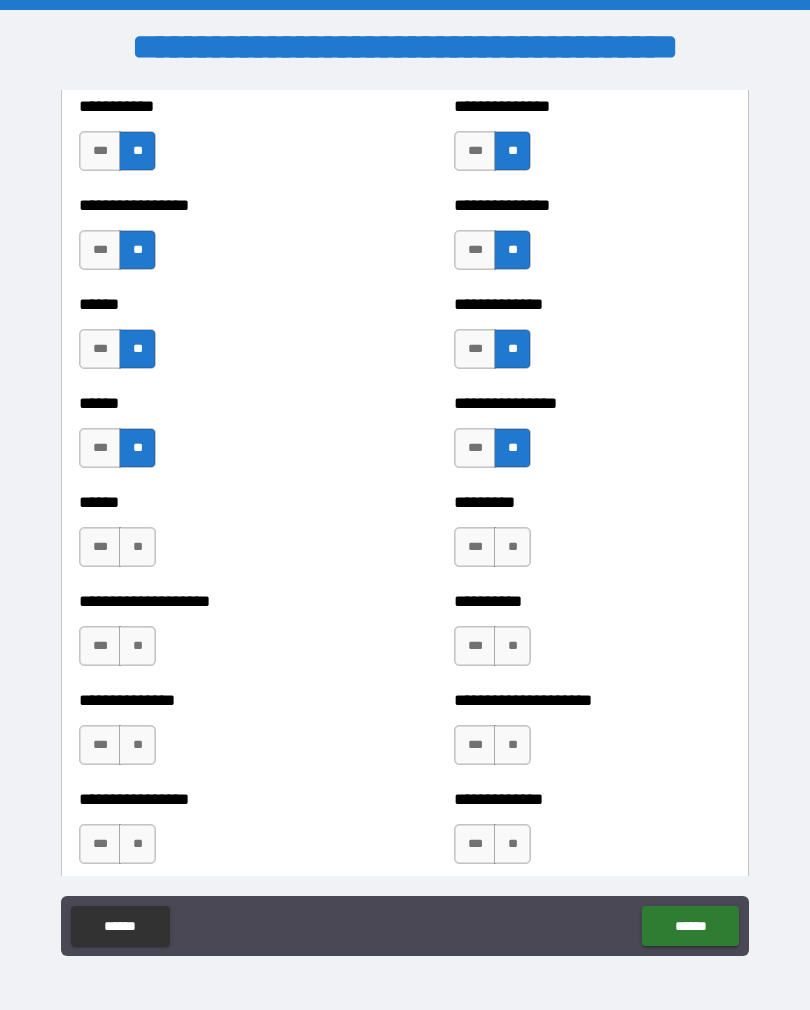 click on "**" at bounding box center [137, 547] 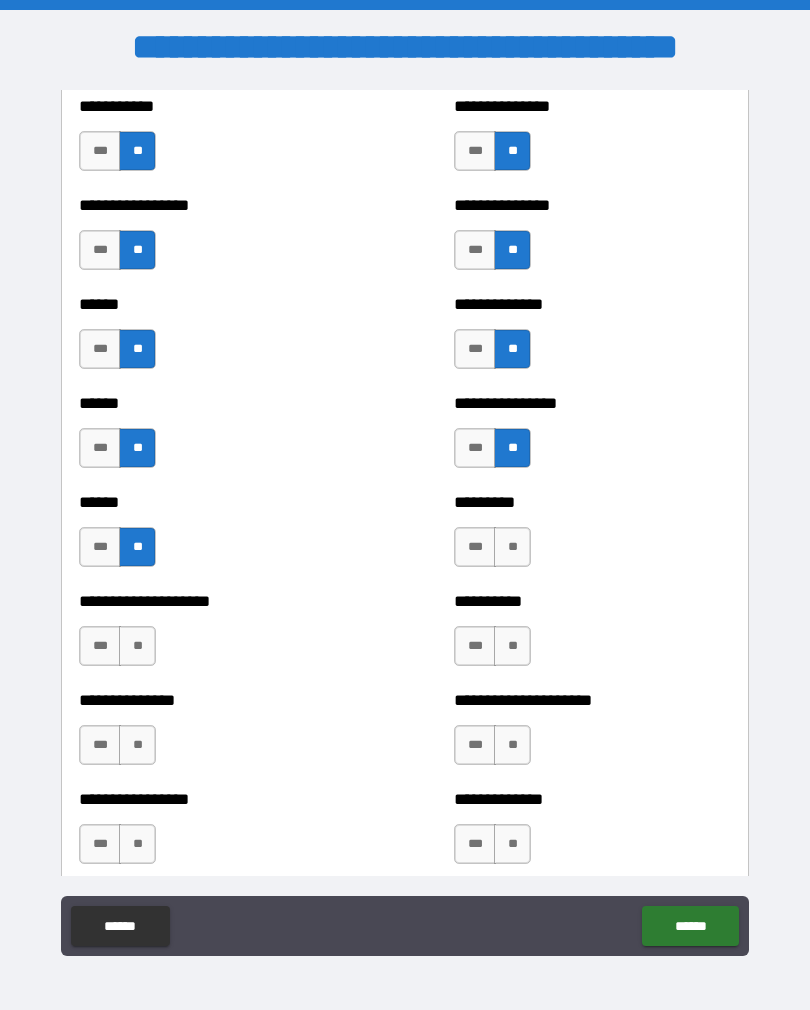 click on "**" at bounding box center [512, 547] 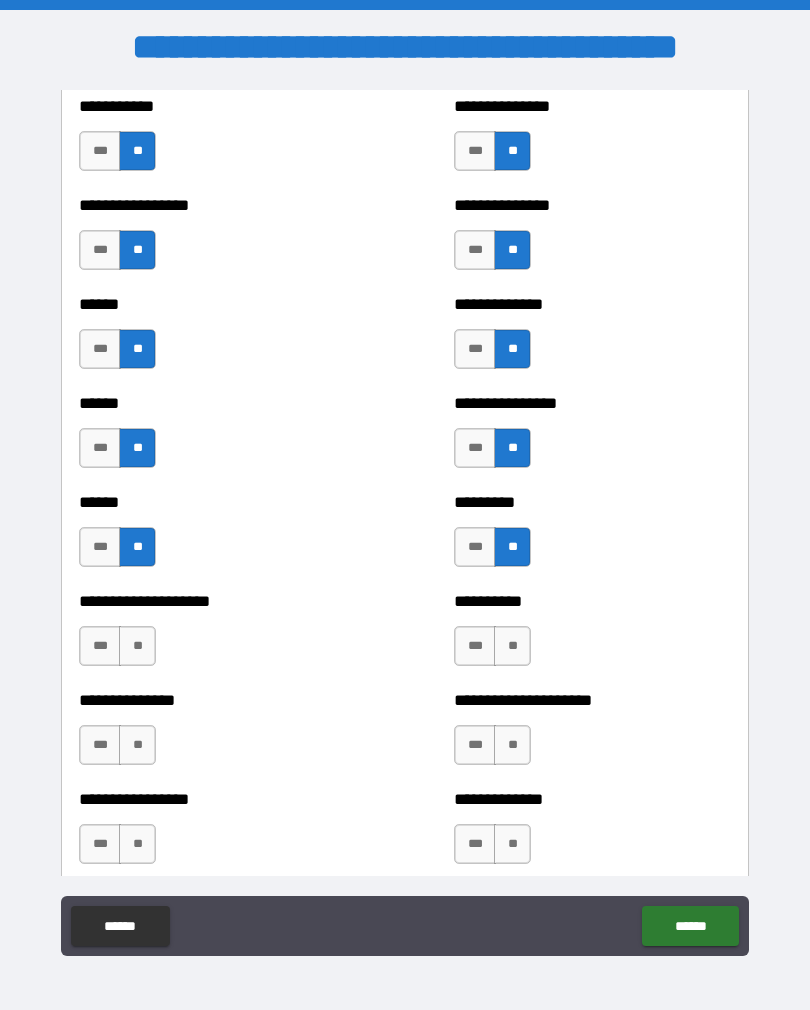 click on "**" at bounding box center (137, 646) 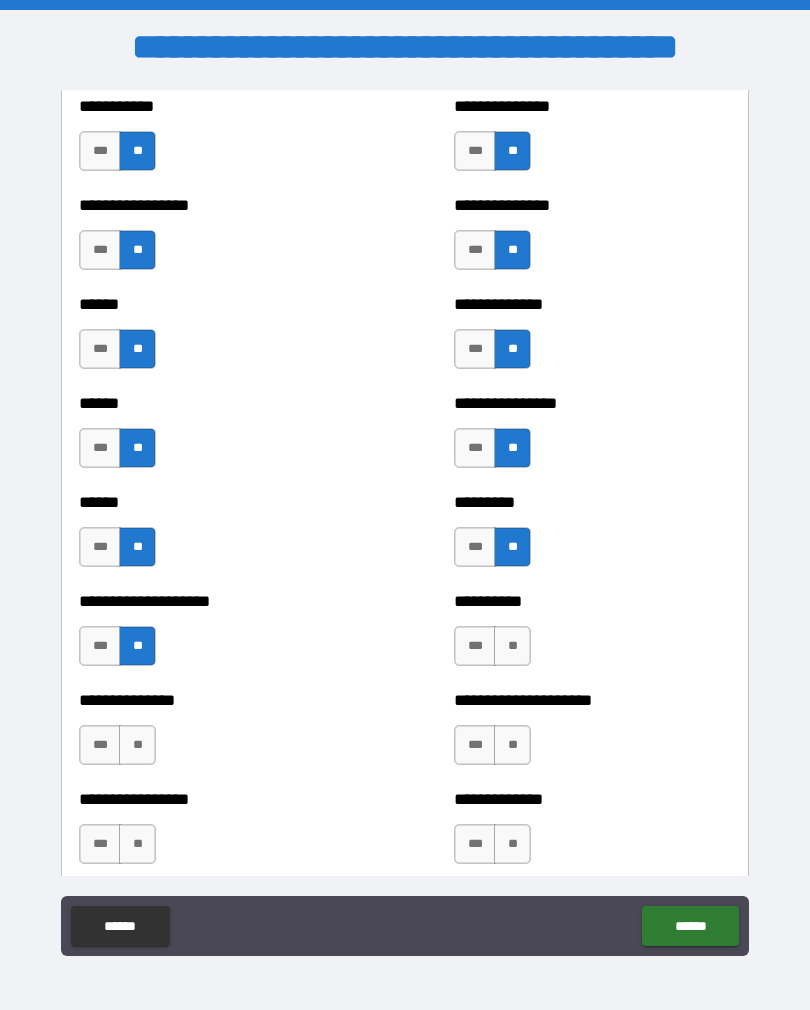 click on "**" at bounding box center [512, 646] 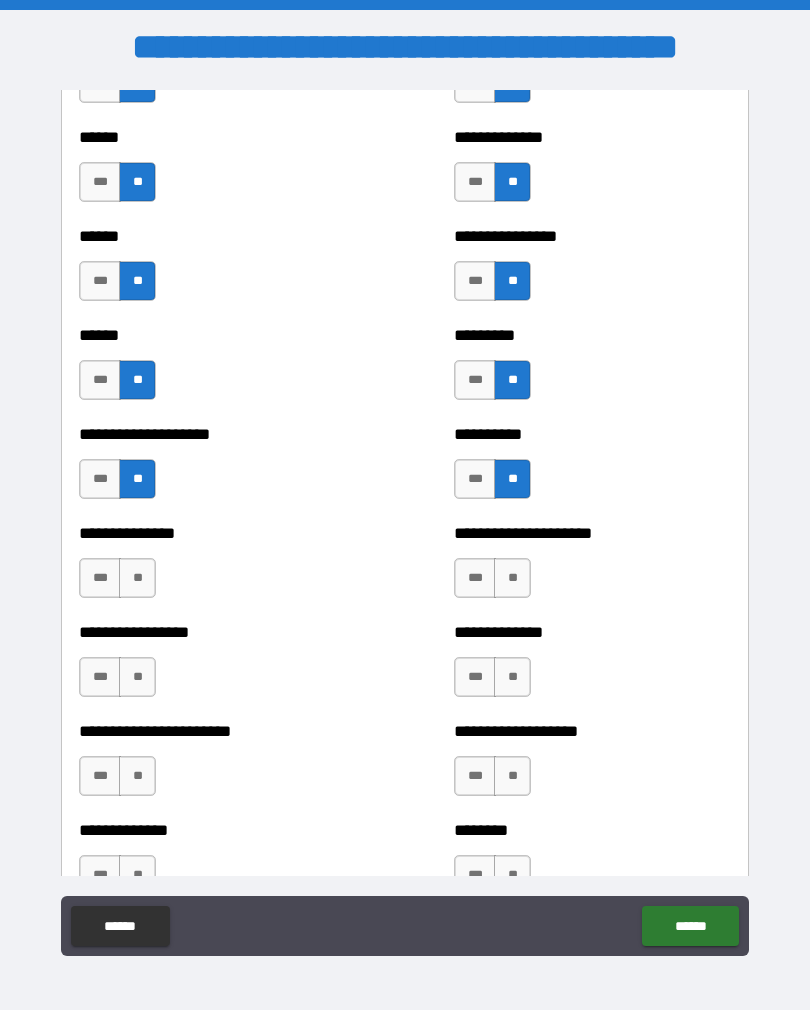 scroll, scrollTop: 3127, scrollLeft: 0, axis: vertical 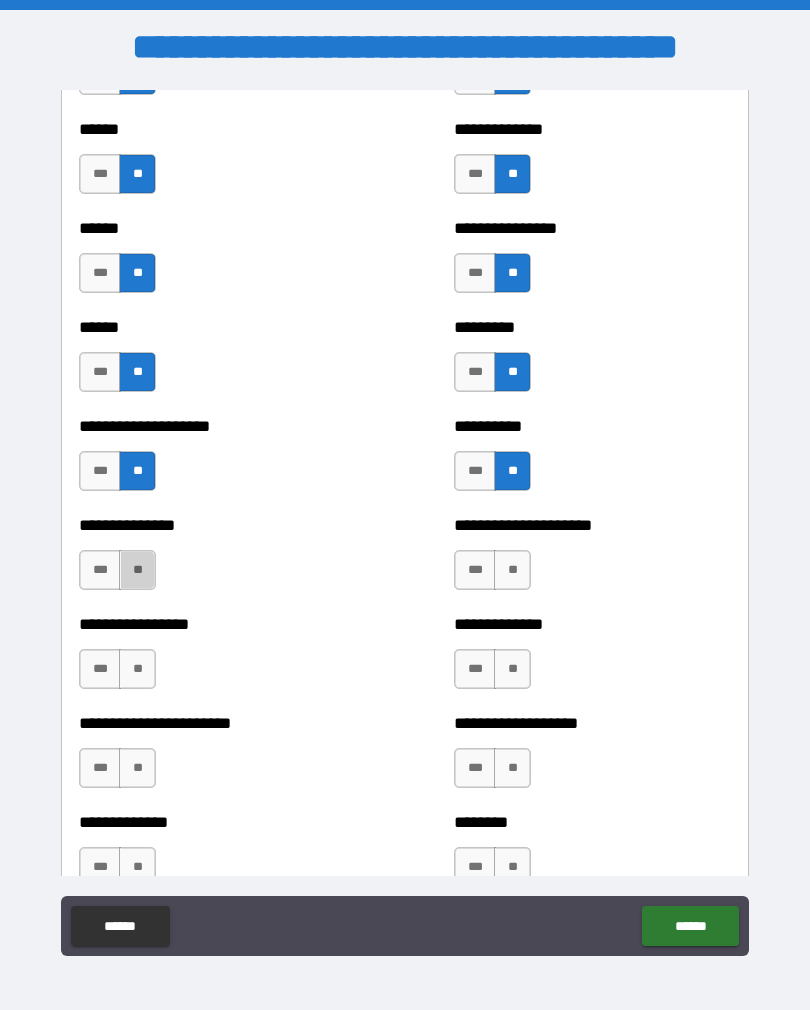 click on "**" at bounding box center (137, 570) 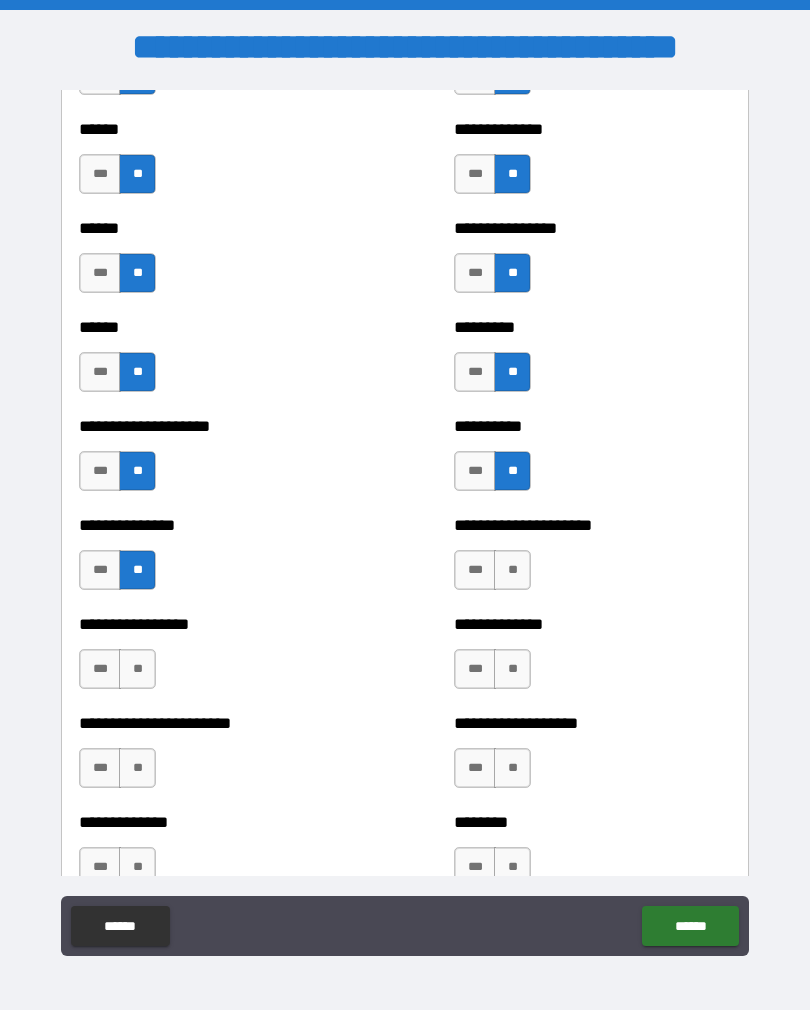 click on "**" at bounding box center [512, 570] 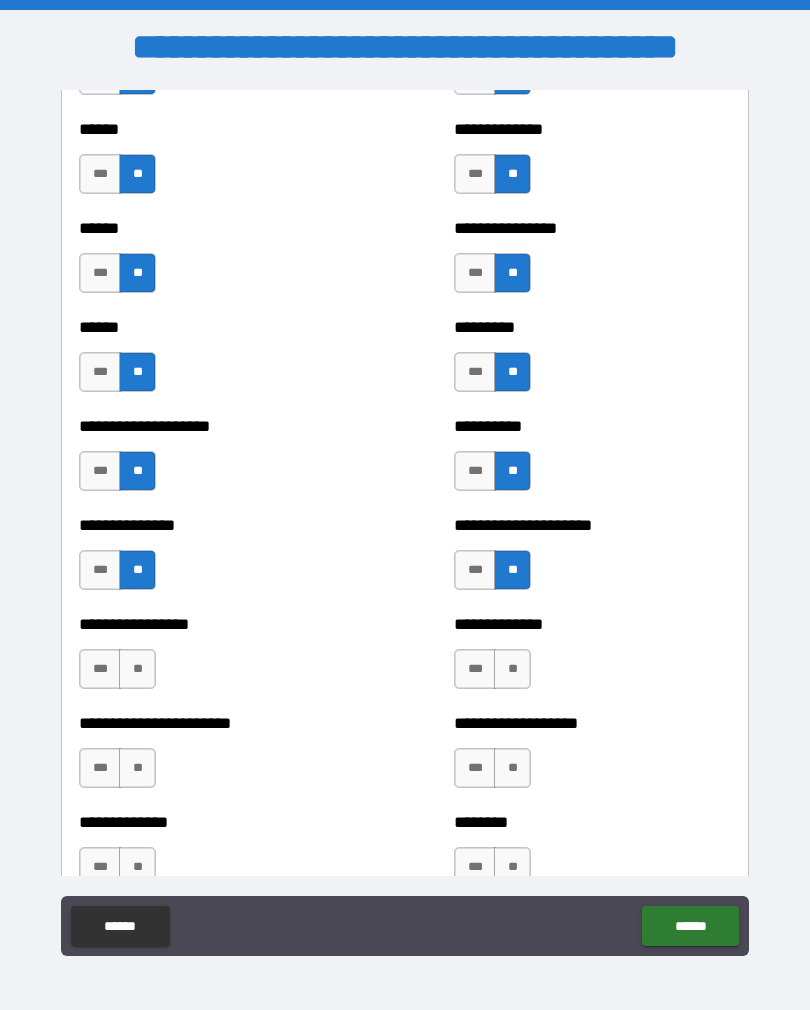 click on "***" at bounding box center (100, 669) 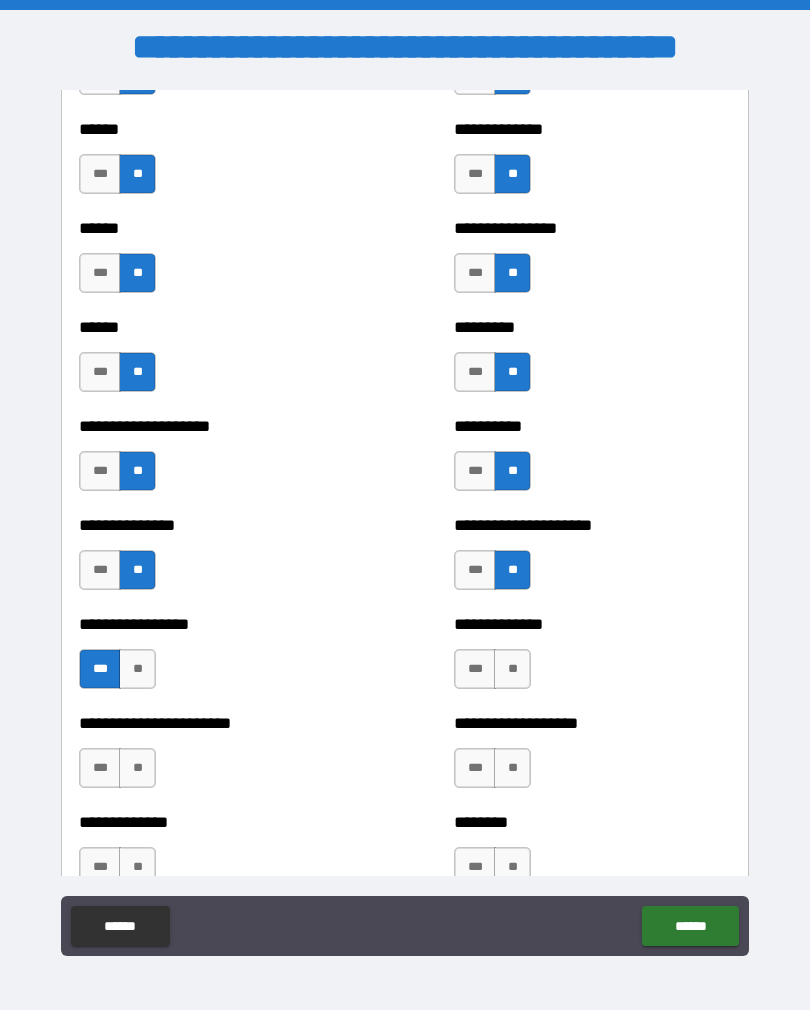 click on "**" at bounding box center (512, 669) 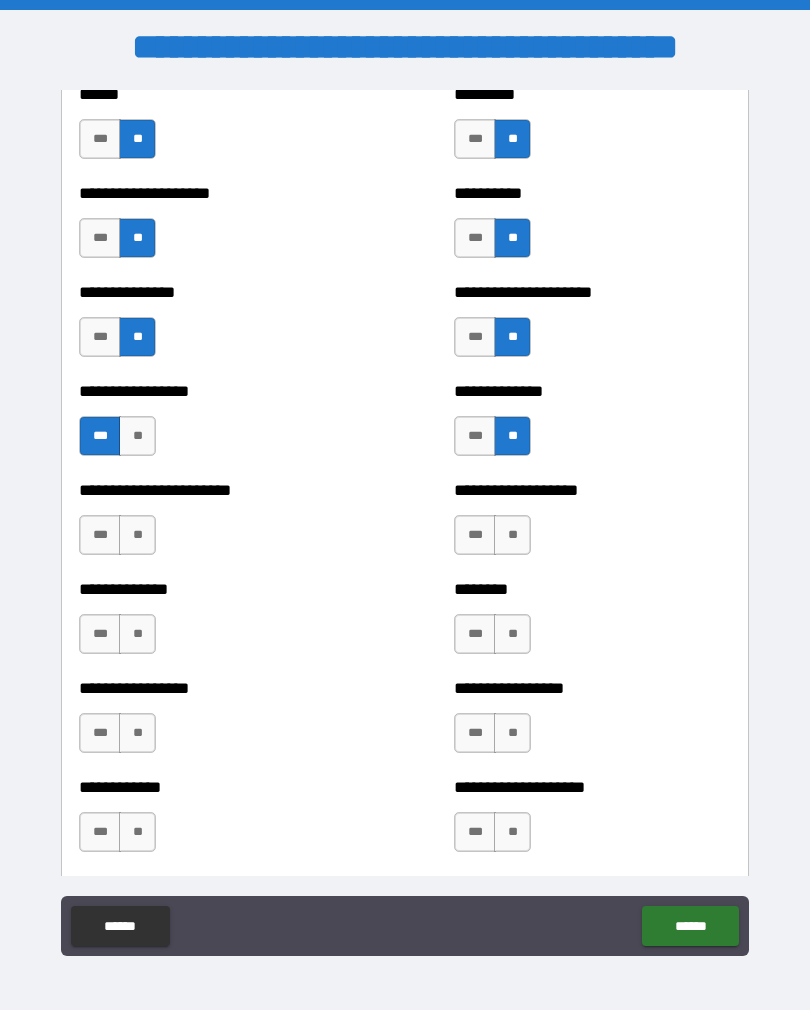 scroll, scrollTop: 3385, scrollLeft: 0, axis: vertical 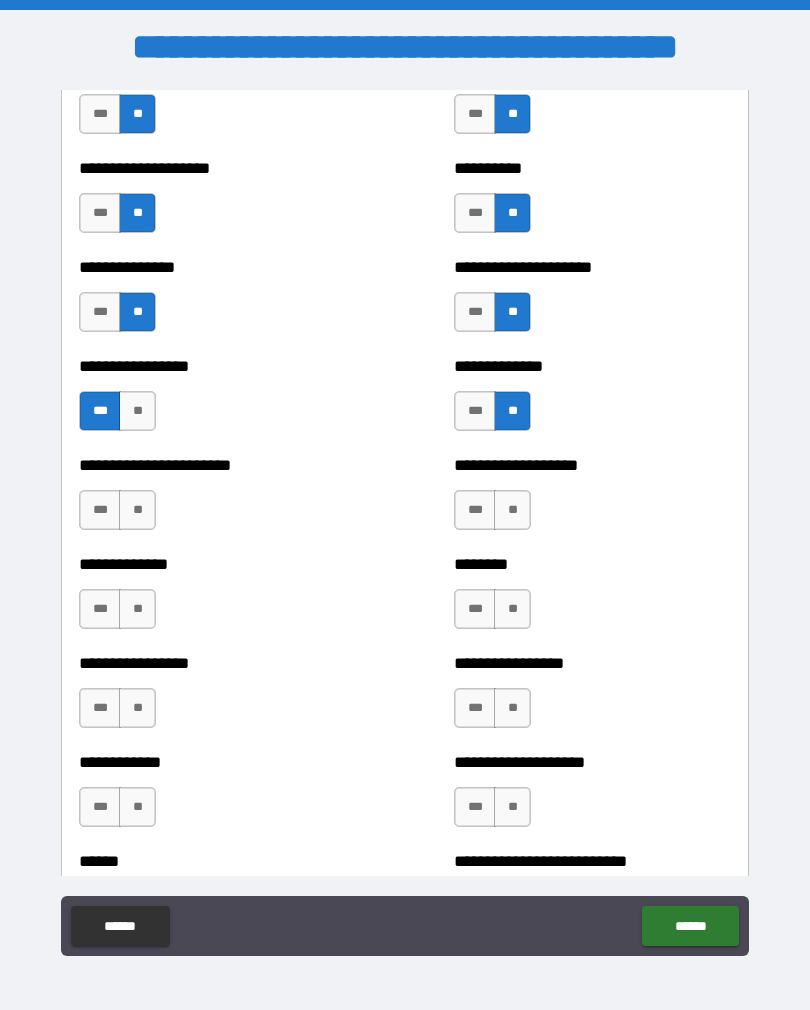 click on "**" at bounding box center [137, 510] 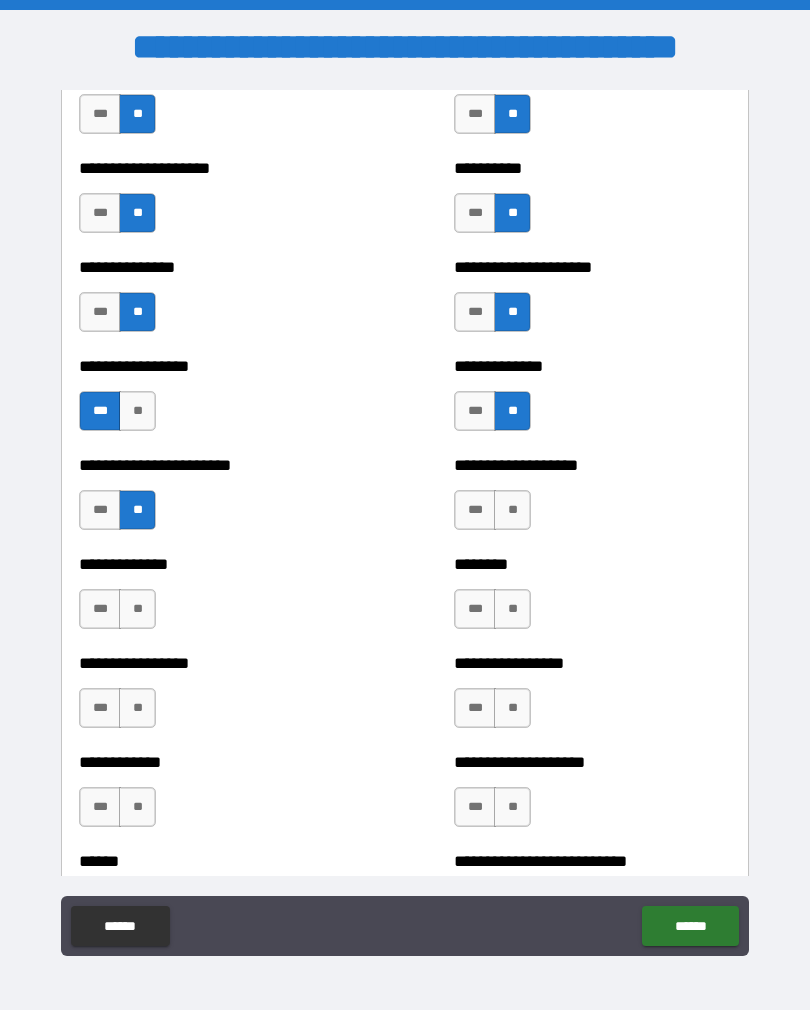 click on "**" at bounding box center (512, 510) 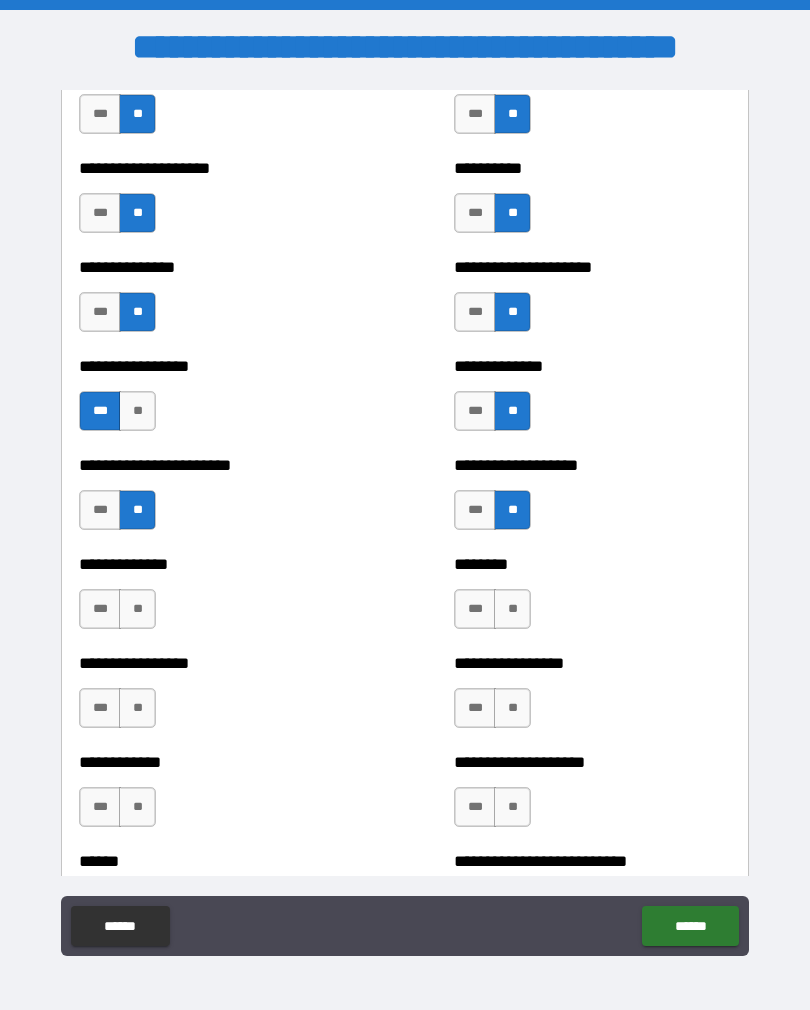 click on "**" at bounding box center [137, 609] 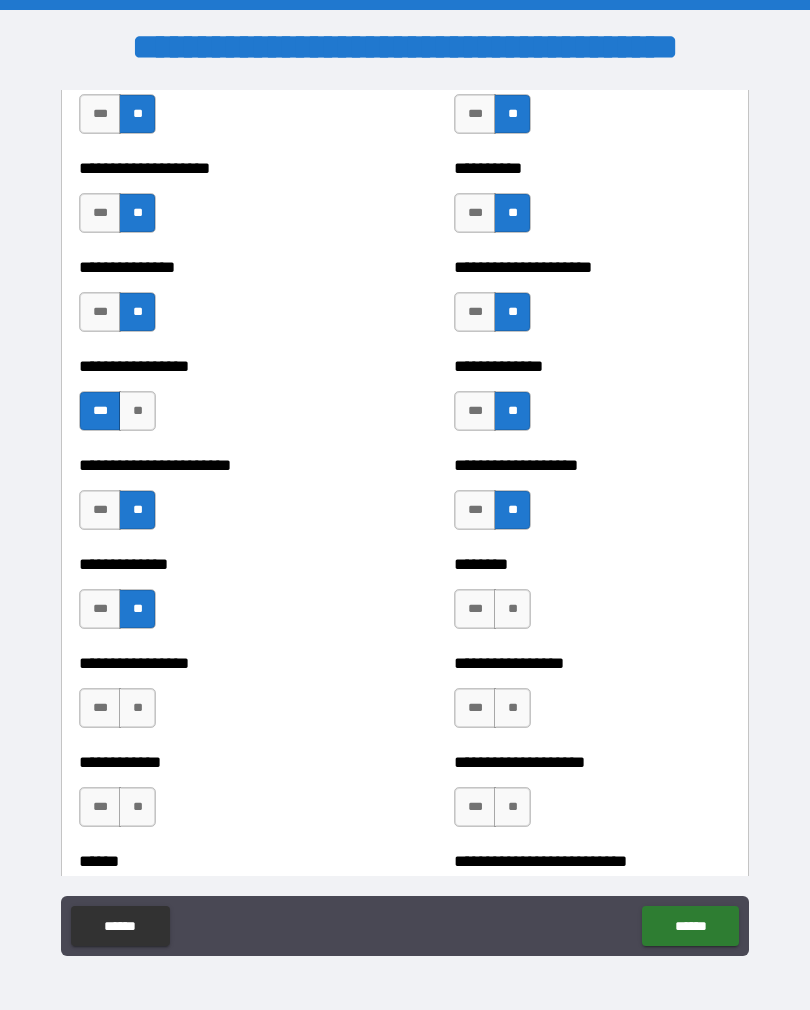 click on "**" at bounding box center [512, 609] 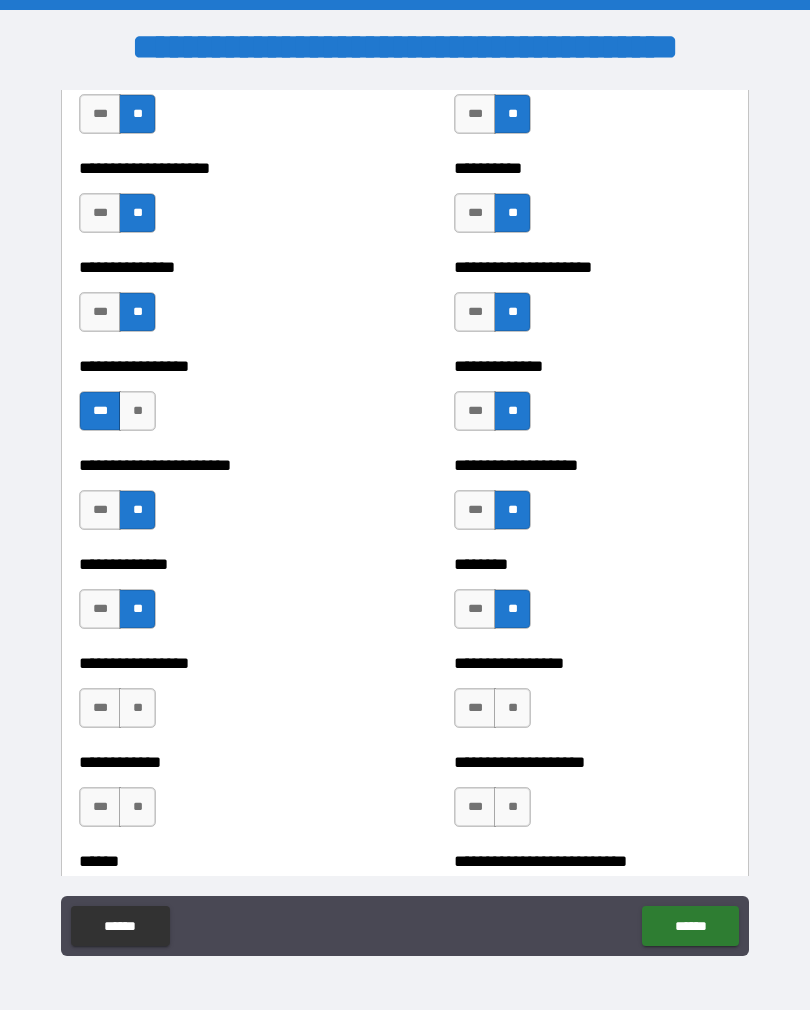 click on "**" at bounding box center (137, 708) 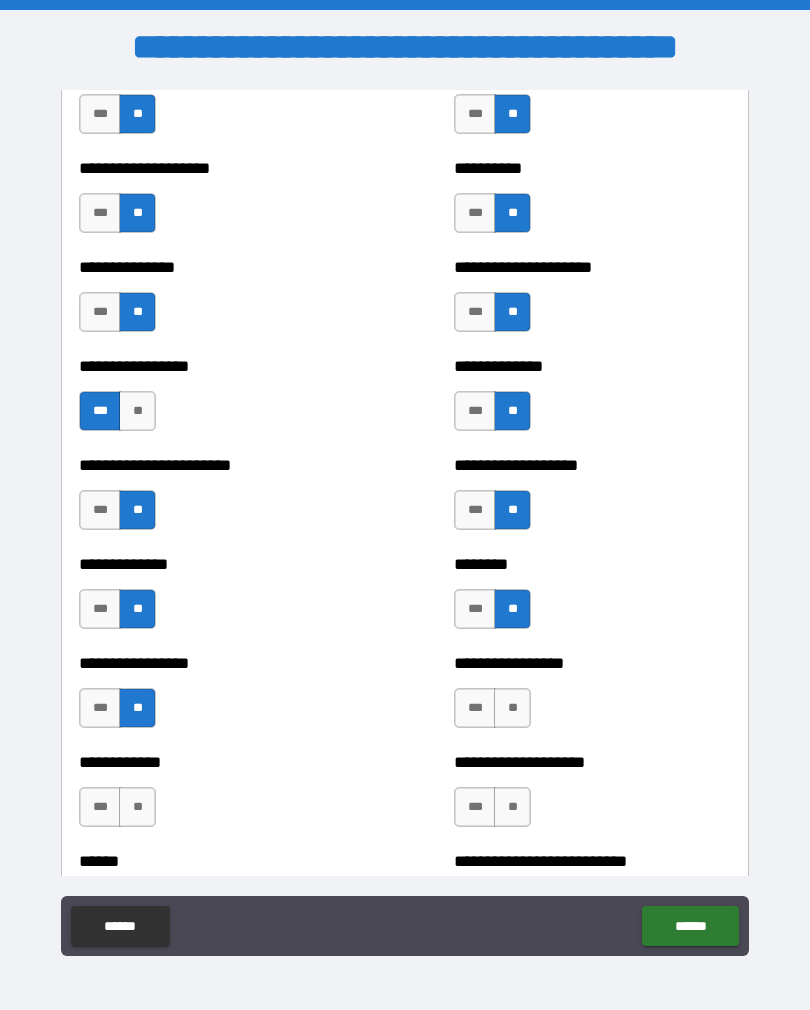click on "**" at bounding box center [512, 708] 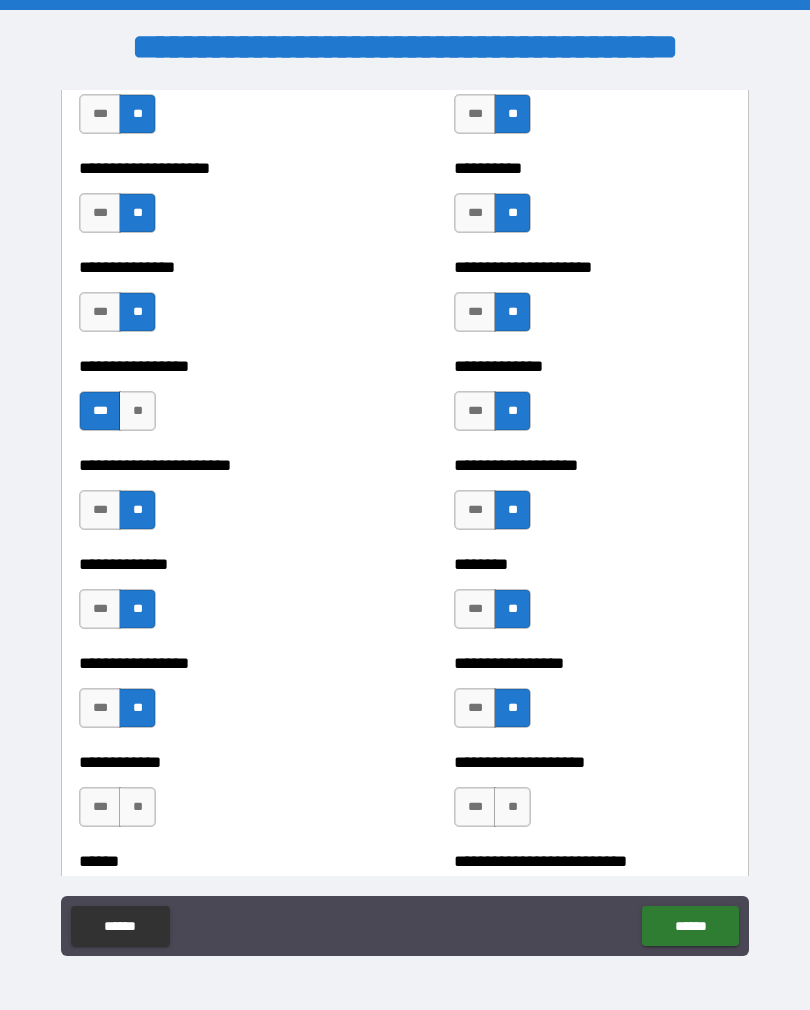 click on "**" at bounding box center (137, 807) 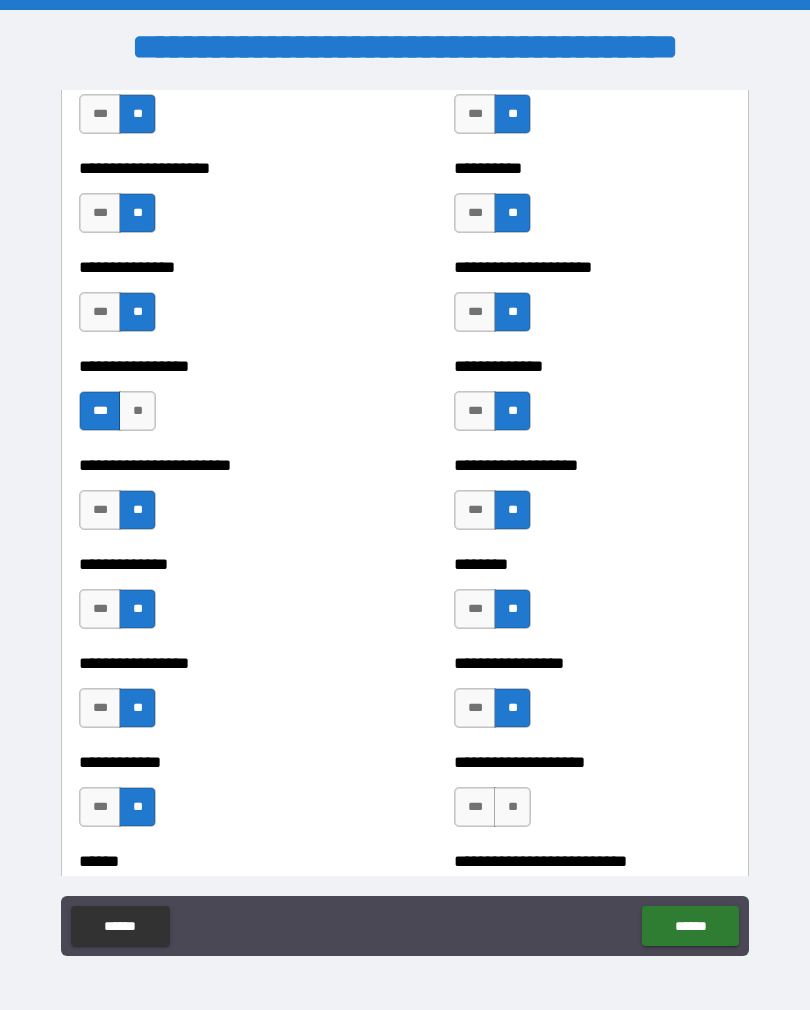 click on "**" at bounding box center [512, 807] 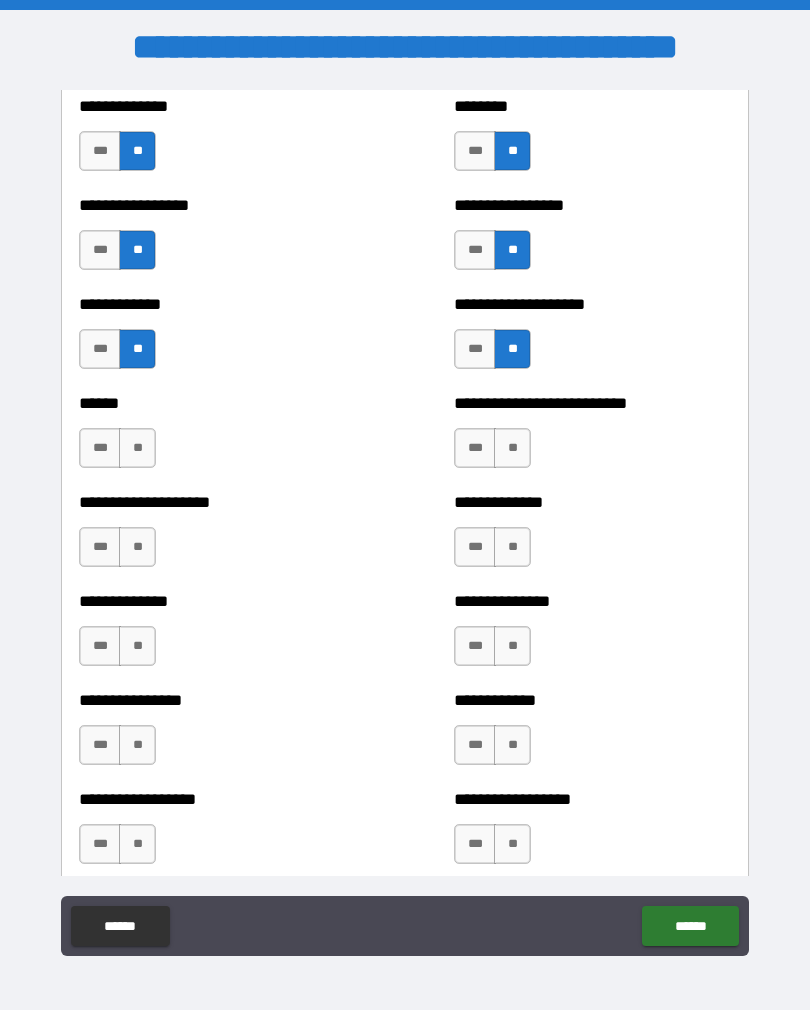 scroll, scrollTop: 3842, scrollLeft: 0, axis: vertical 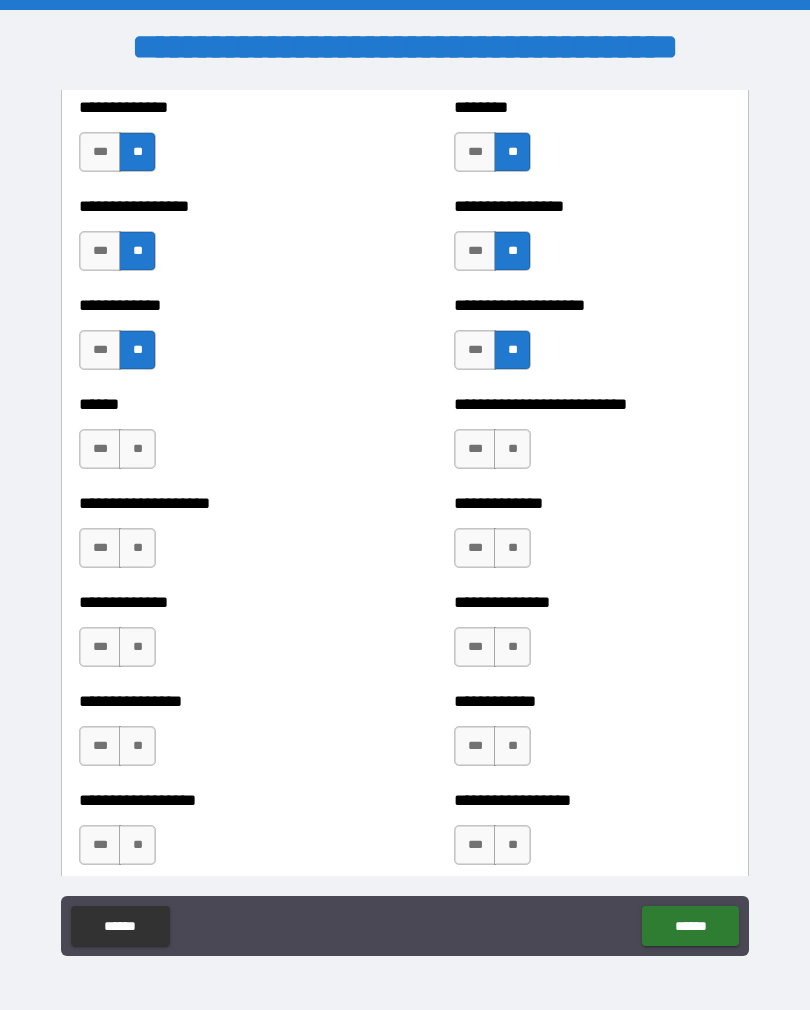 click on "**" at bounding box center [137, 449] 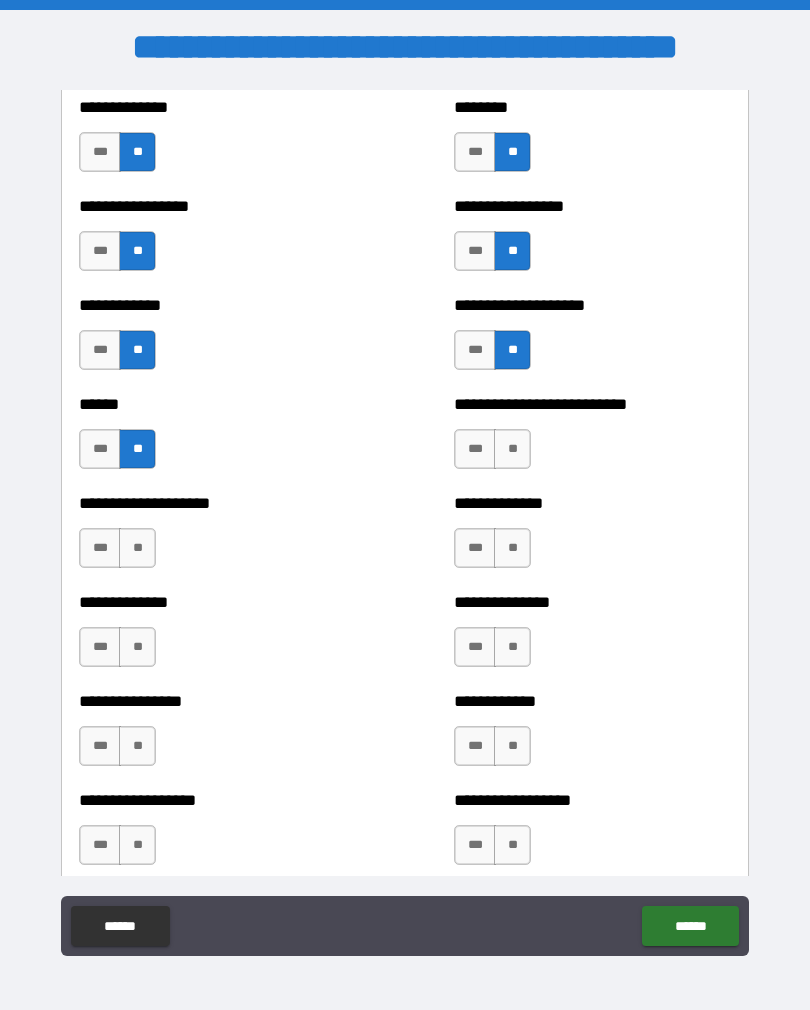click on "**" at bounding box center [512, 449] 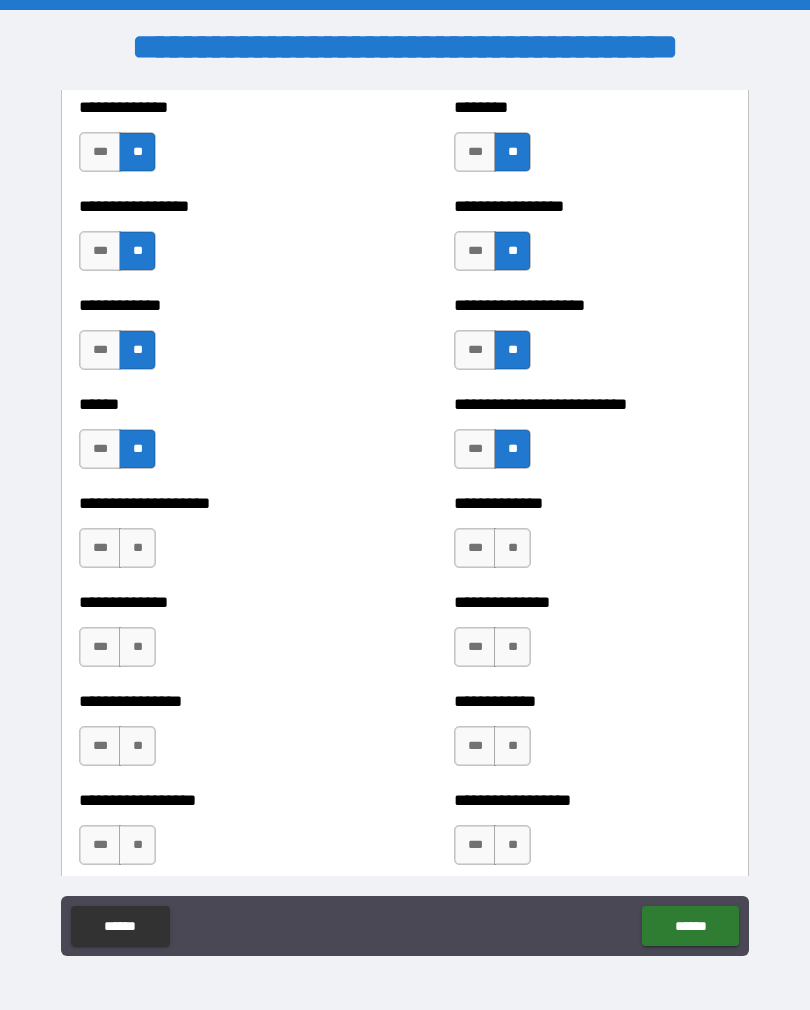 click on "**" at bounding box center [137, 548] 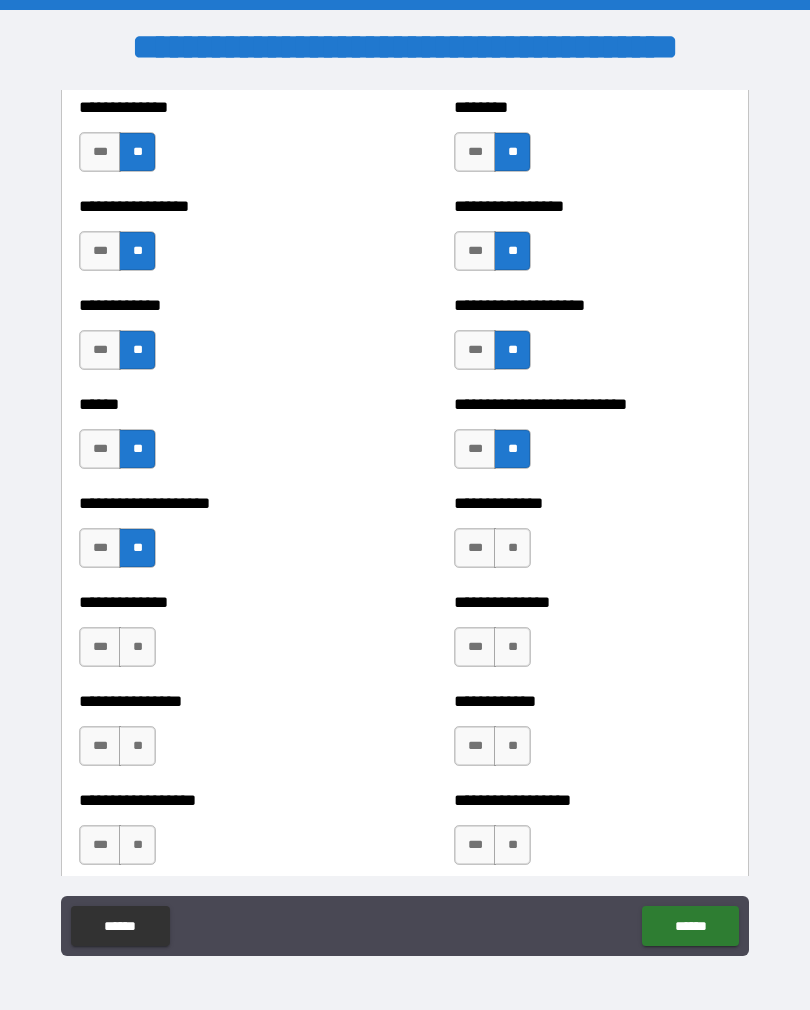 click on "**" at bounding box center [512, 548] 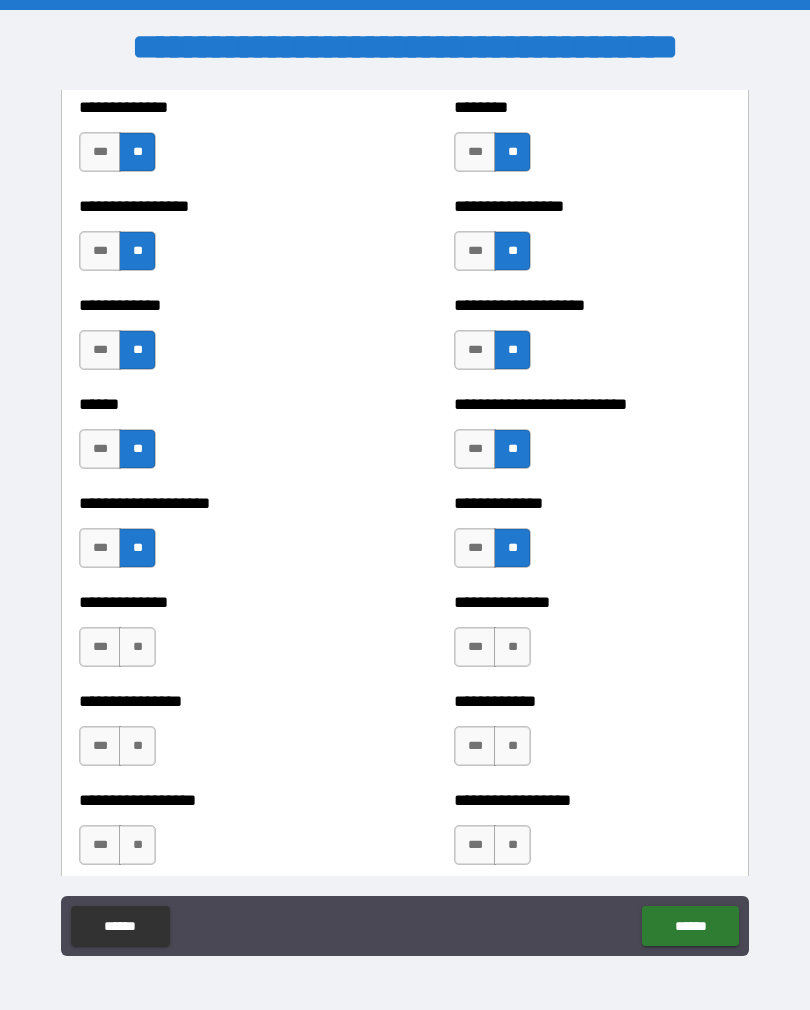 click on "**" at bounding box center (137, 647) 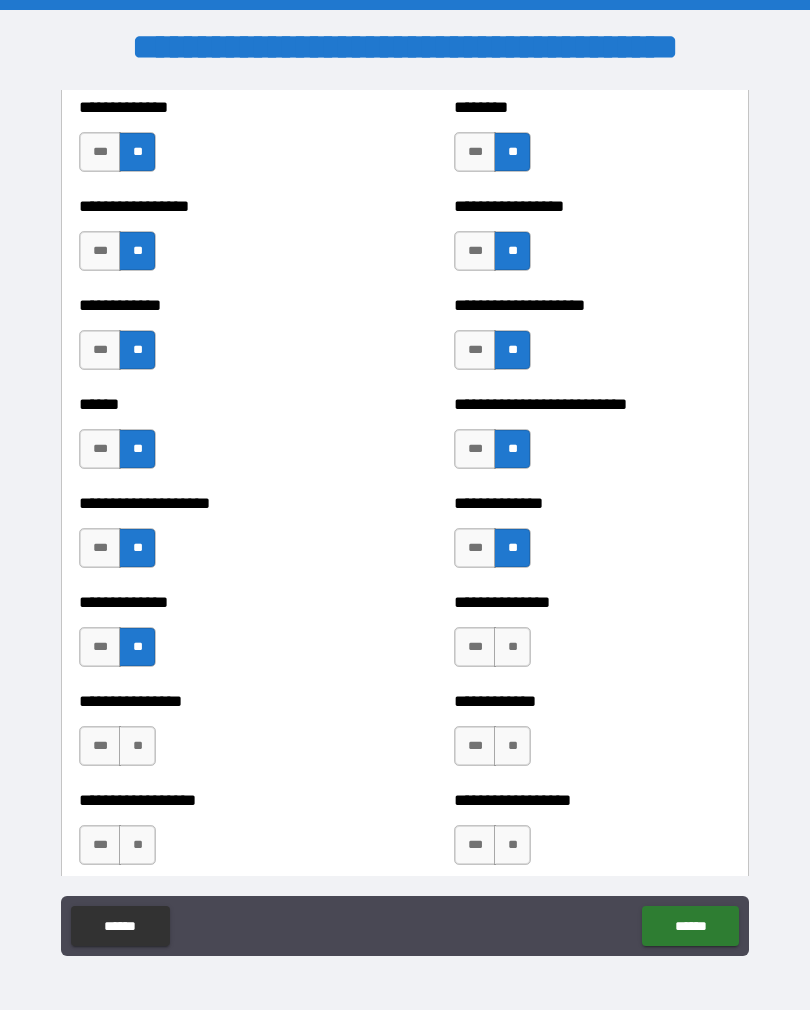 click on "**" at bounding box center [512, 647] 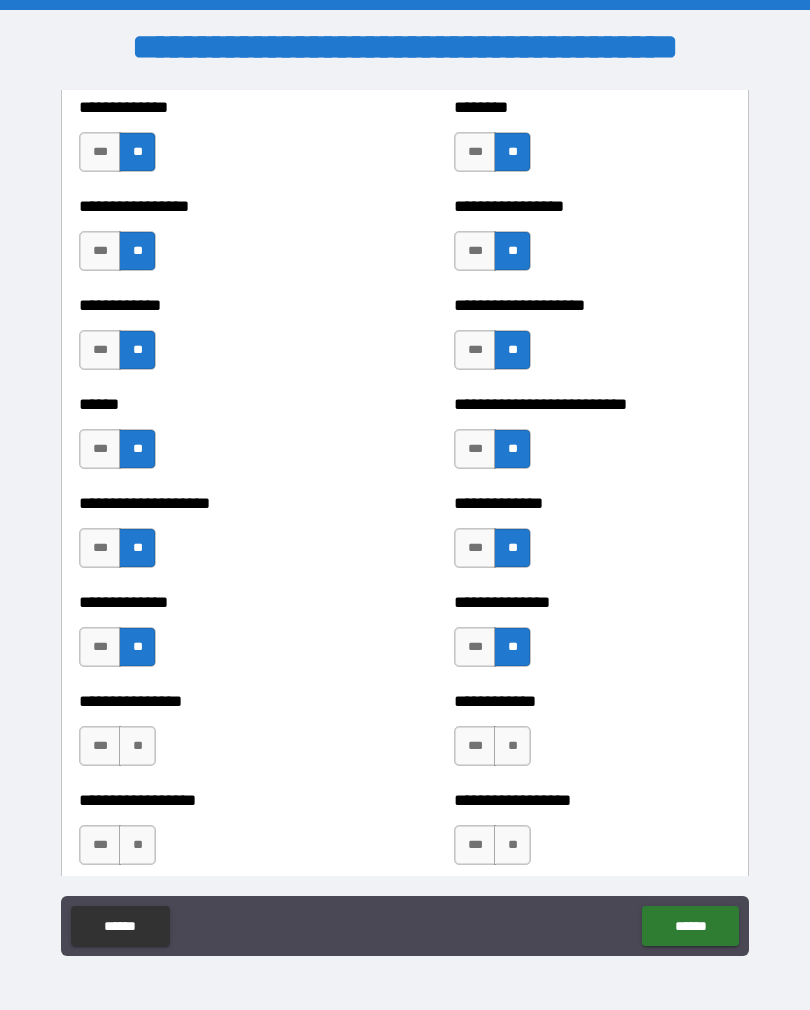 click on "**" at bounding box center (137, 746) 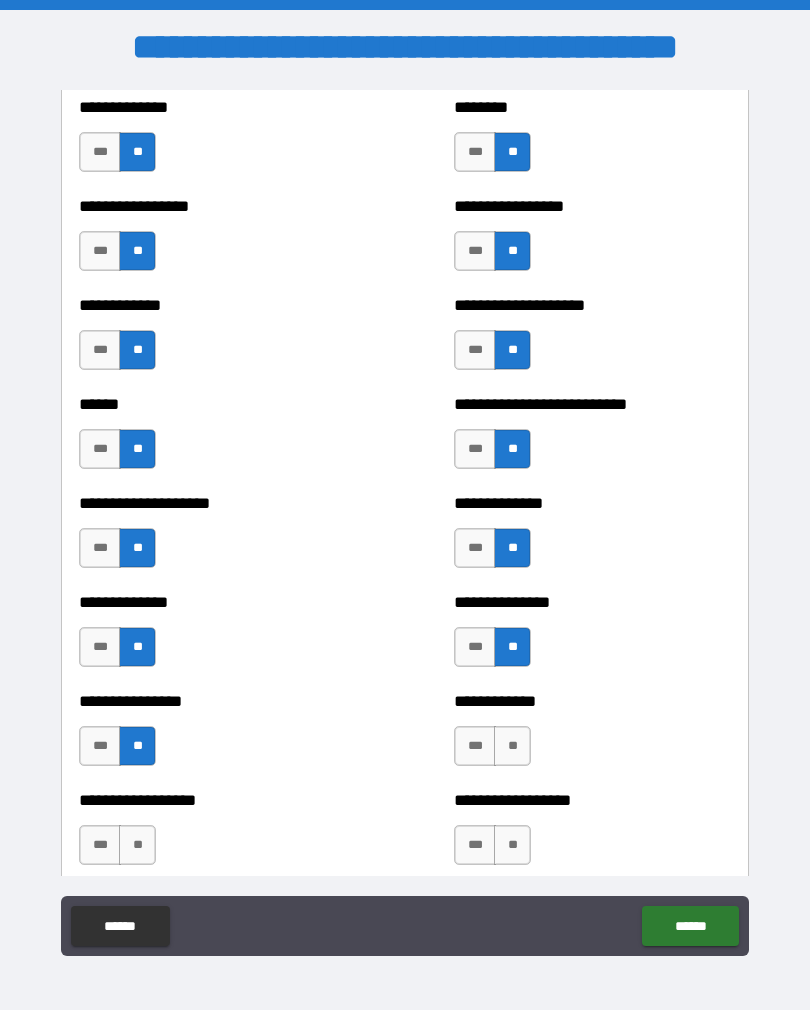 click on "**" at bounding box center [512, 746] 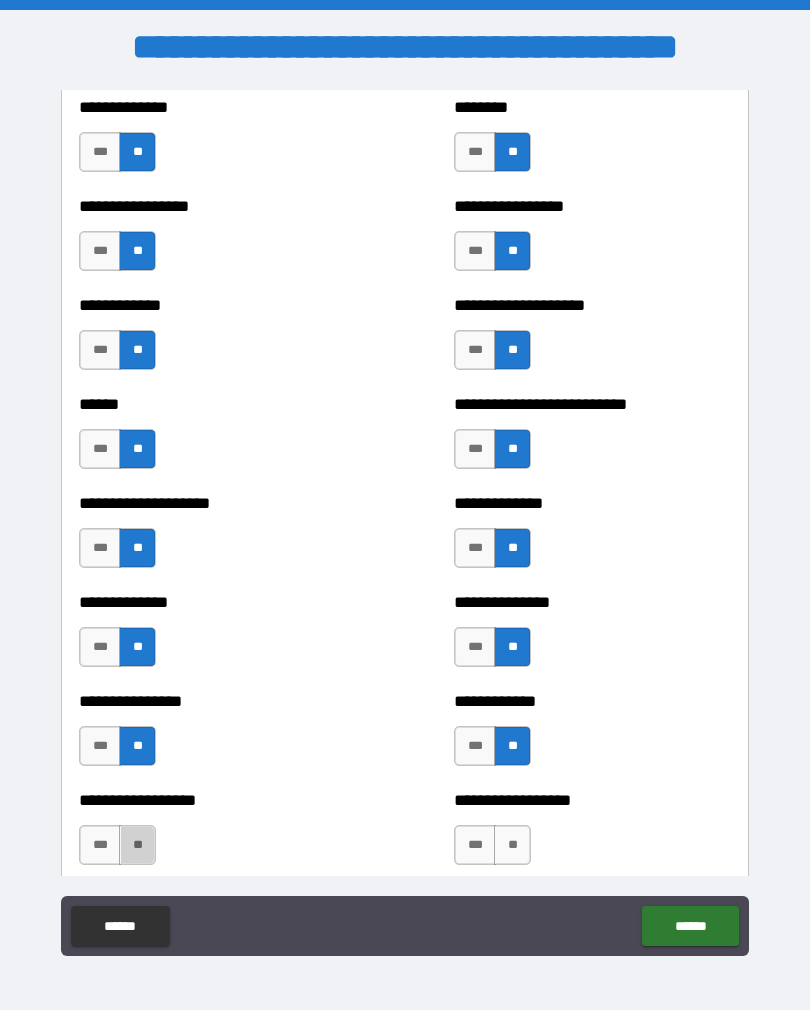 click on "**" at bounding box center [137, 845] 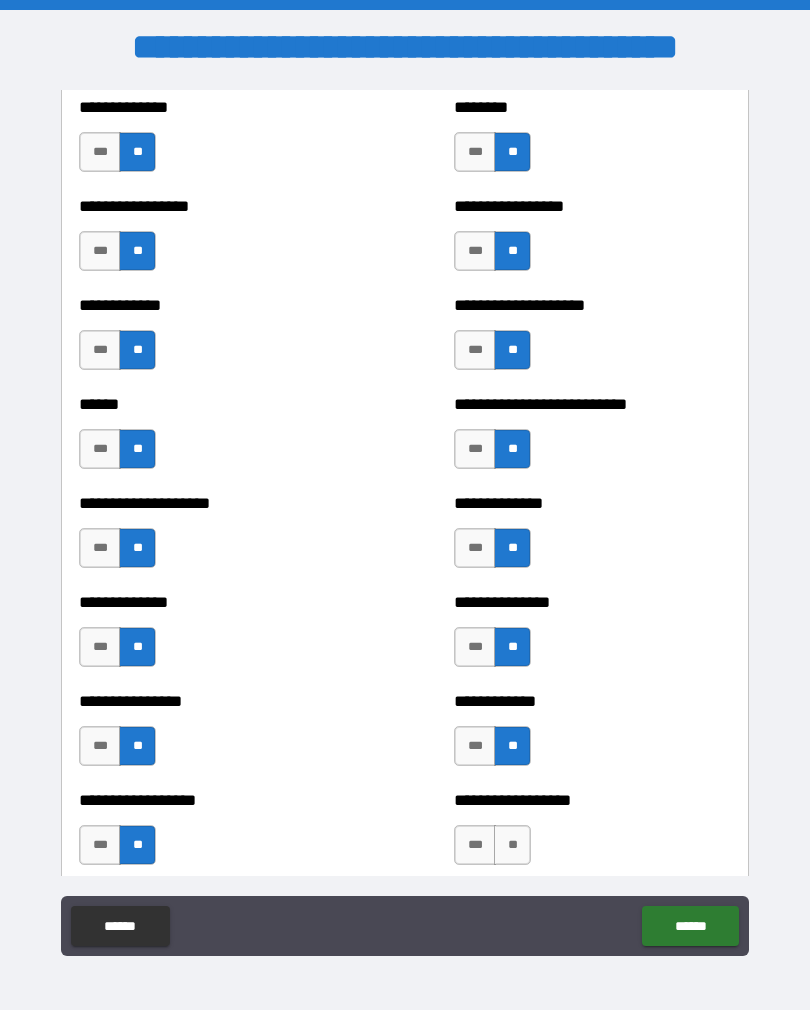 click on "**" at bounding box center (512, 845) 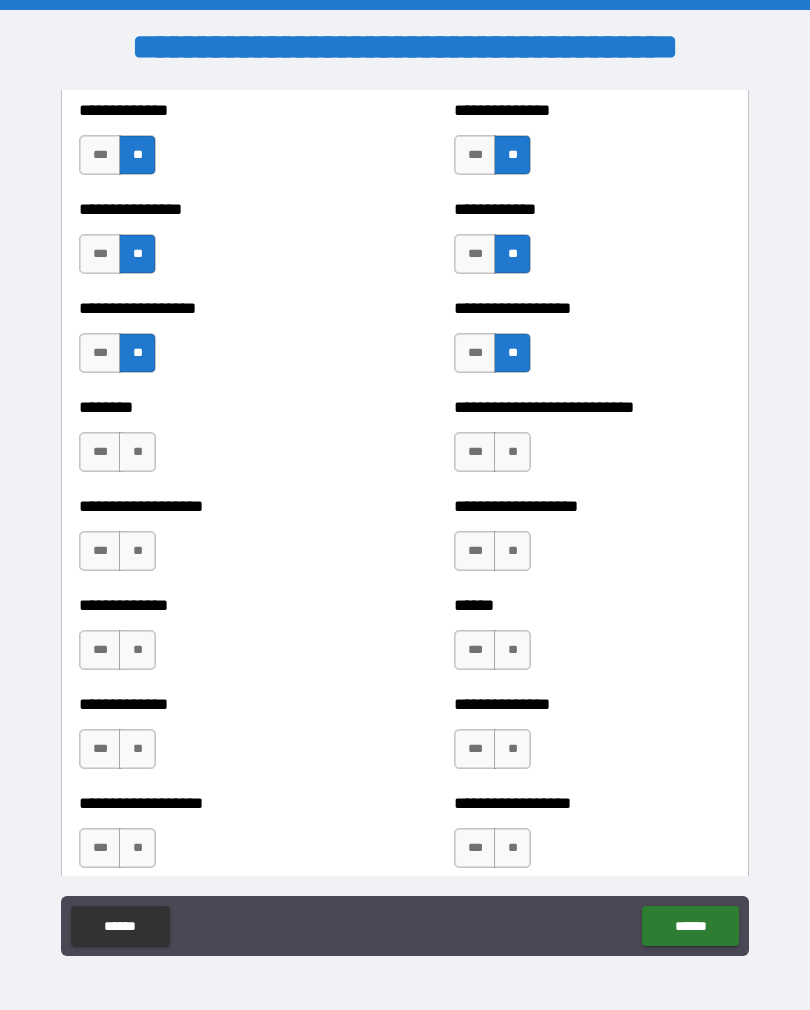 scroll, scrollTop: 4345, scrollLeft: 0, axis: vertical 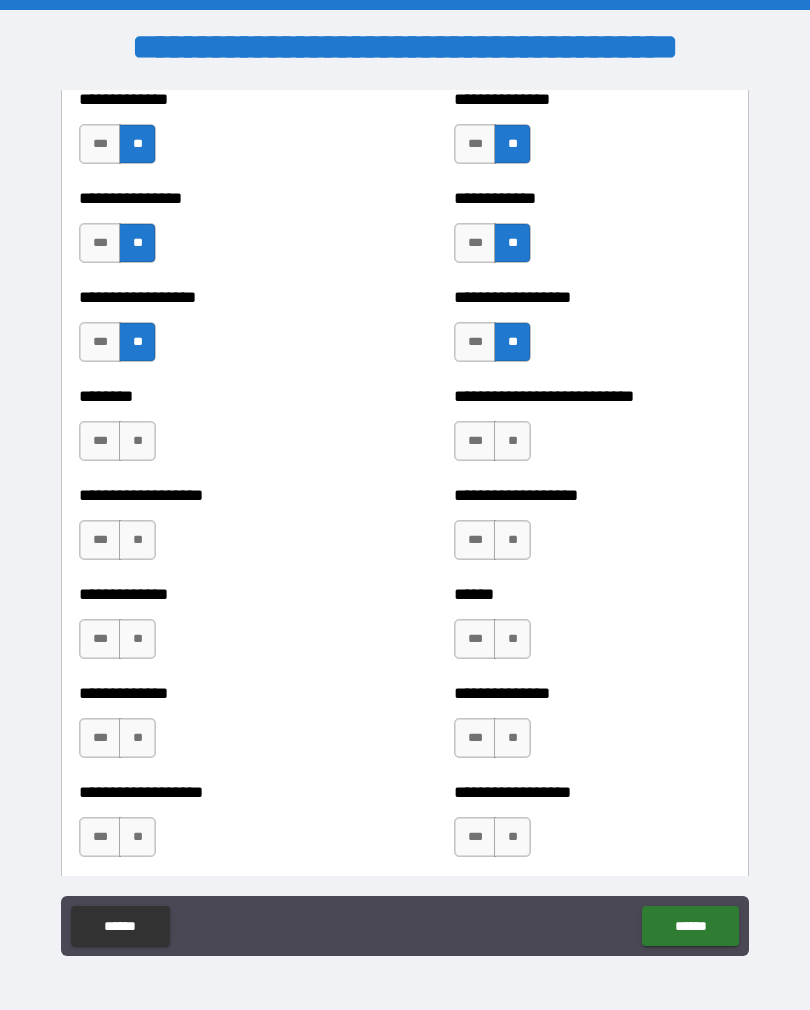 click on "**" at bounding box center [137, 441] 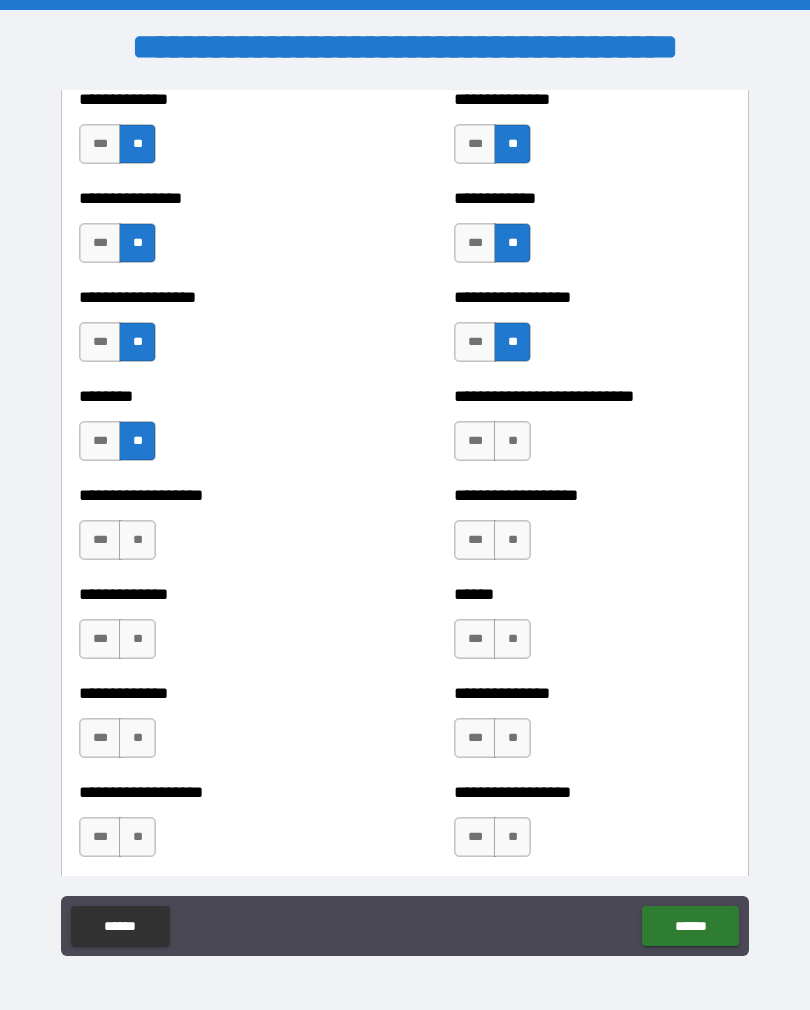 click on "**" at bounding box center (512, 441) 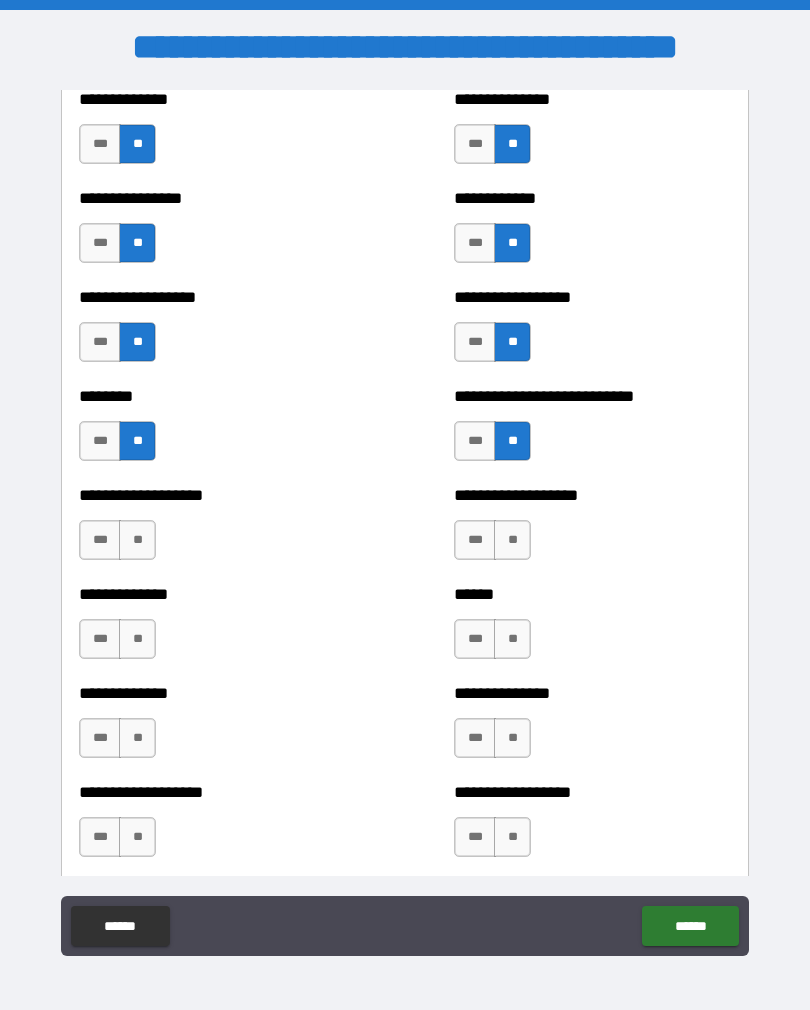 click on "**" at bounding box center [137, 540] 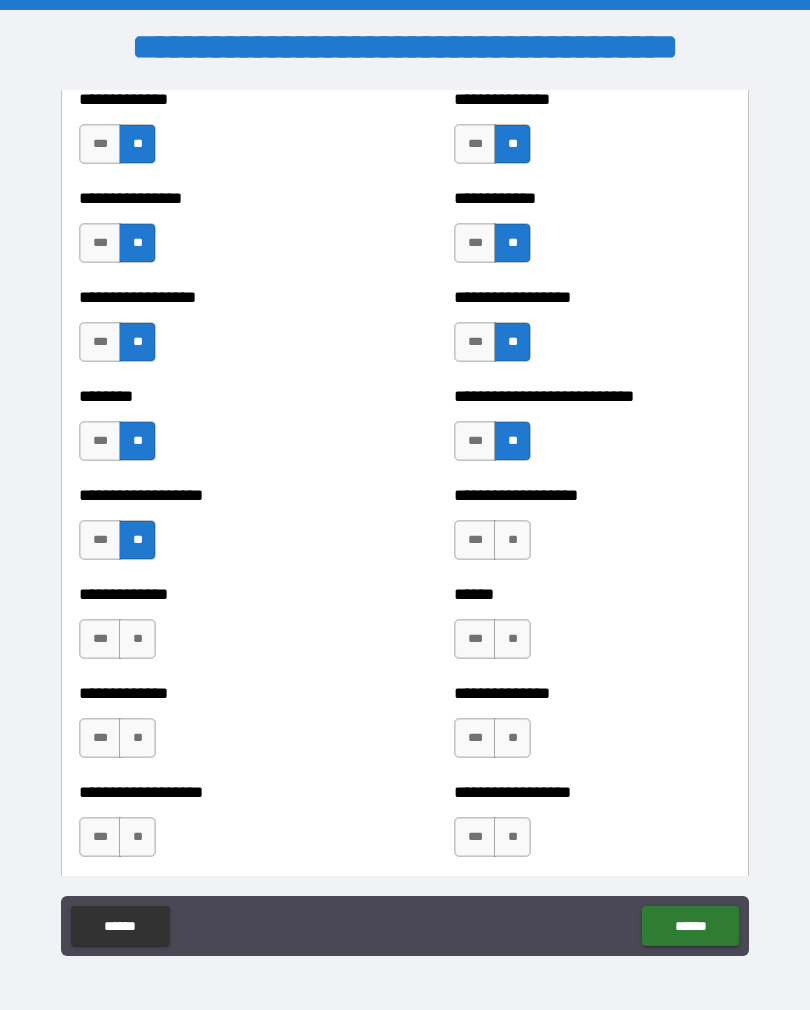 click on "**" at bounding box center (512, 540) 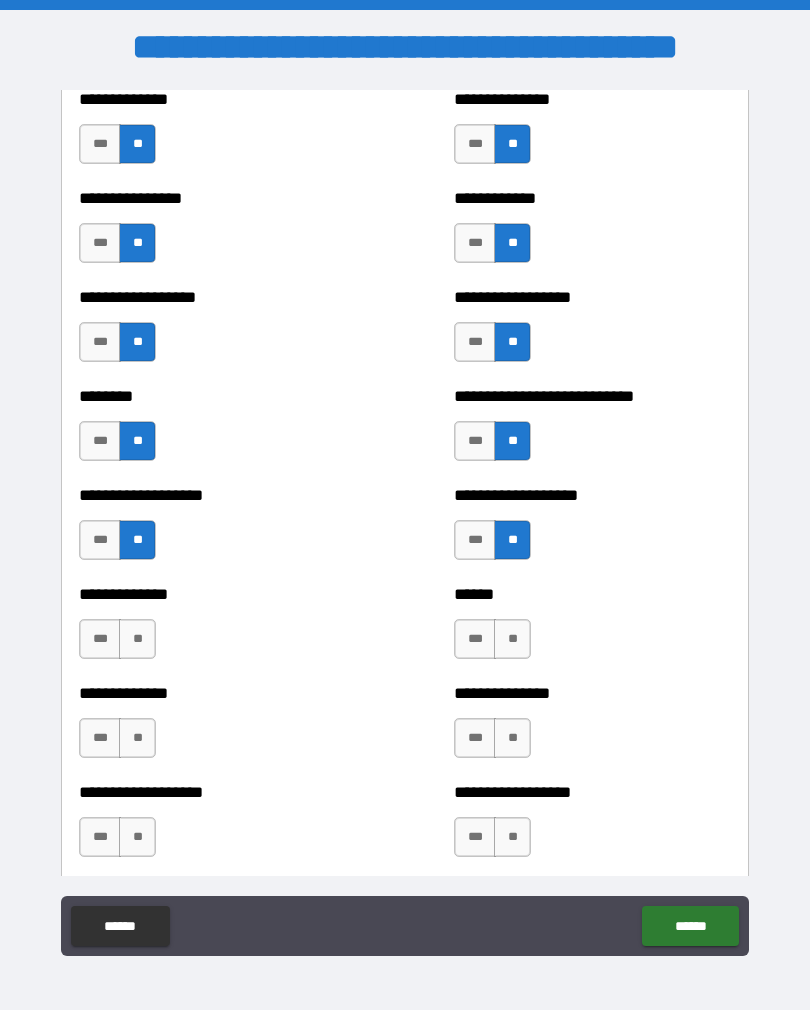 click on "**" at bounding box center (137, 639) 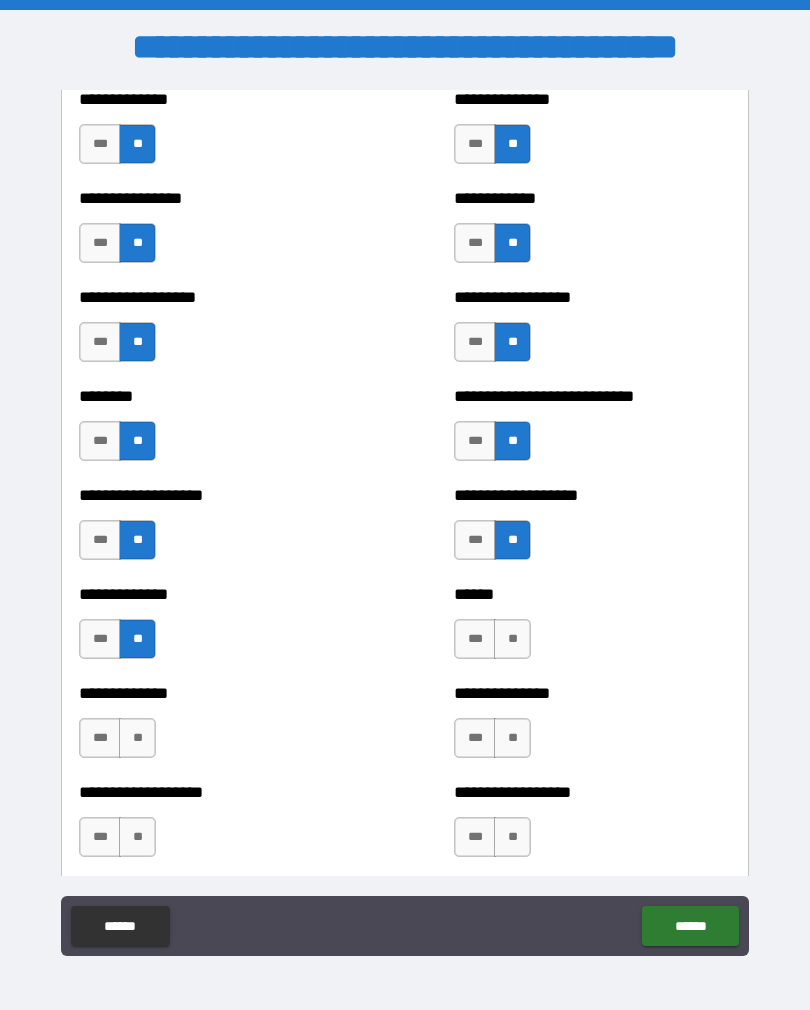 click on "**" at bounding box center (512, 639) 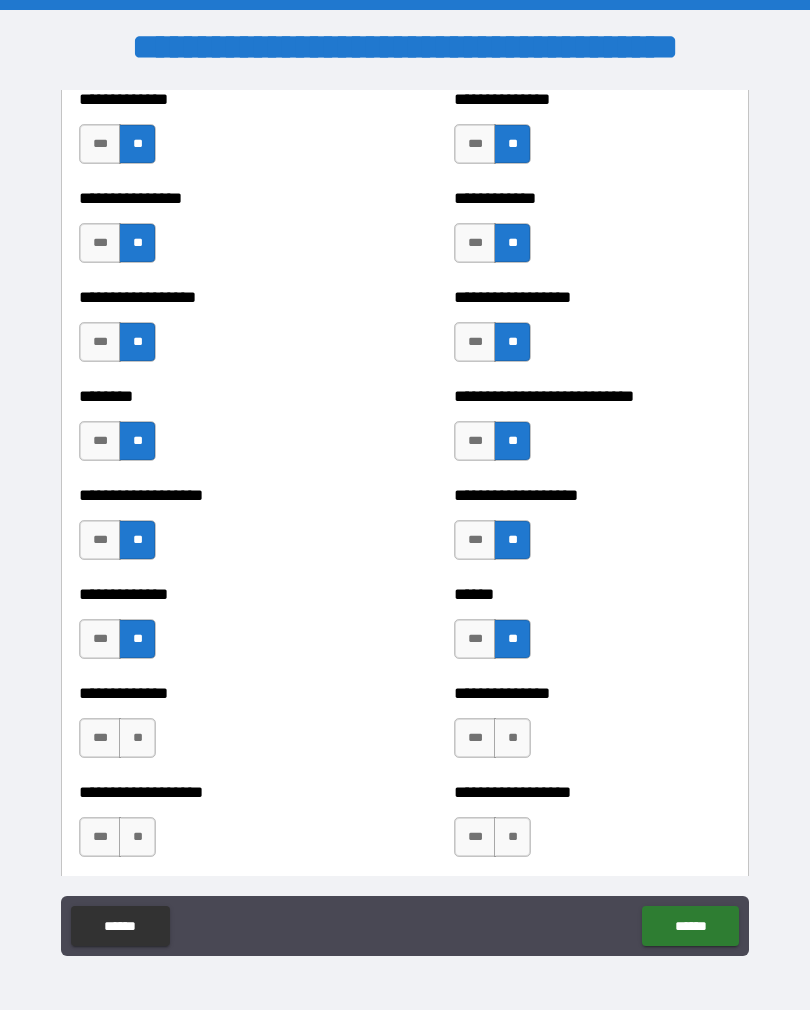 click on "**" at bounding box center [137, 738] 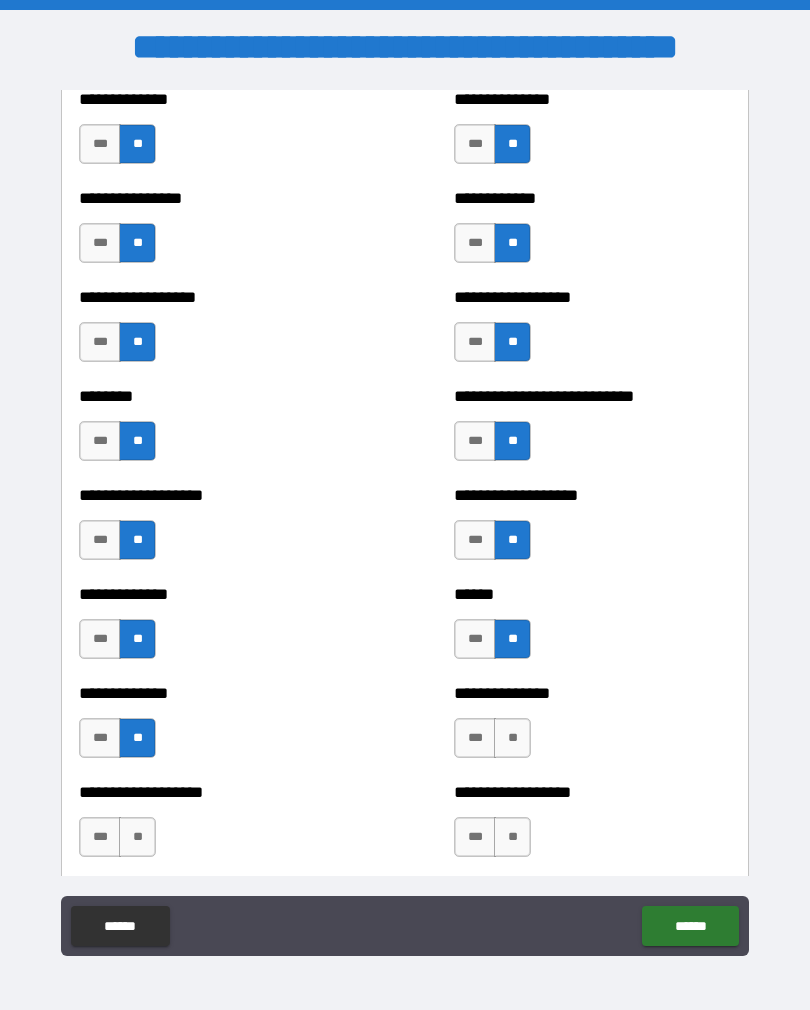 click on "**" at bounding box center [512, 738] 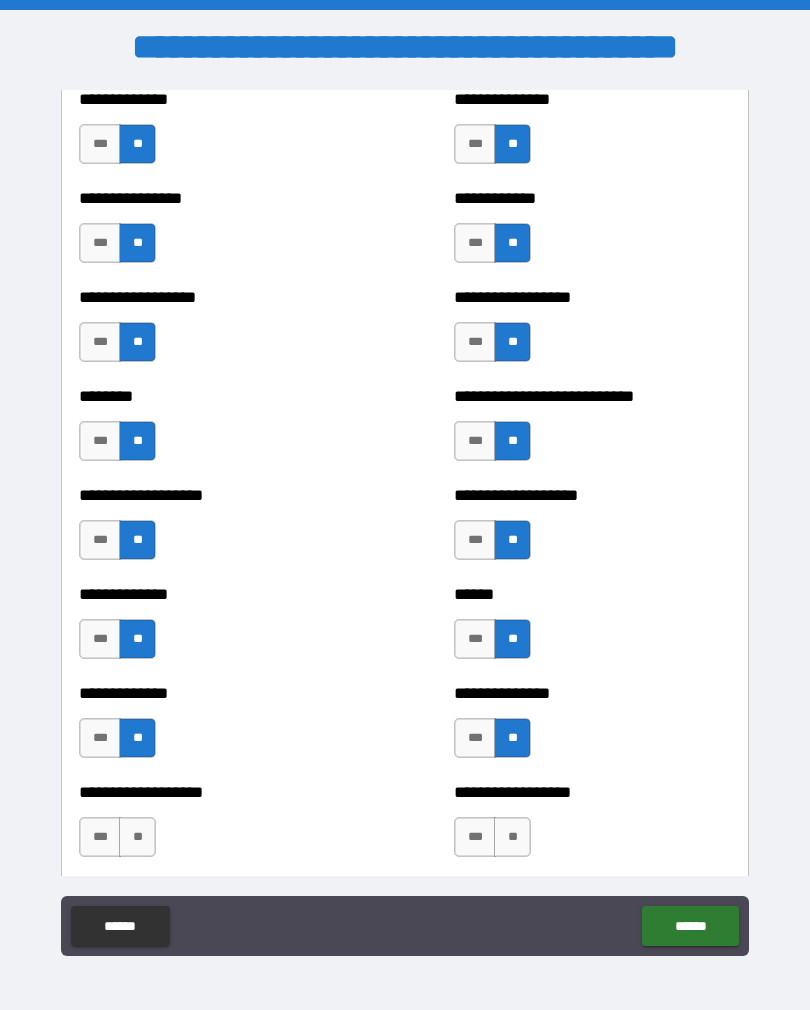 click on "**" at bounding box center [137, 837] 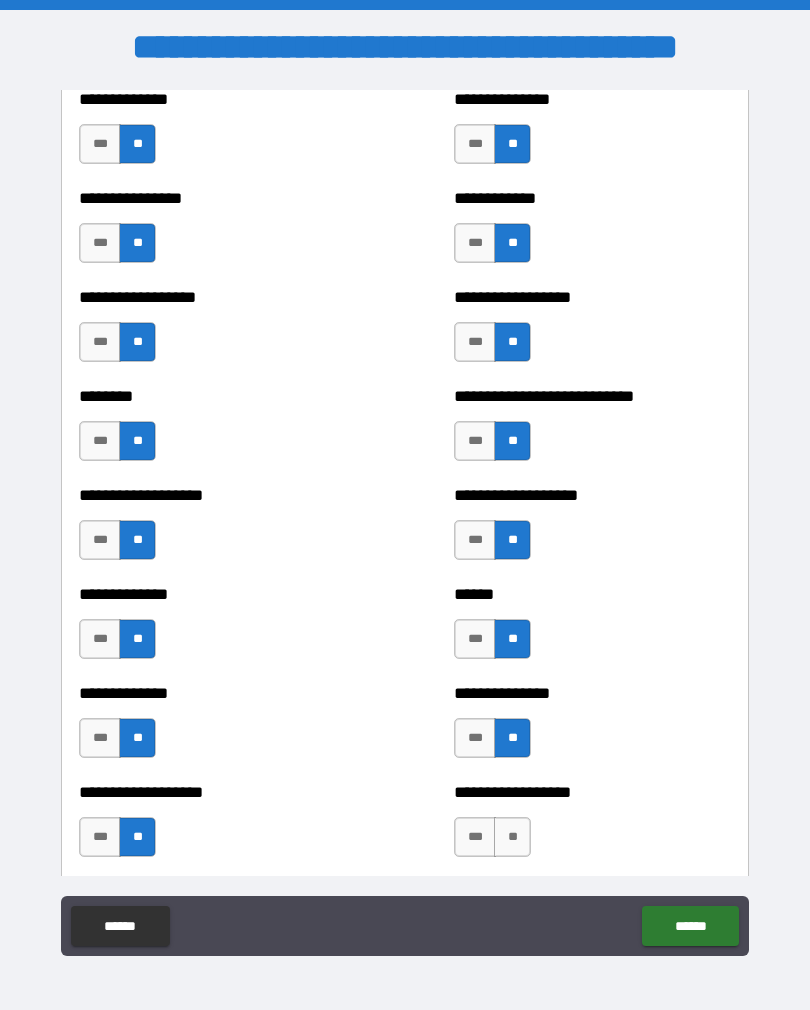 click on "**" at bounding box center (512, 837) 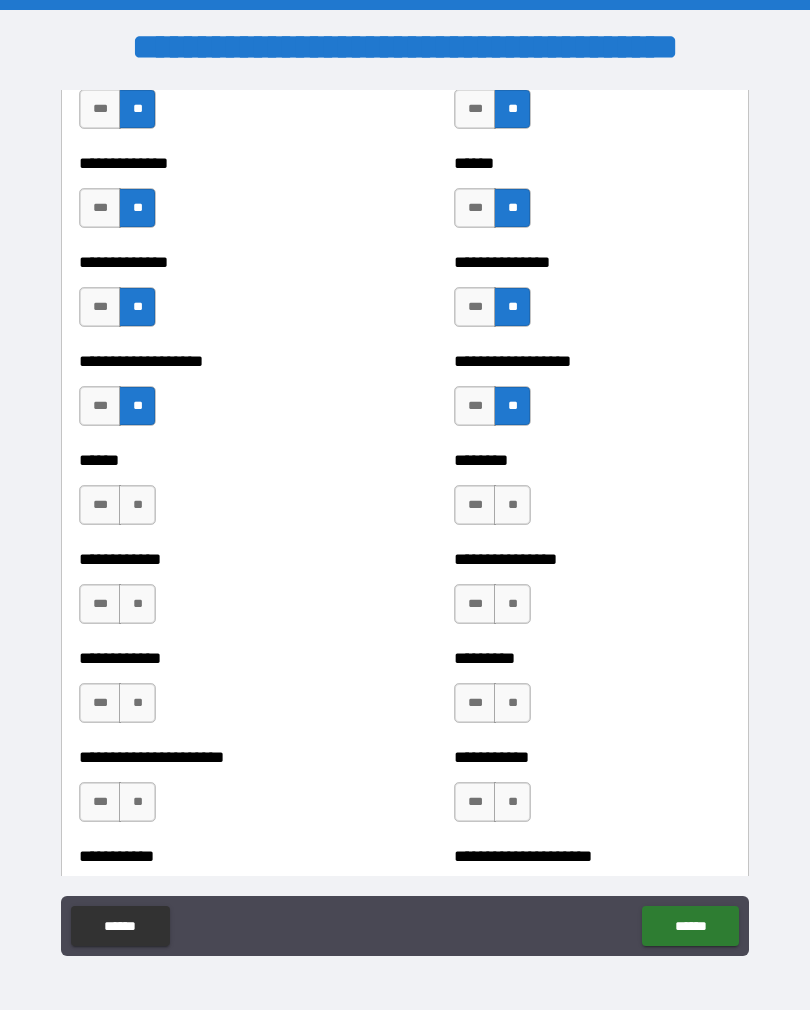 scroll, scrollTop: 4783, scrollLeft: 0, axis: vertical 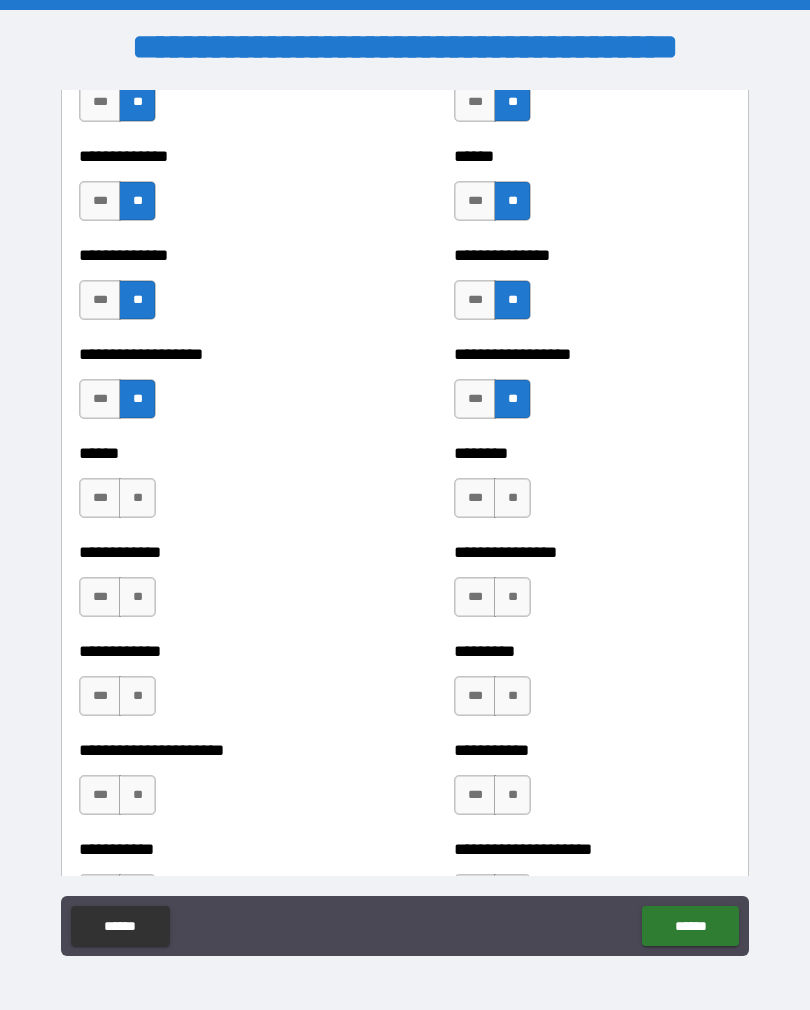 click on "**" at bounding box center [137, 498] 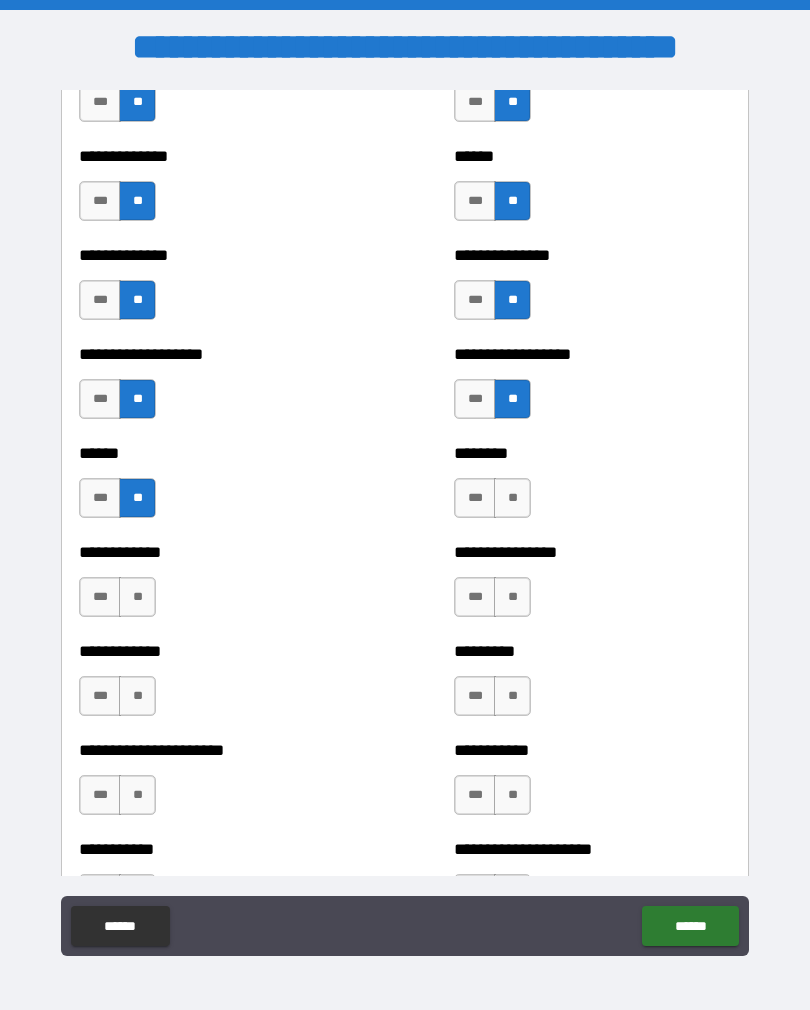 click on "**" at bounding box center [512, 498] 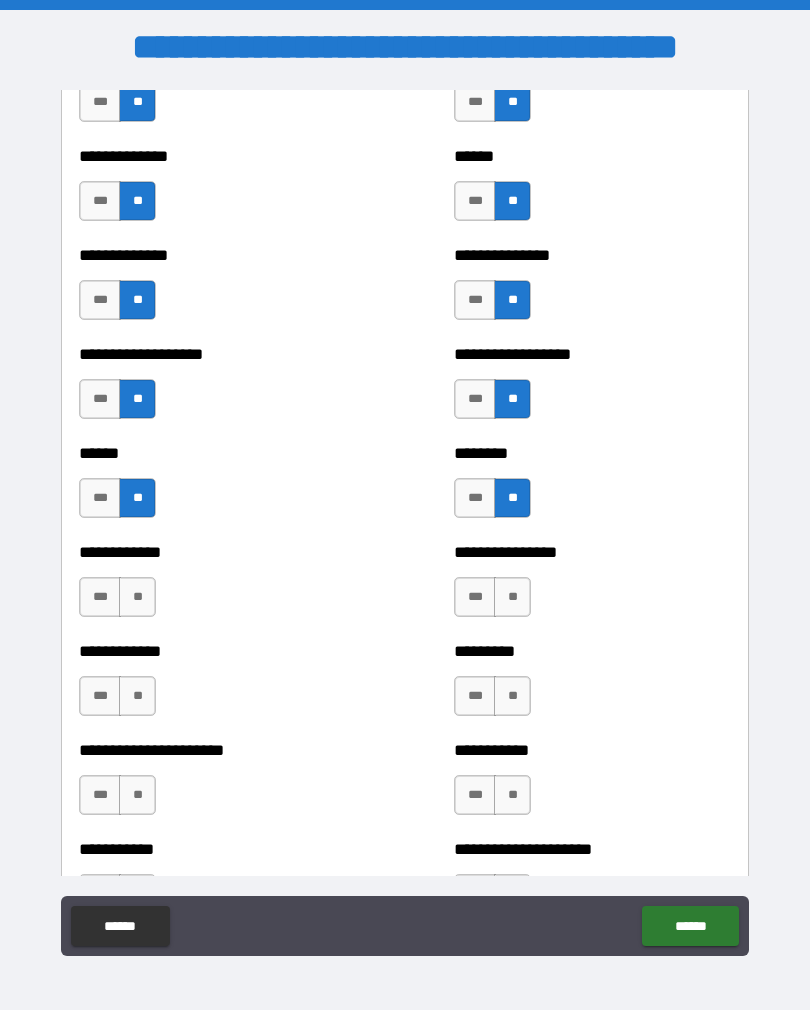 click on "**" at bounding box center [137, 597] 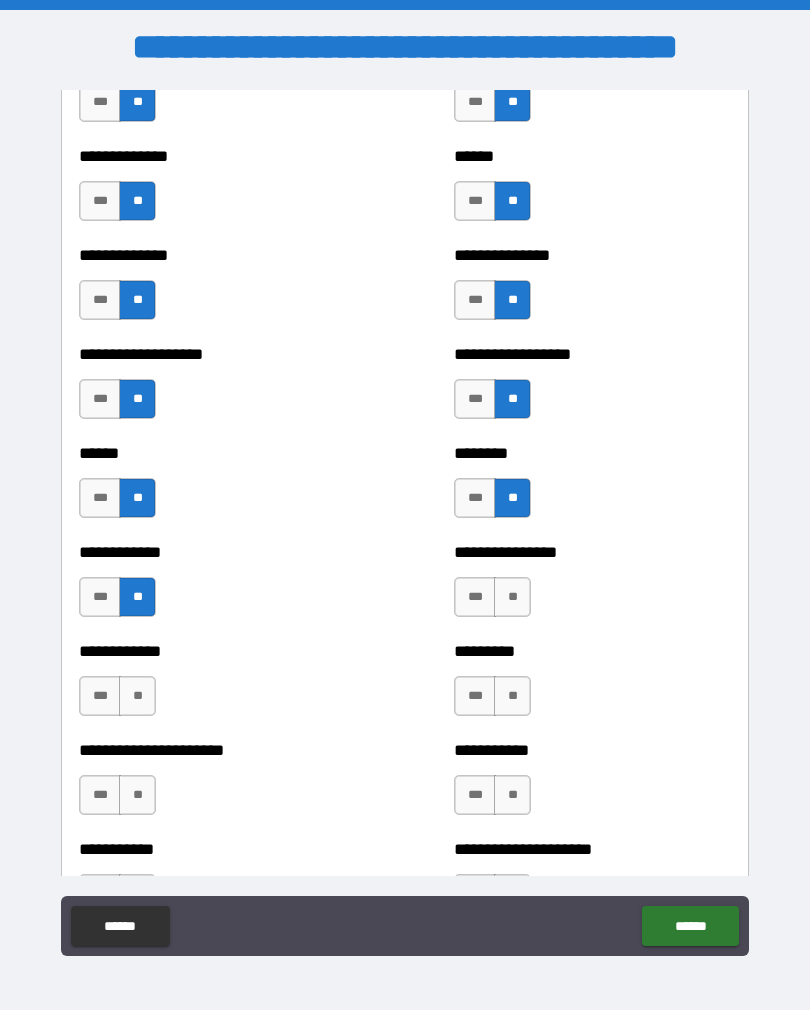 click on "**" at bounding box center [512, 597] 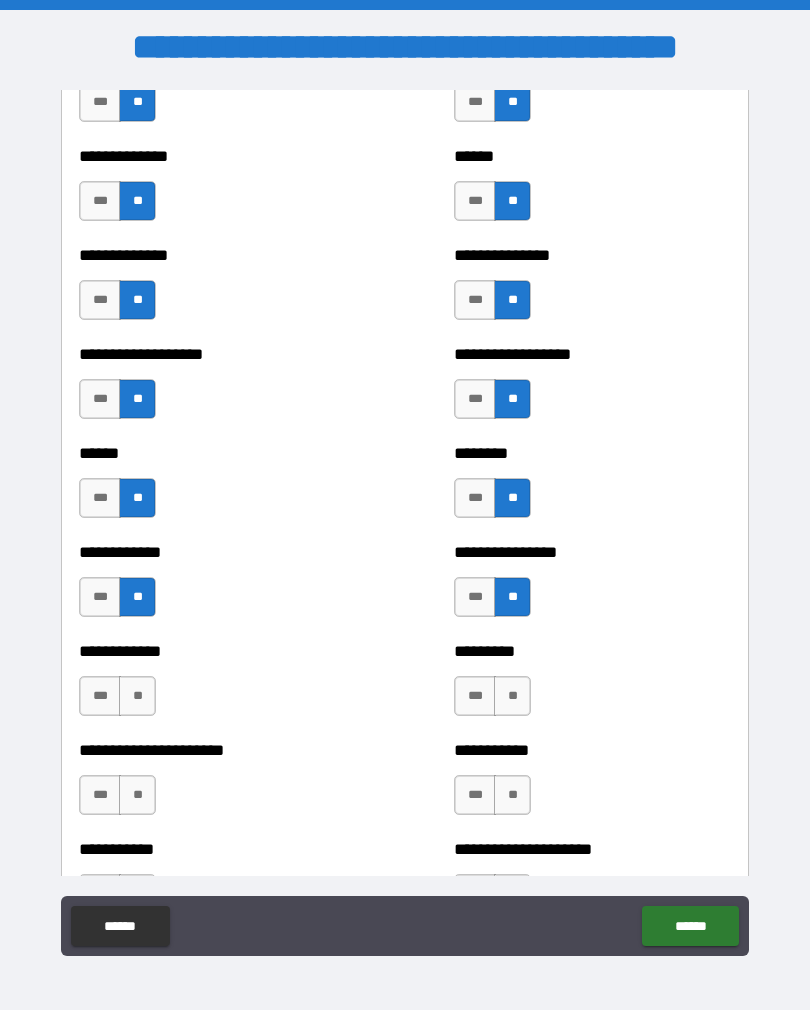 click on "**" at bounding box center (137, 696) 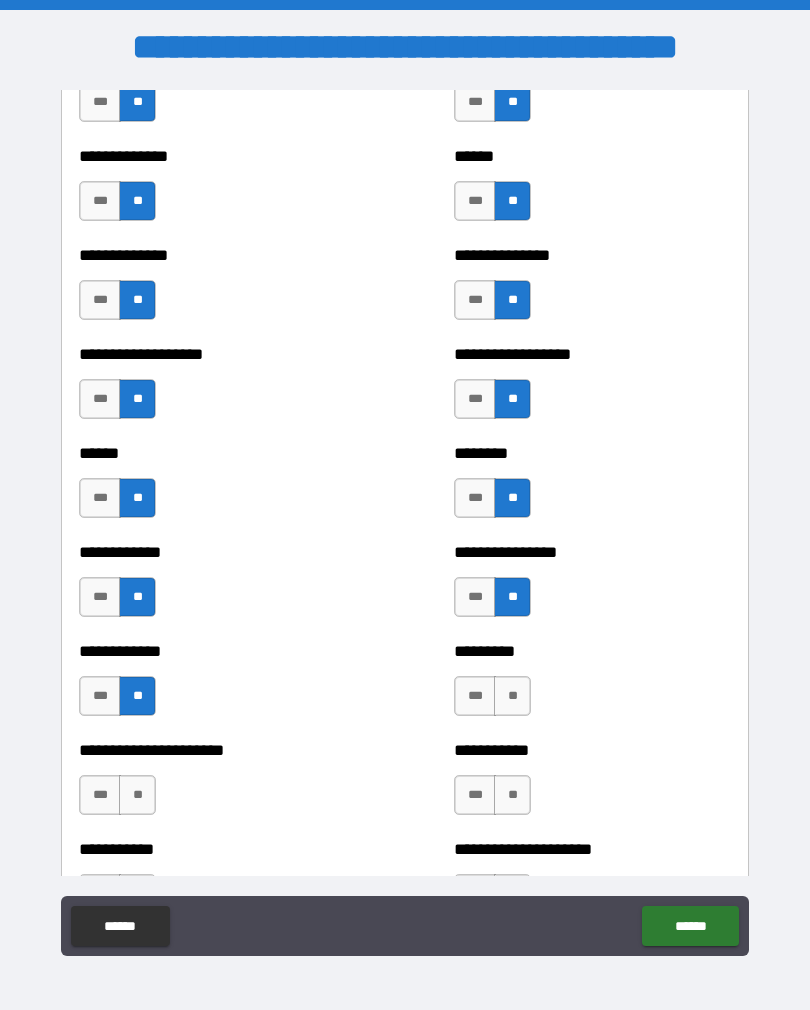 click on "**" at bounding box center (512, 696) 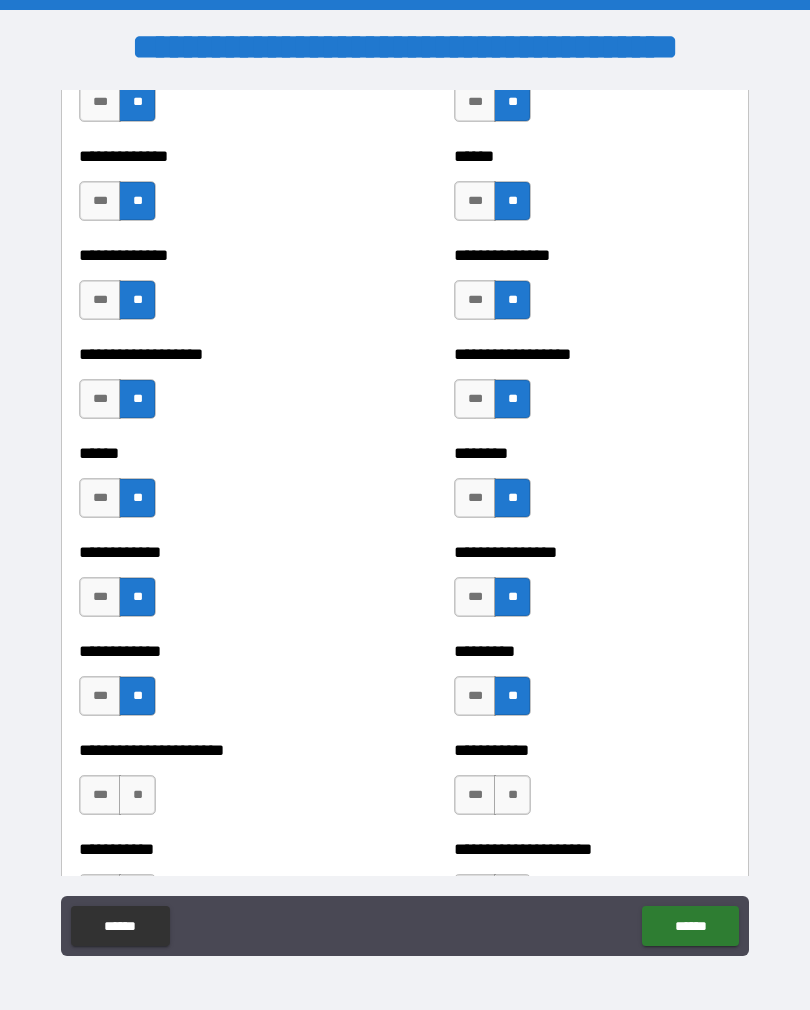 click on "**" at bounding box center (137, 795) 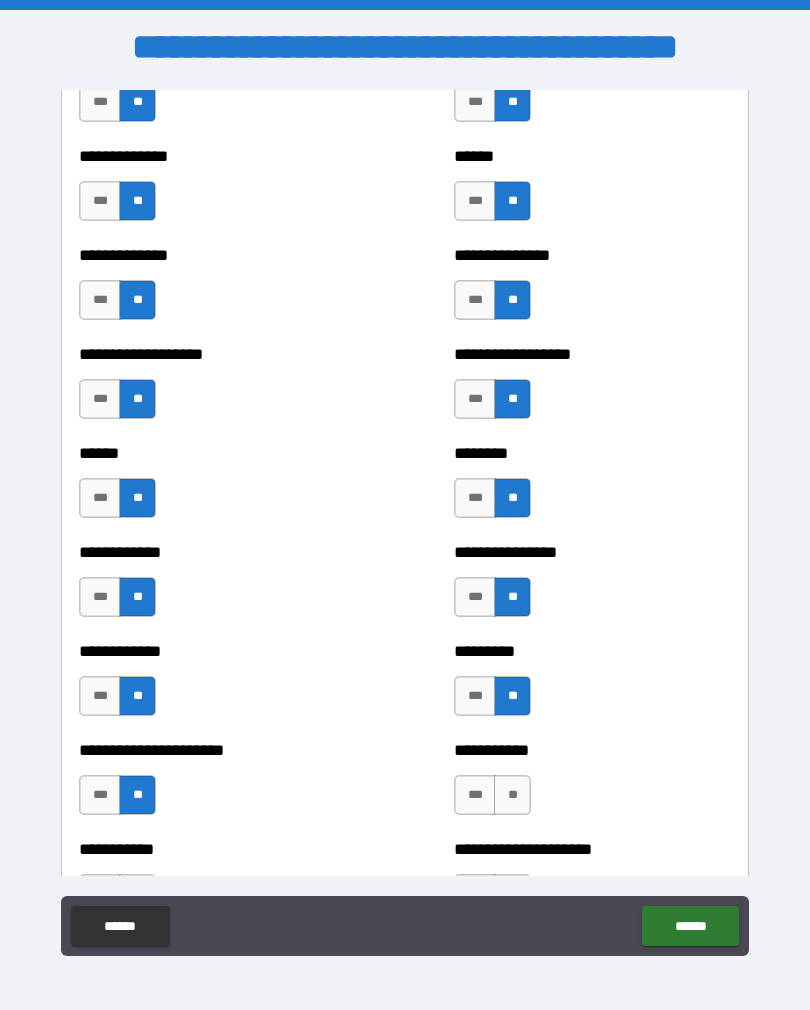 click on "**" at bounding box center (512, 795) 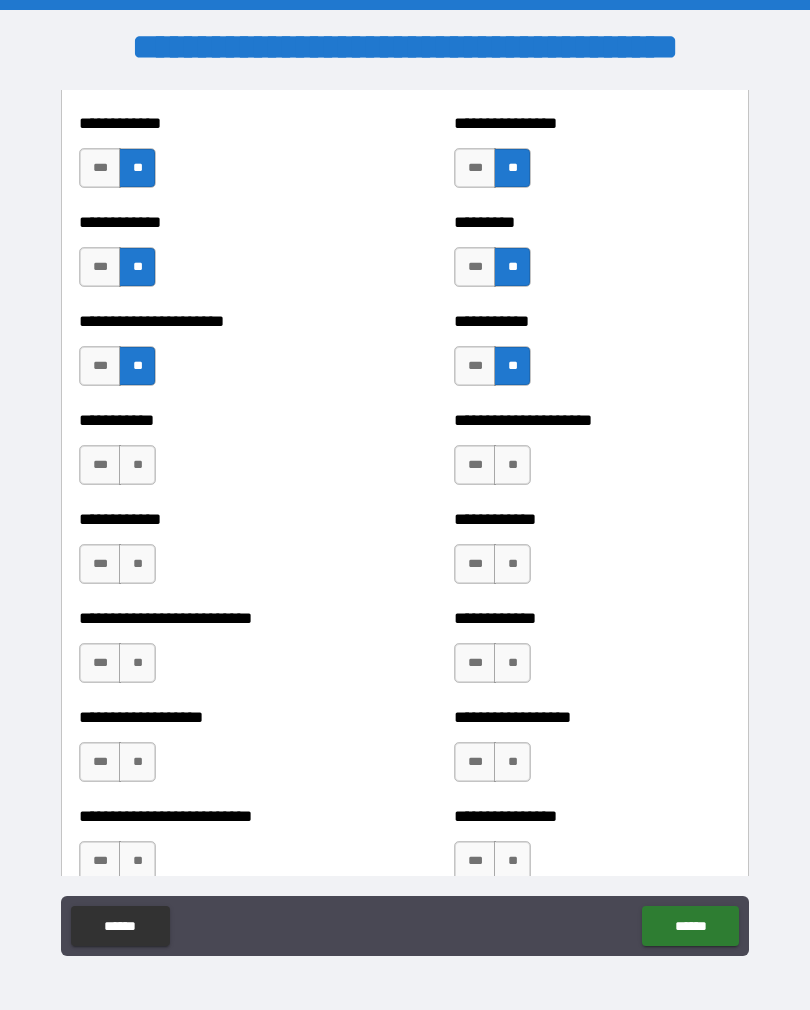 scroll, scrollTop: 5226, scrollLeft: 0, axis: vertical 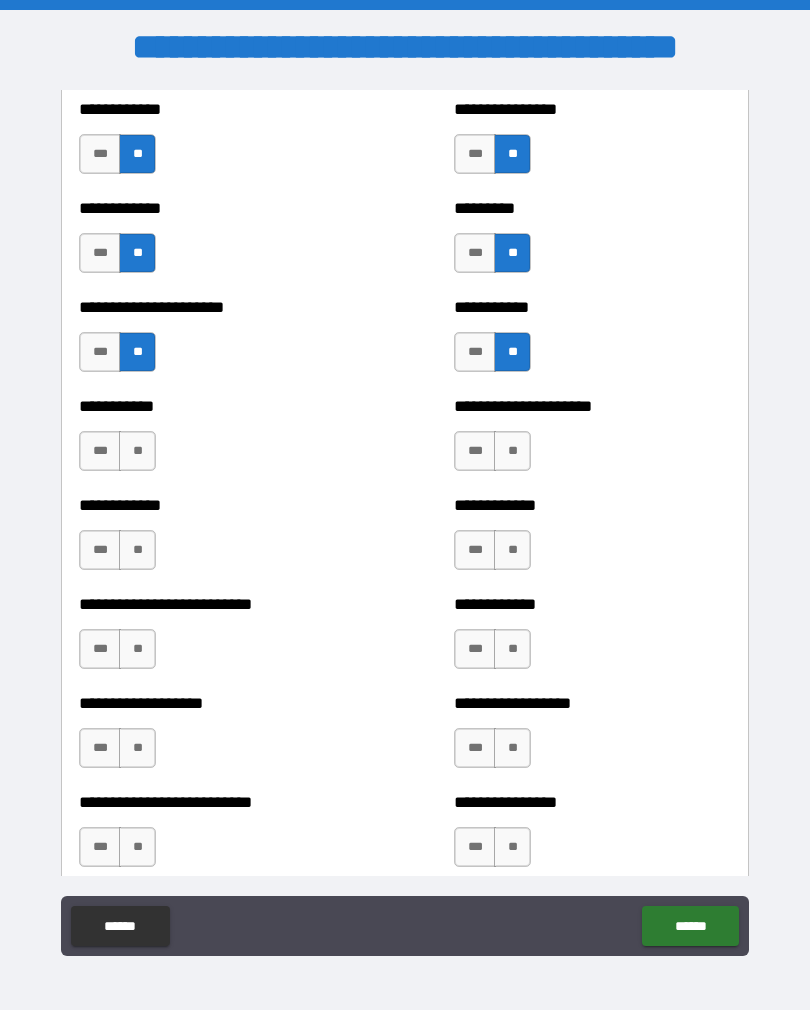 click on "**" at bounding box center (137, 451) 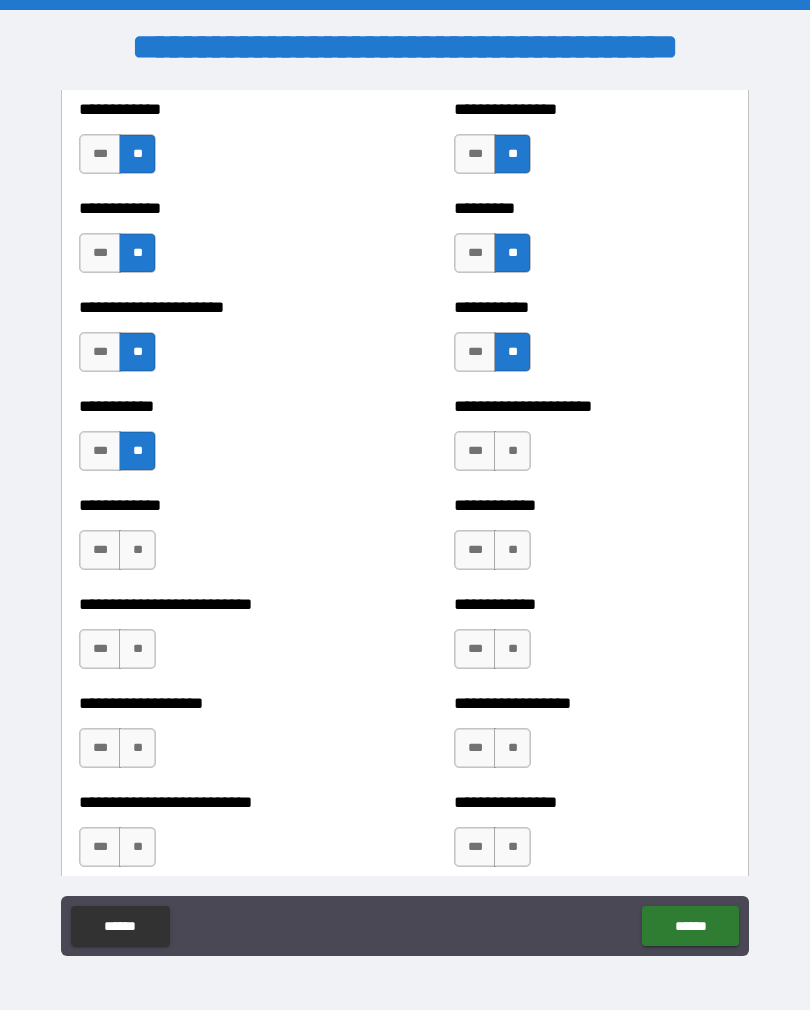 click on "**" at bounding box center [512, 451] 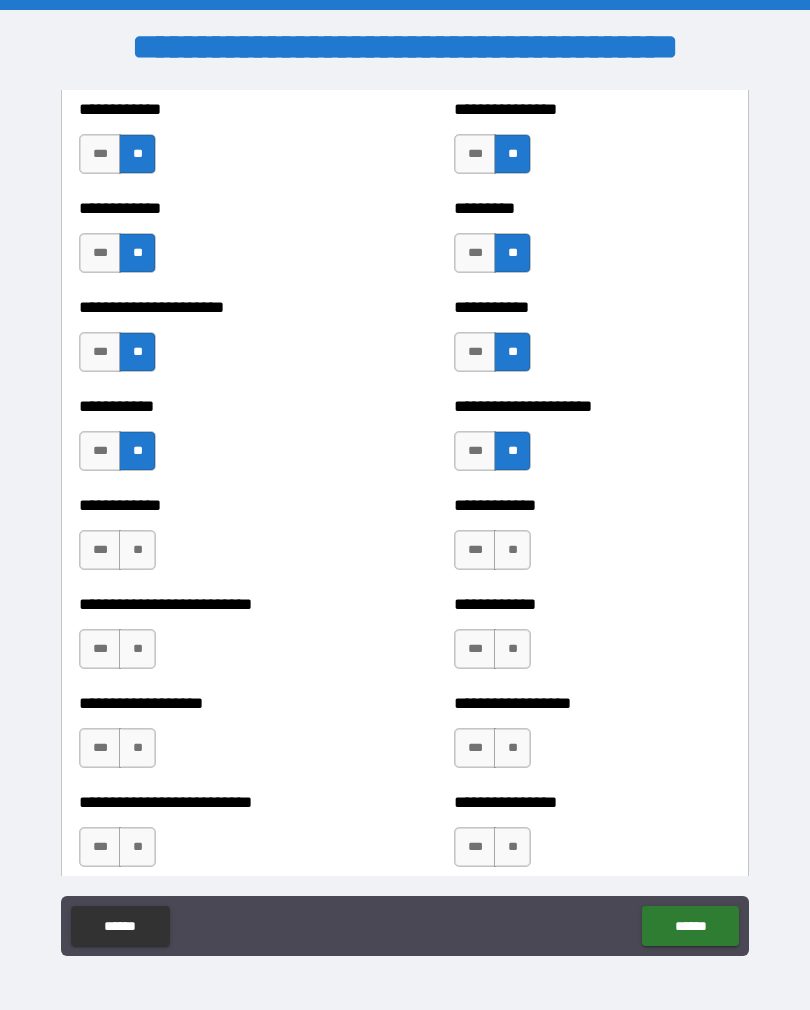 click on "**" at bounding box center [137, 550] 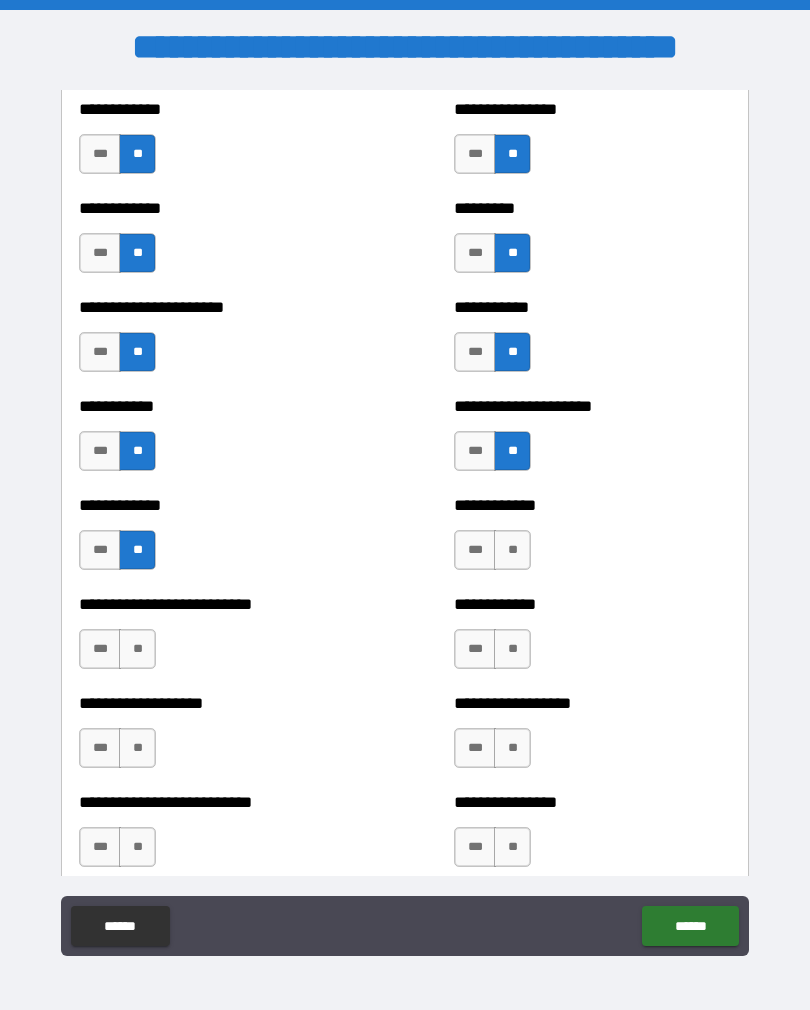 click on "**" at bounding box center (512, 550) 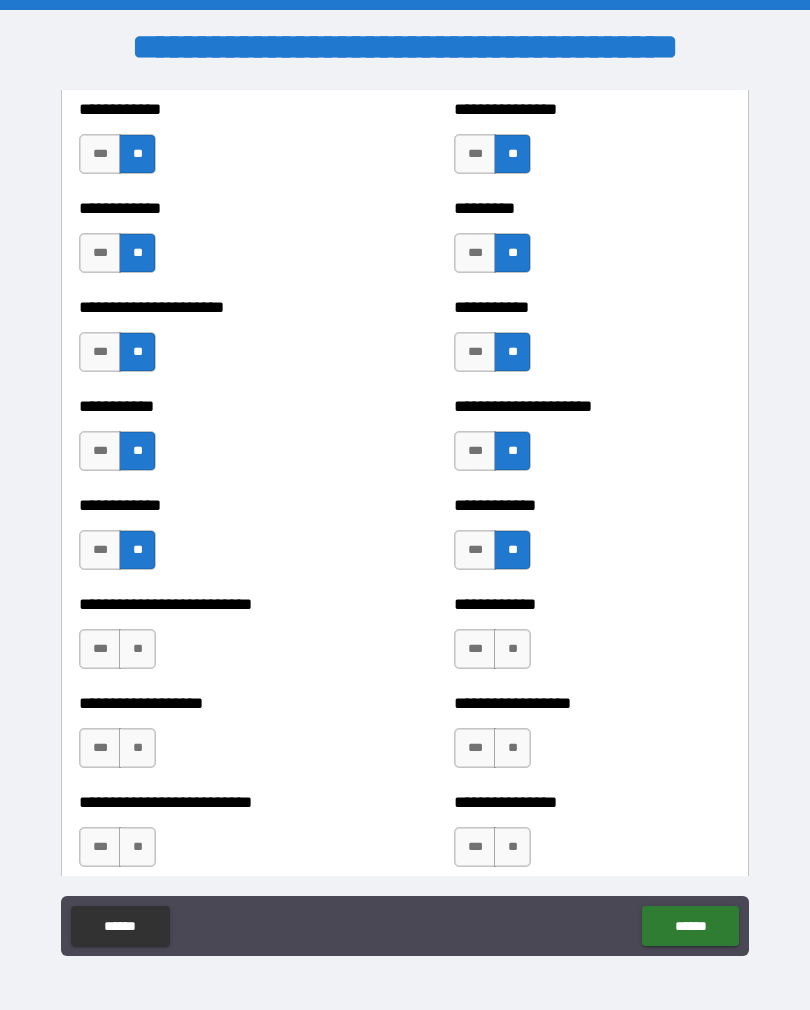 click on "**" at bounding box center [137, 649] 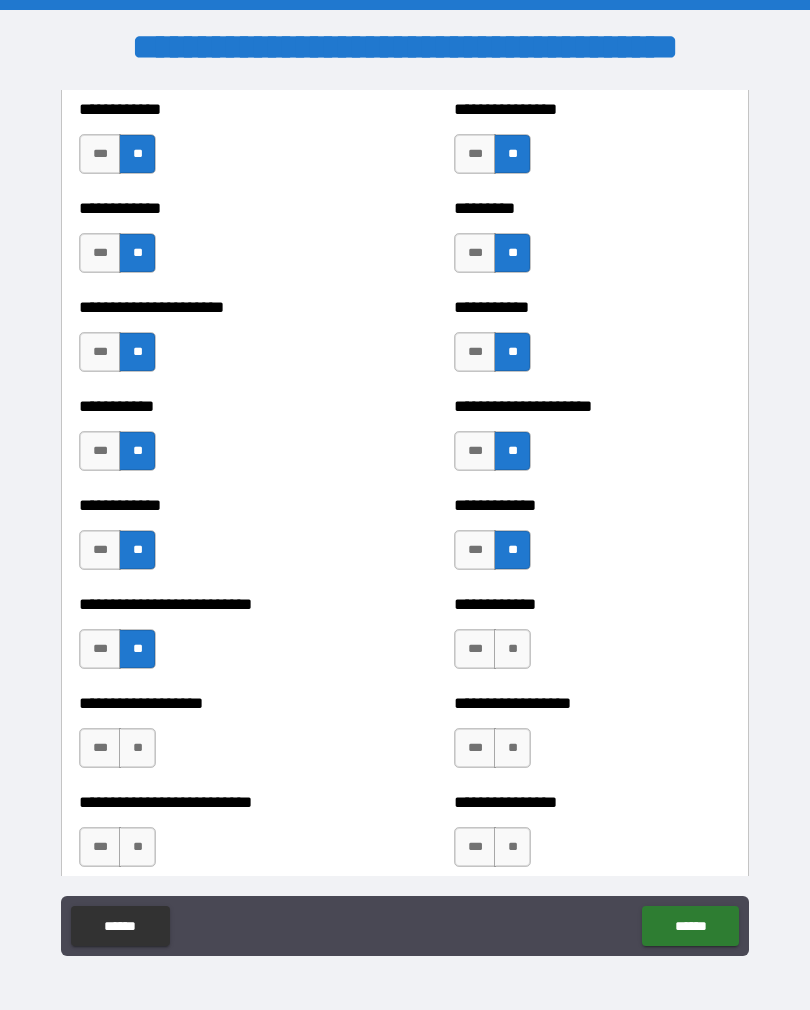 click on "**" at bounding box center [512, 649] 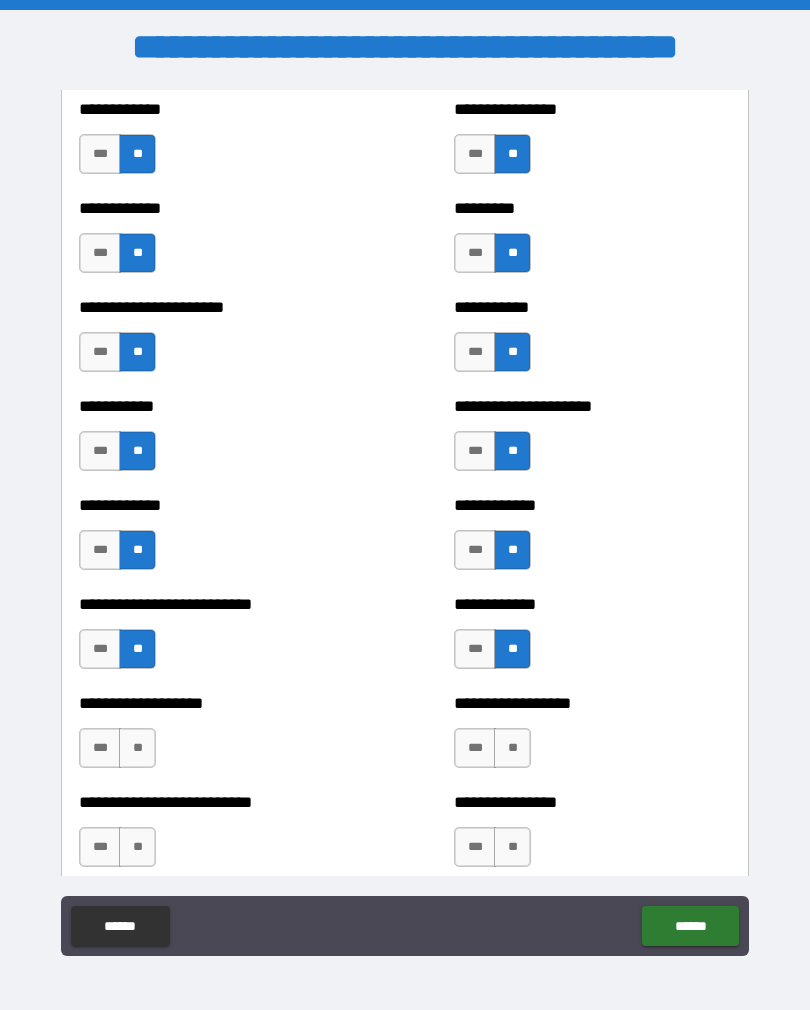 click on "**" at bounding box center (137, 748) 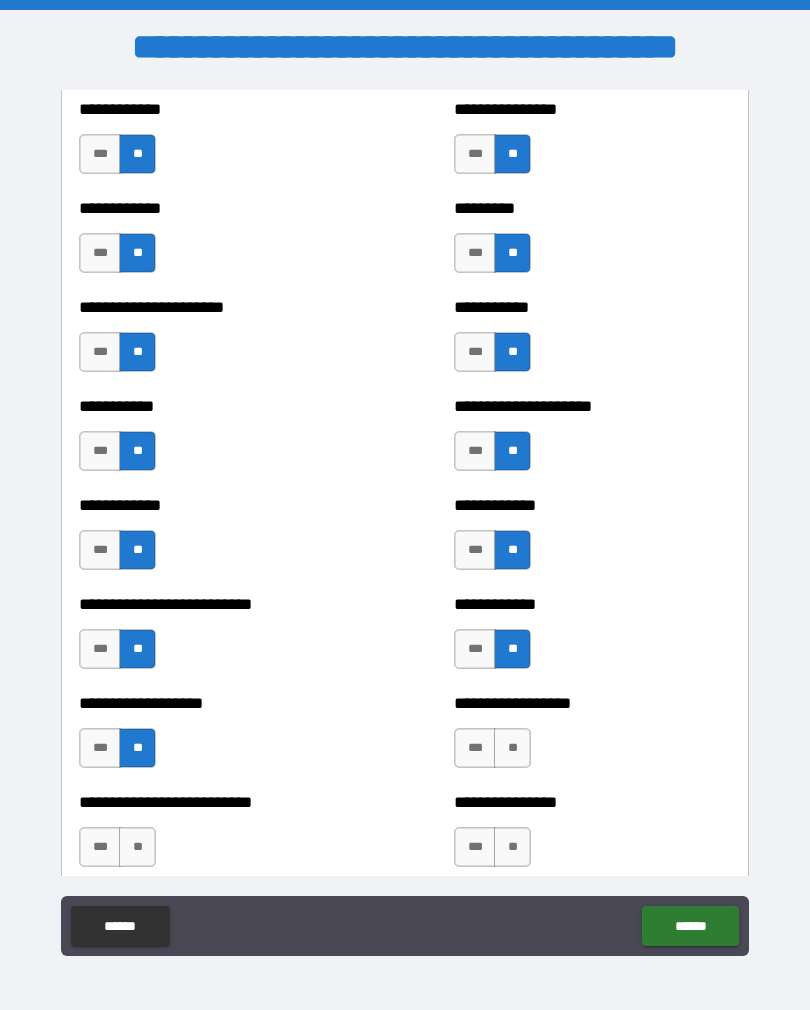 click on "**" at bounding box center (512, 748) 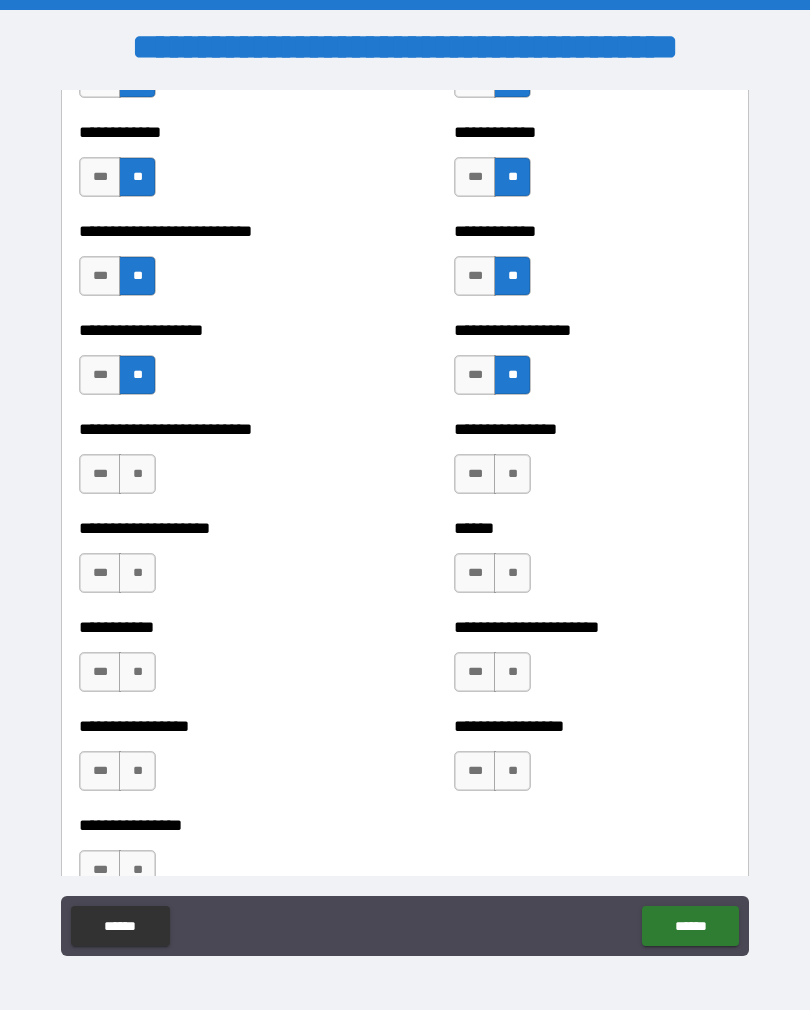 scroll, scrollTop: 5607, scrollLeft: 0, axis: vertical 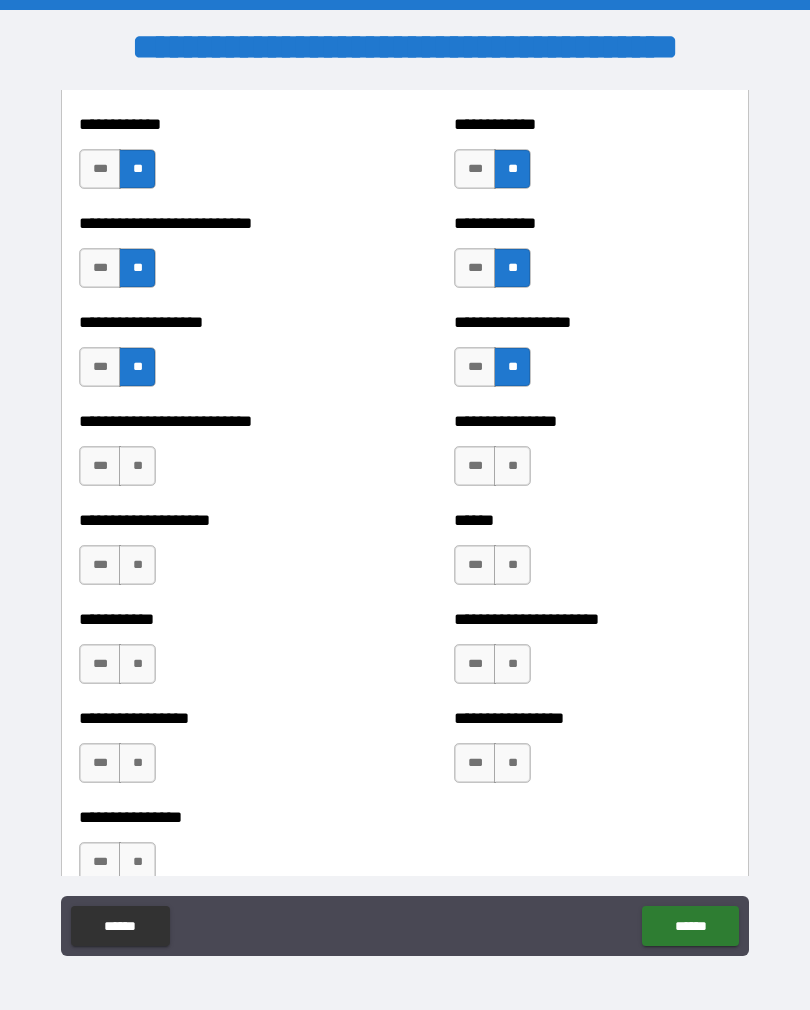 click on "**" at bounding box center (137, 466) 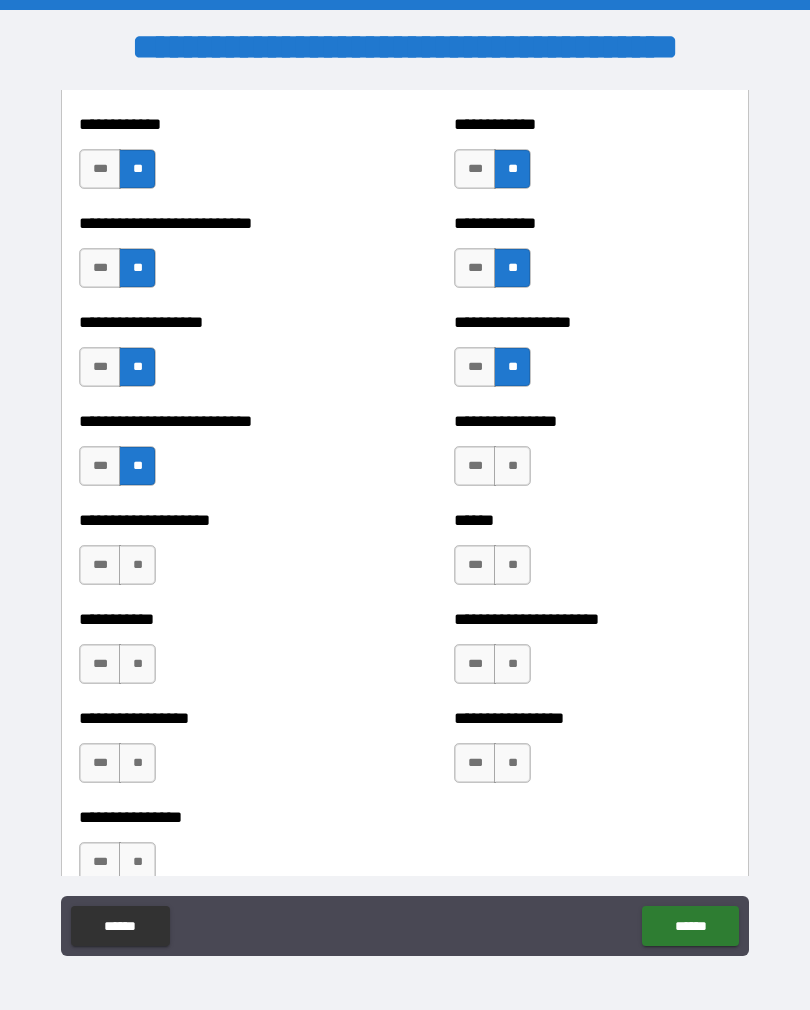 click on "**" at bounding box center [512, 466] 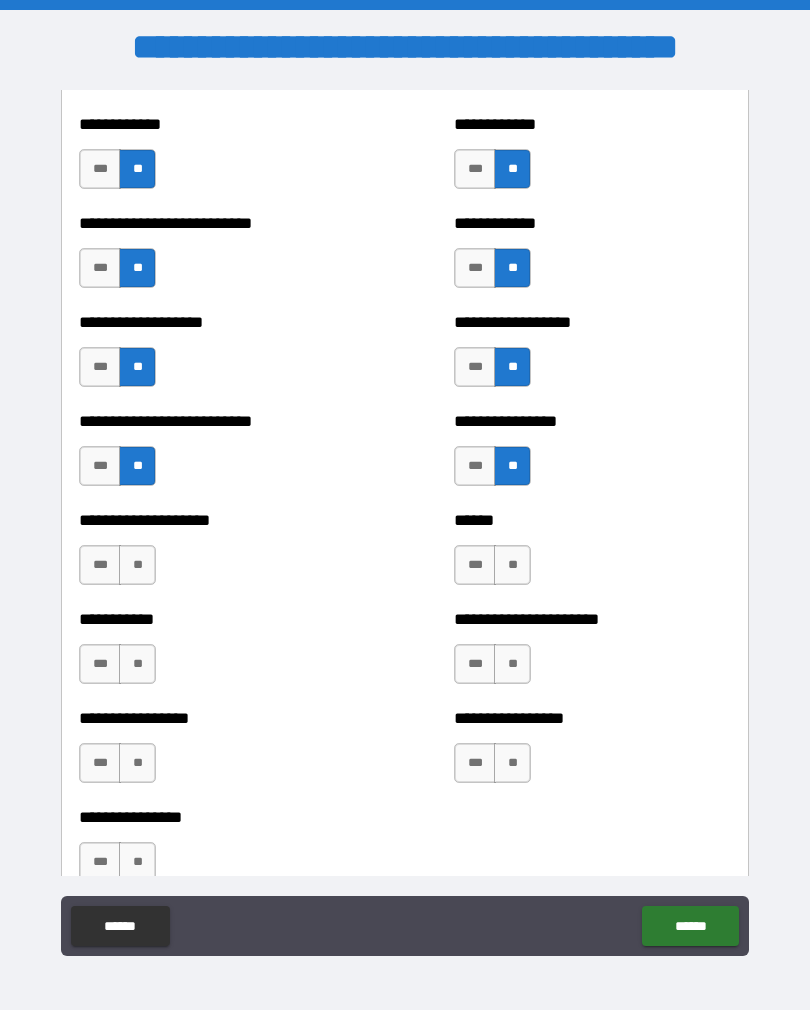 click on "**" at bounding box center (137, 565) 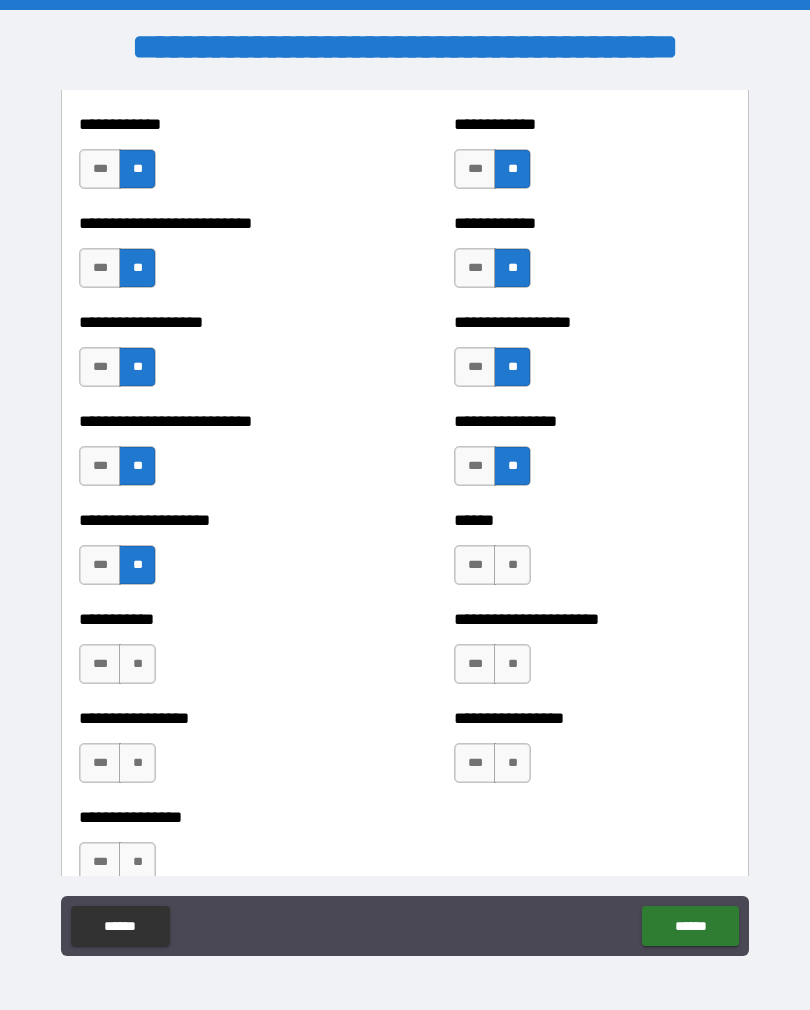 click on "**" at bounding box center (512, 565) 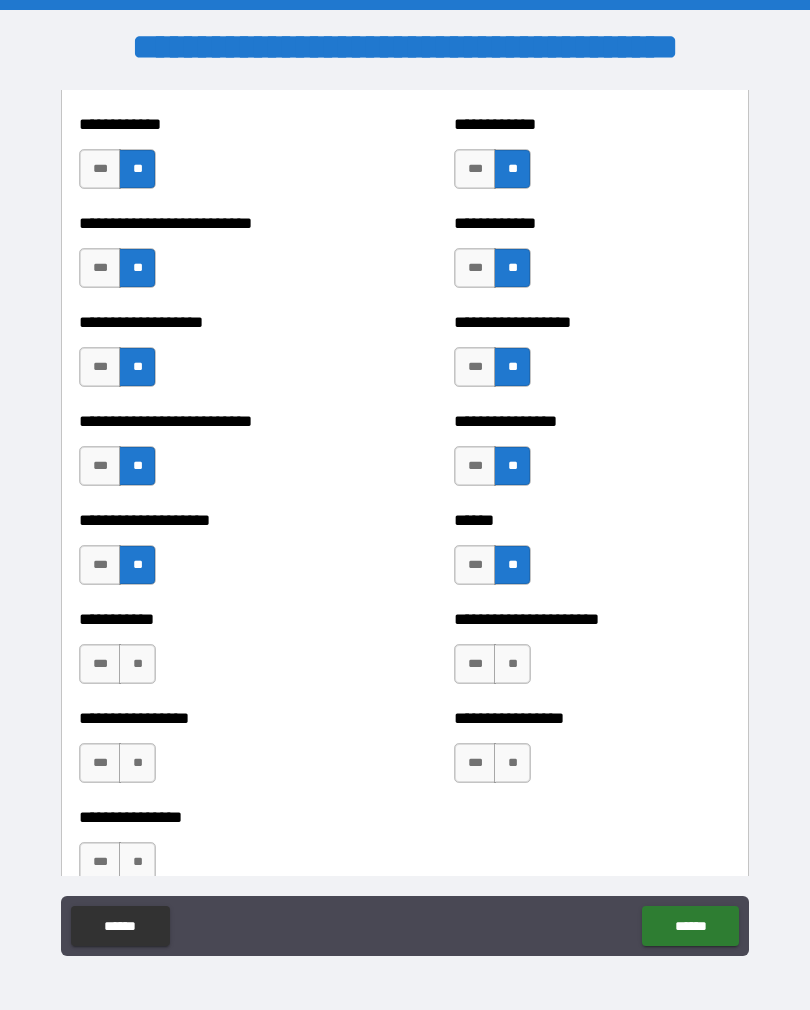 click on "**" at bounding box center [137, 664] 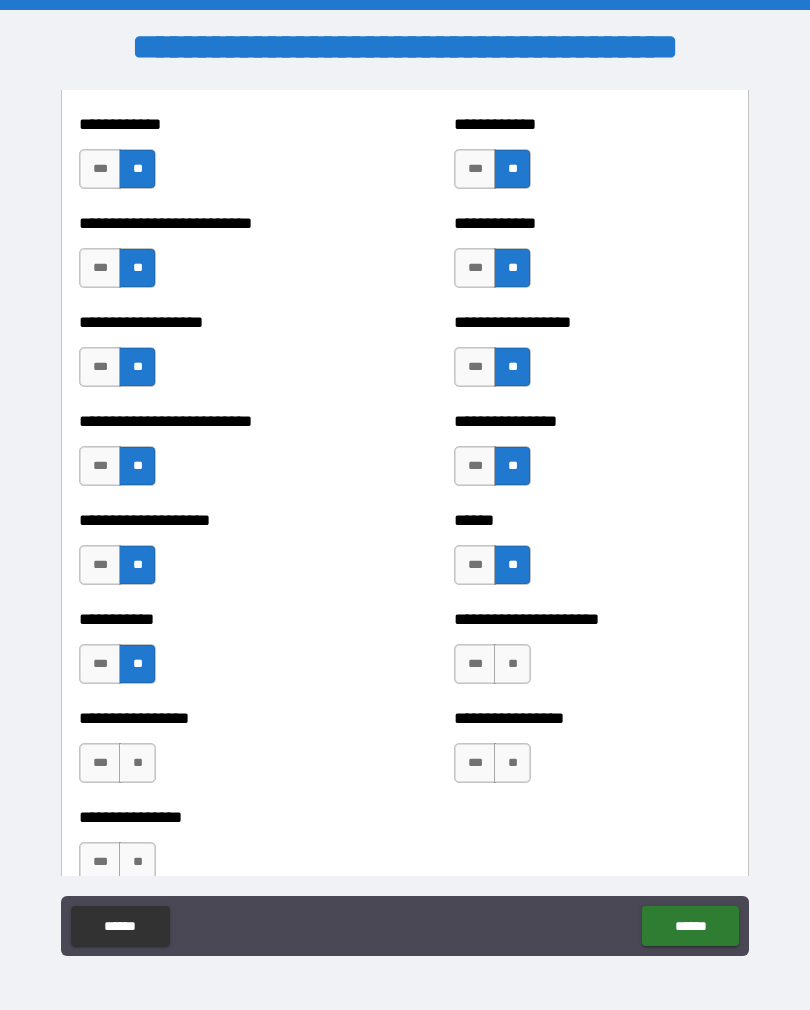 click on "**" at bounding box center [512, 664] 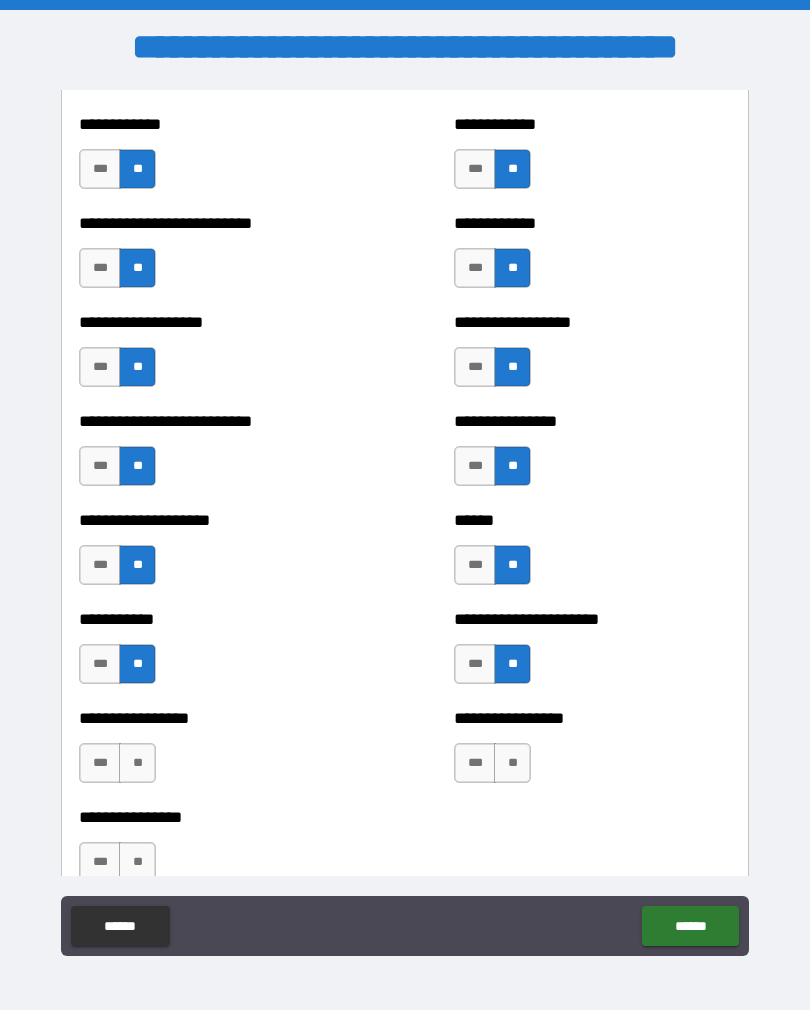 click on "**" at bounding box center [137, 763] 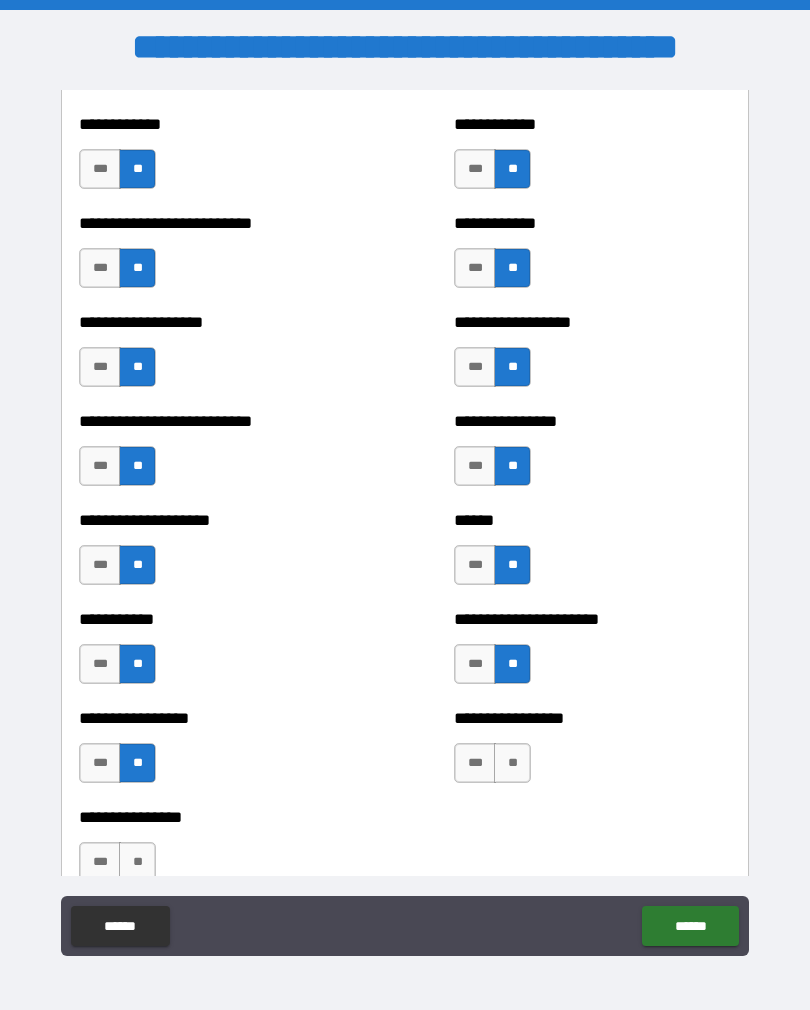 click on "**" at bounding box center (512, 763) 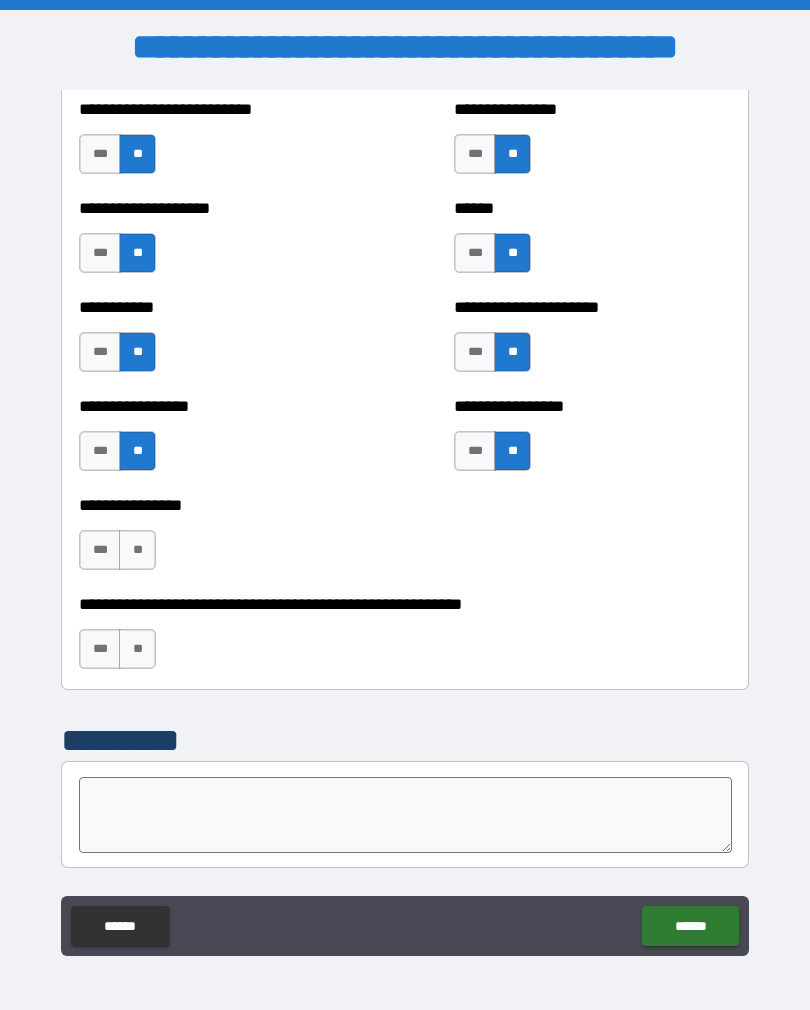 scroll, scrollTop: 5935, scrollLeft: 0, axis: vertical 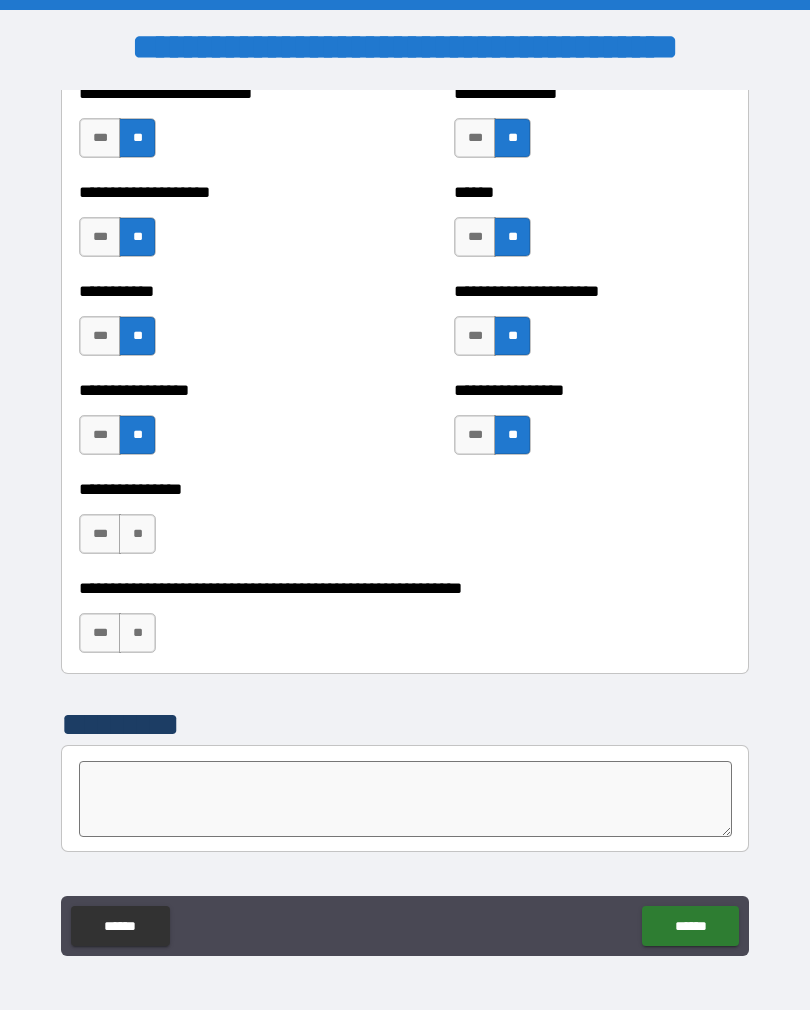 click on "**" at bounding box center (137, 534) 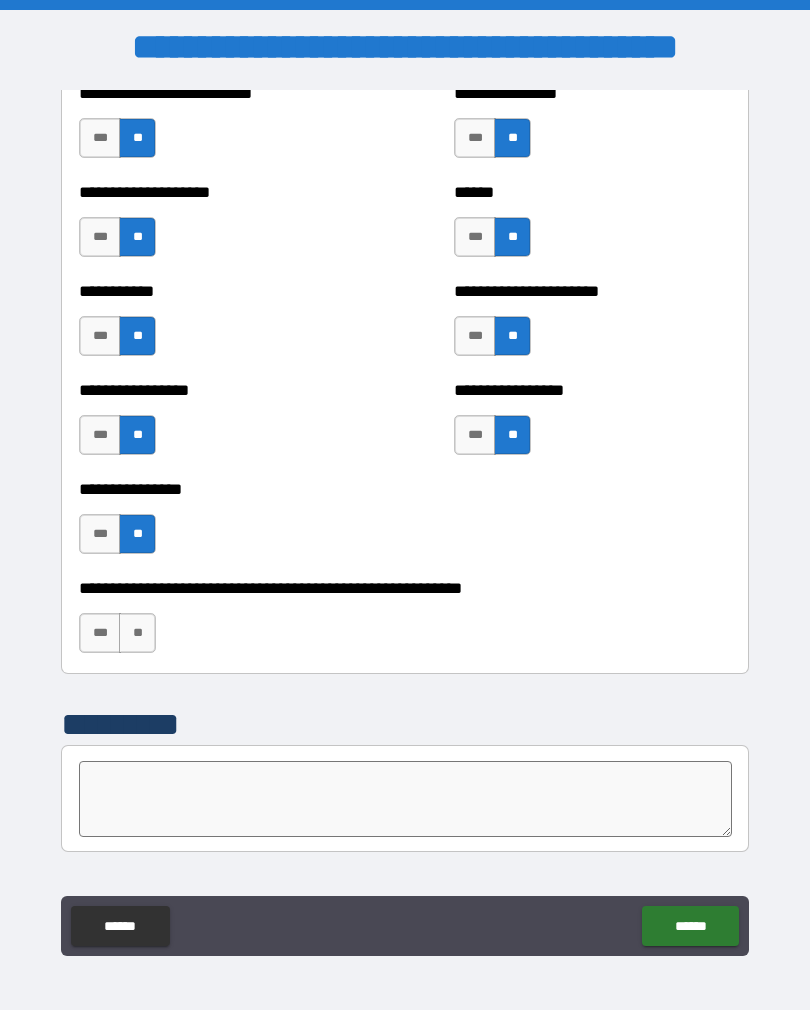 click on "**" at bounding box center [137, 633] 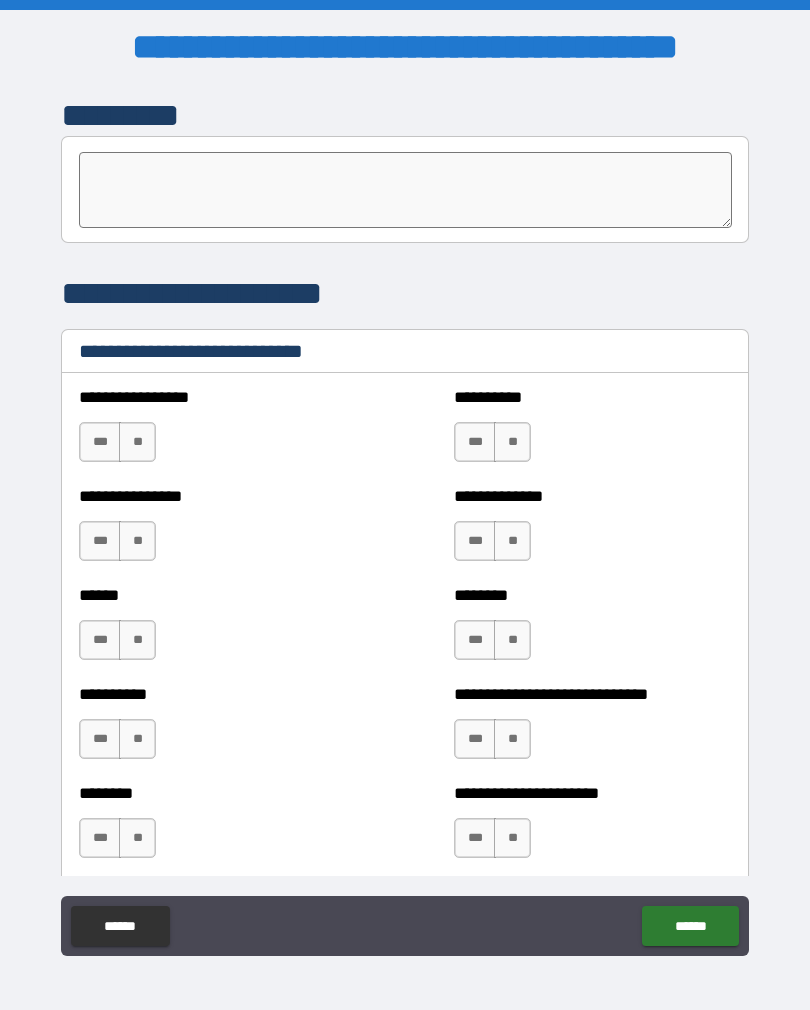 scroll, scrollTop: 6544, scrollLeft: 0, axis: vertical 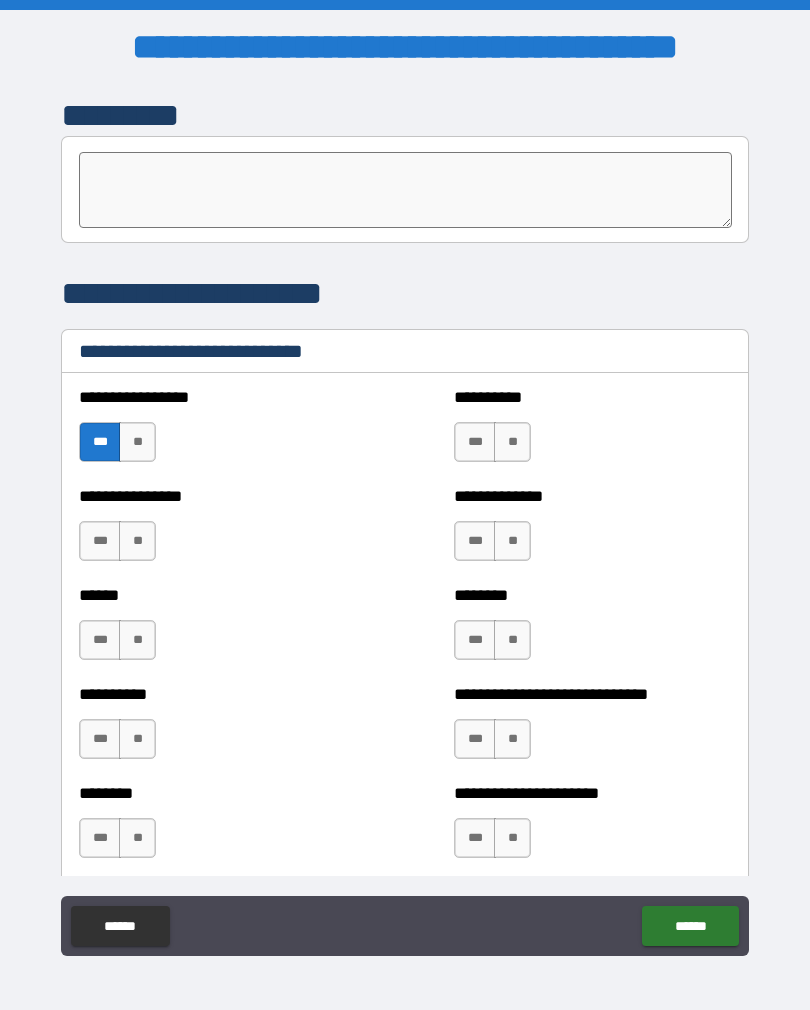 click on "**" at bounding box center [512, 442] 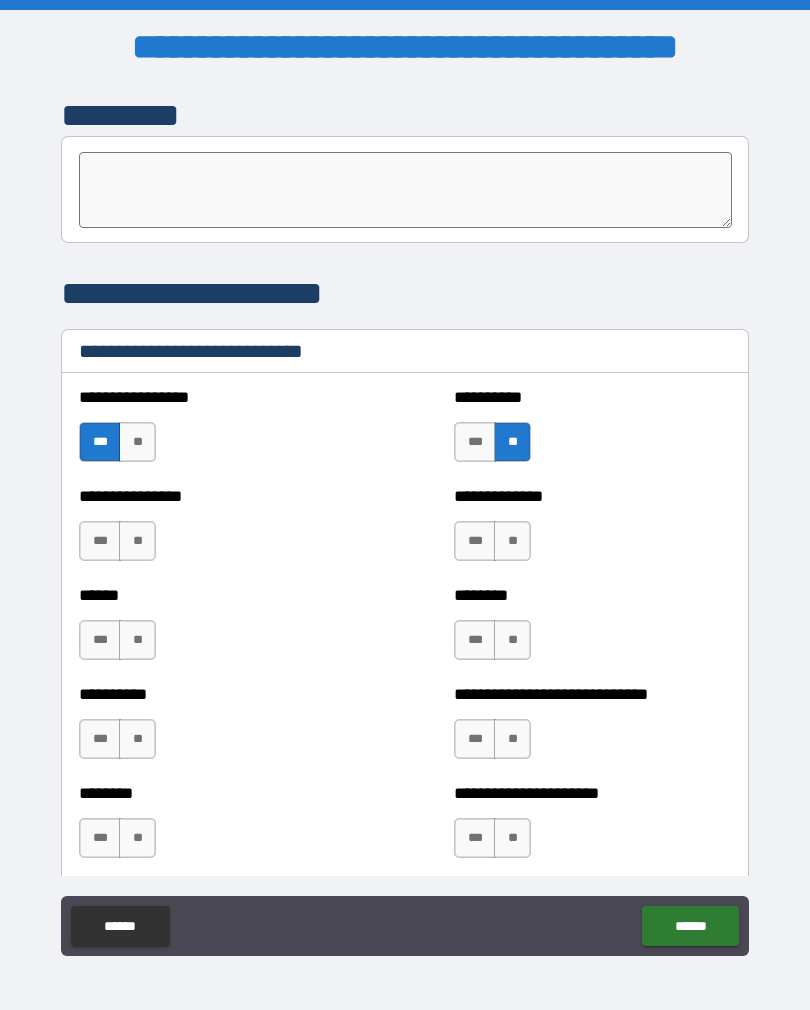 click on "**" at bounding box center [137, 541] 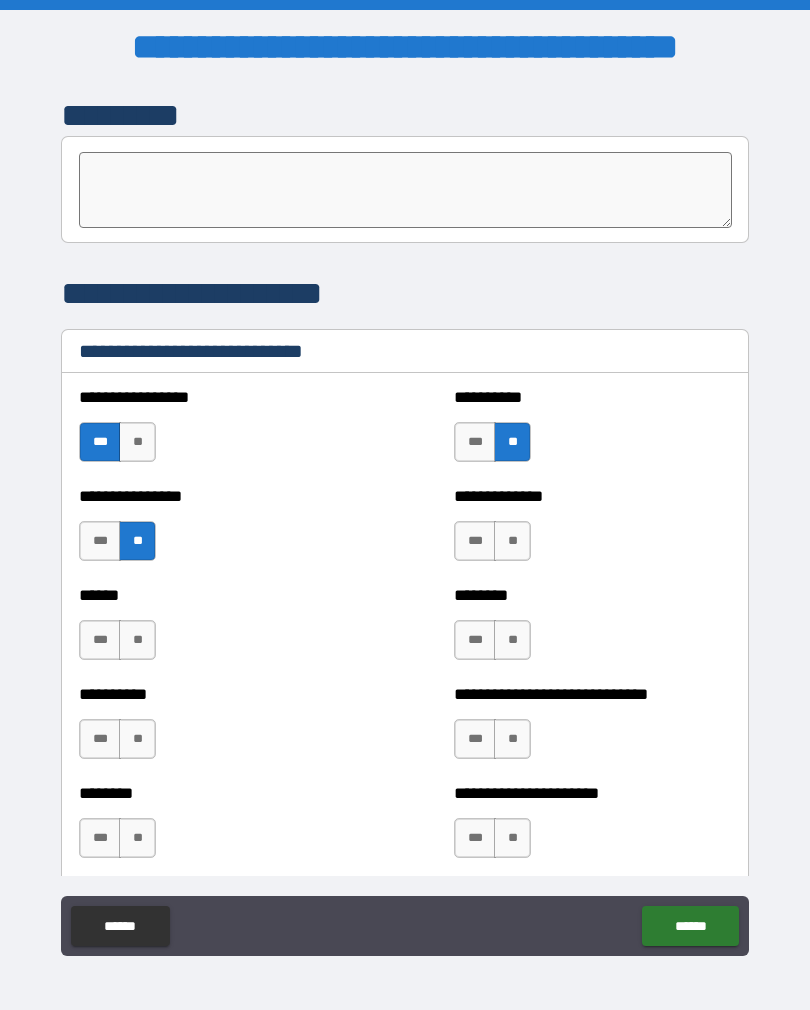 click on "***" at bounding box center (475, 541) 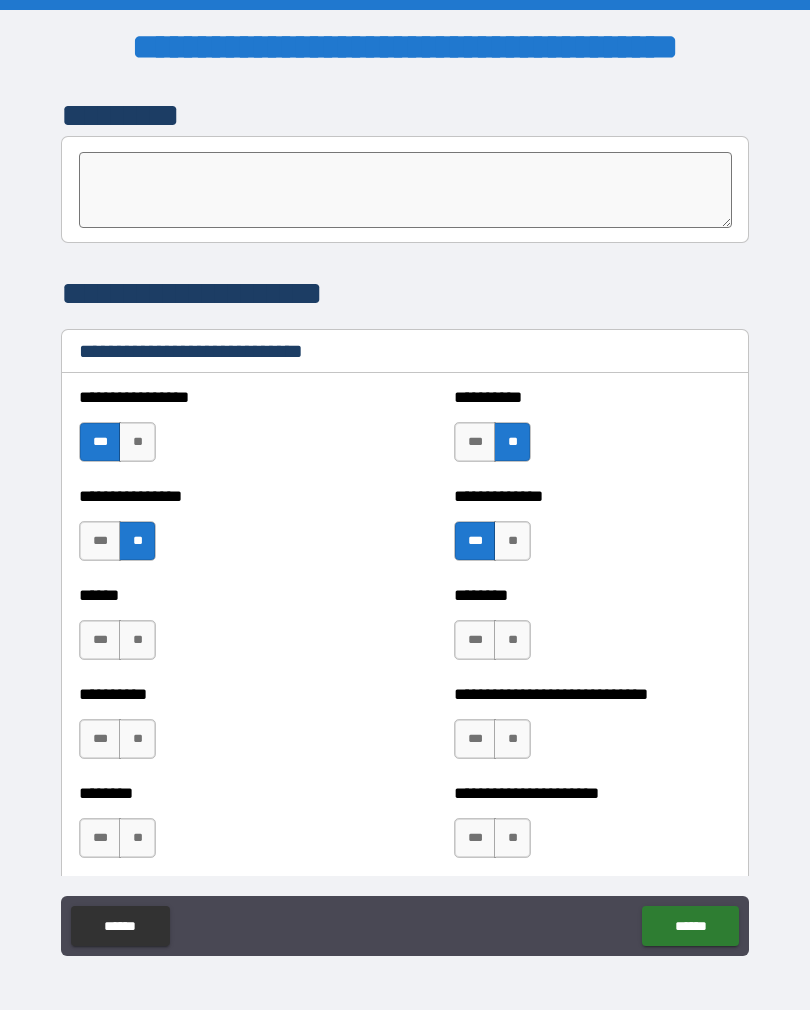 click on "**" at bounding box center [137, 640] 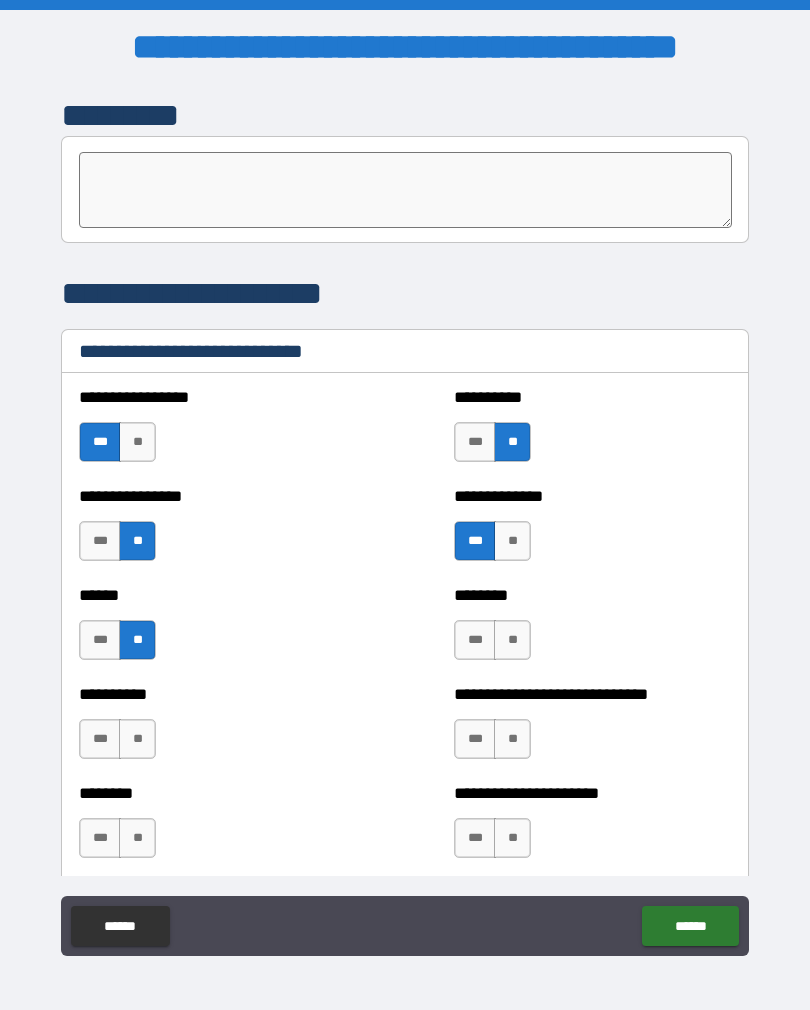 click on "**" at bounding box center (512, 640) 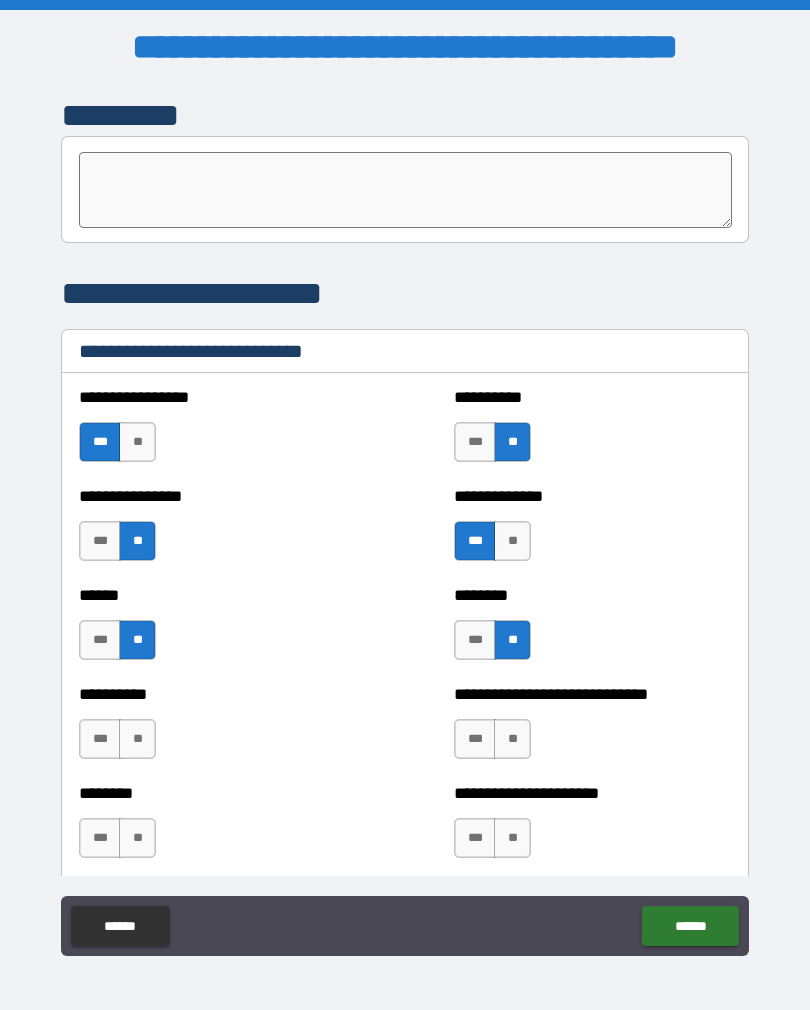 click on "**" at bounding box center [137, 739] 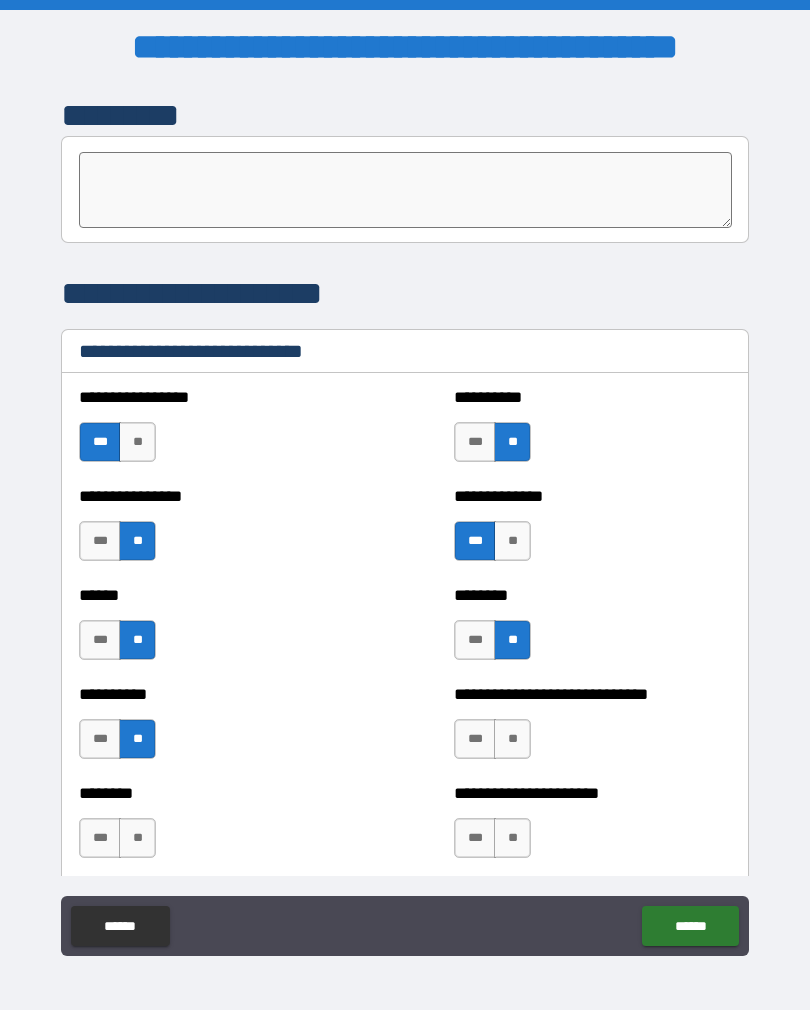 click on "**" at bounding box center (512, 739) 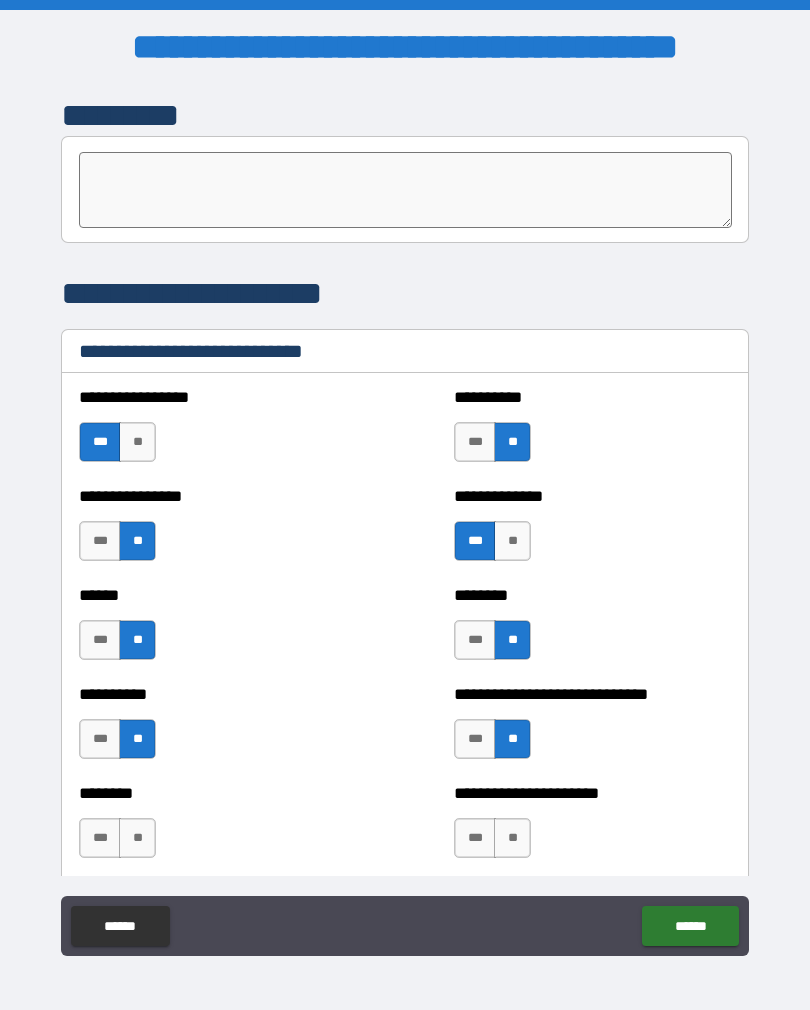 click on "**" at bounding box center [137, 838] 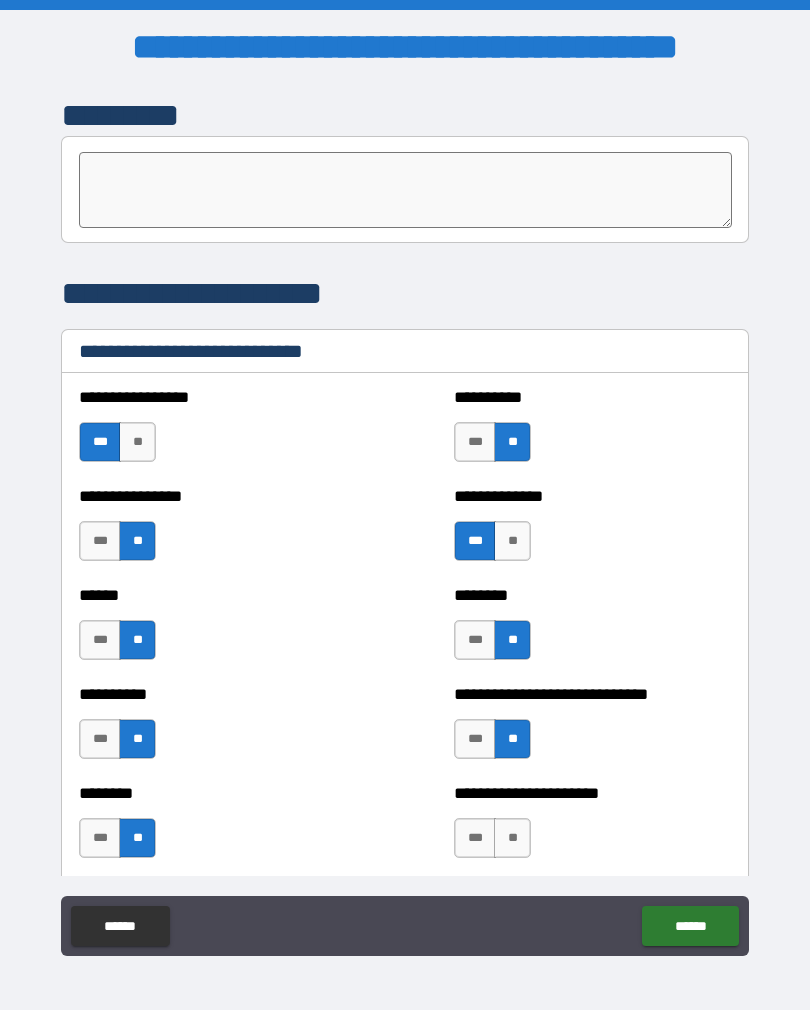 click on "***" at bounding box center (475, 838) 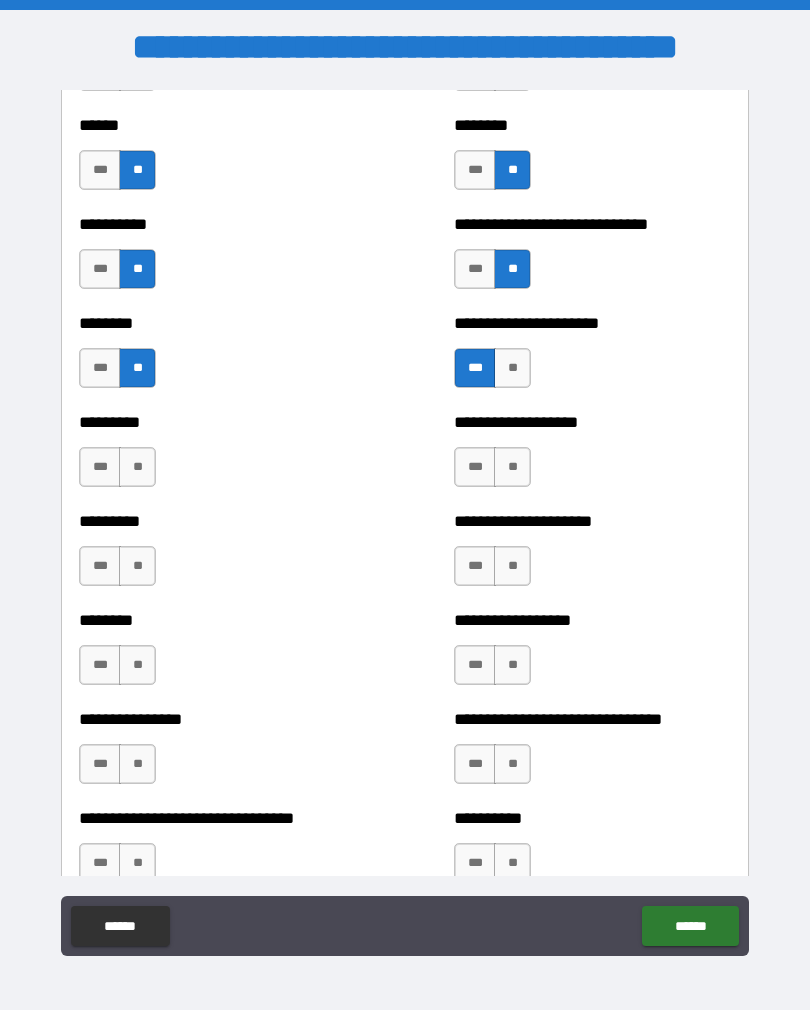 scroll, scrollTop: 7023, scrollLeft: 0, axis: vertical 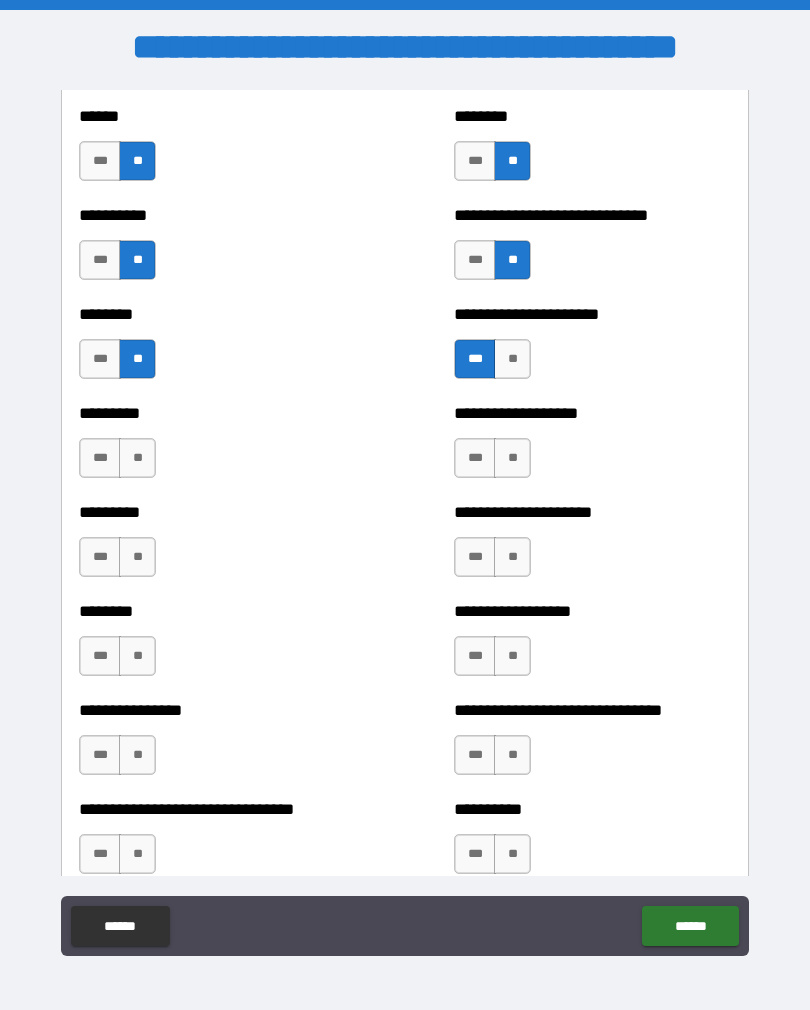 click on "**" at bounding box center (137, 458) 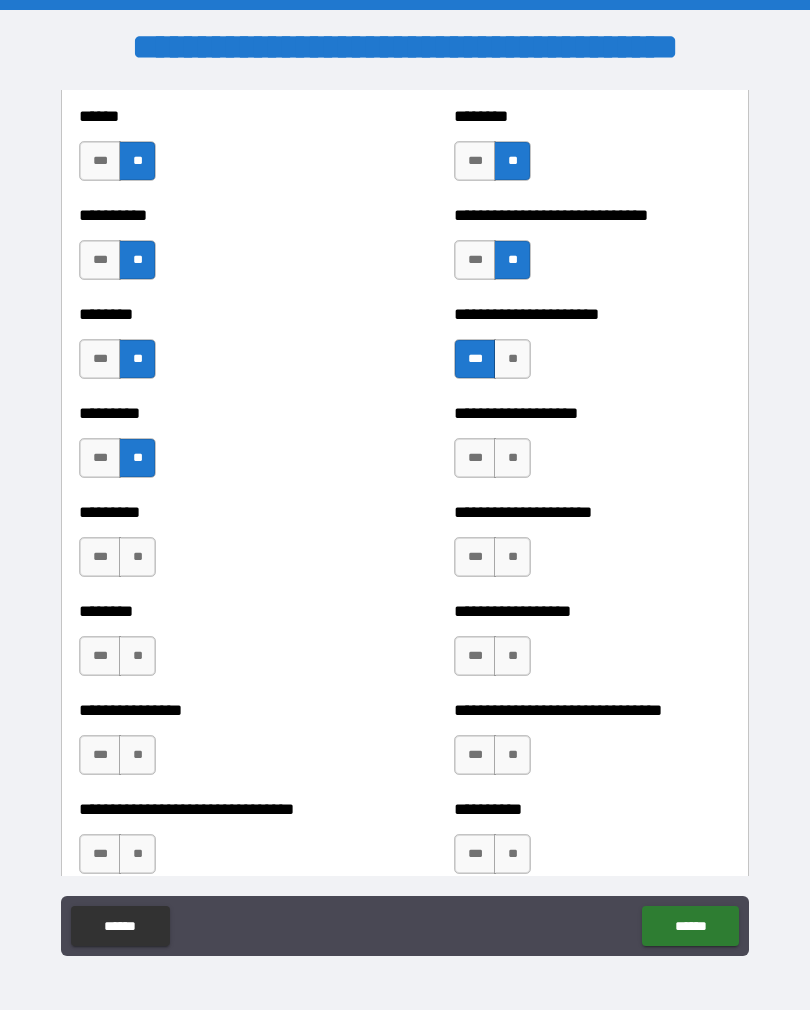 click on "**" at bounding box center [512, 458] 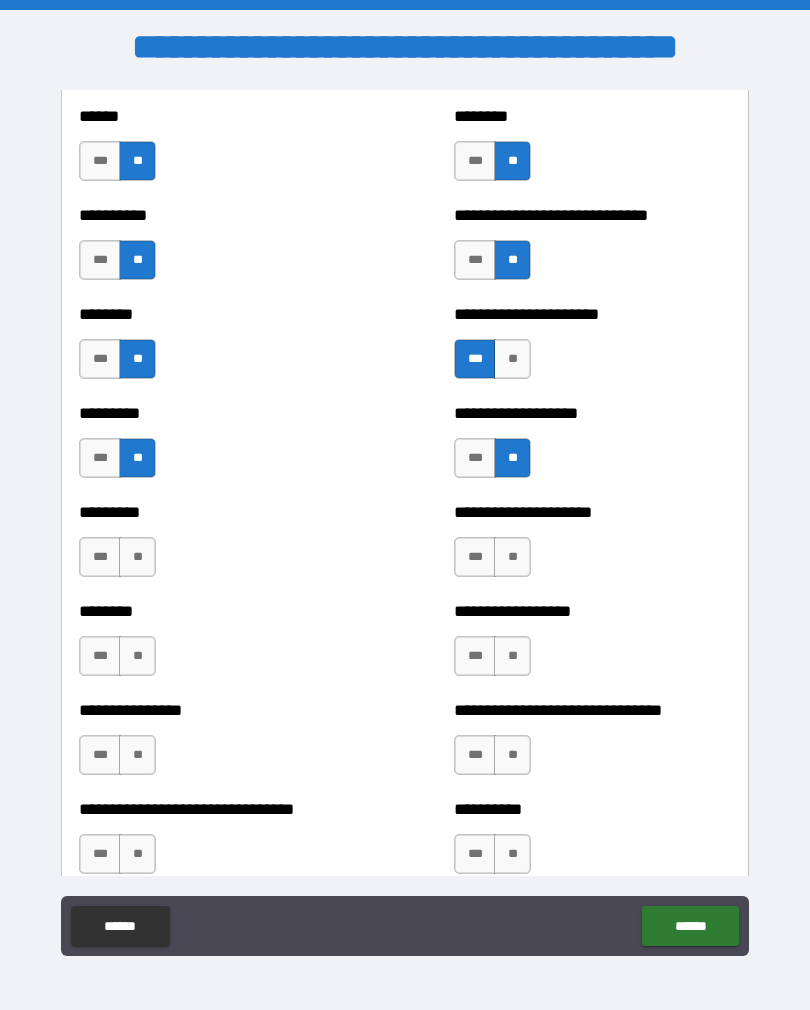 click on "**" at bounding box center (137, 557) 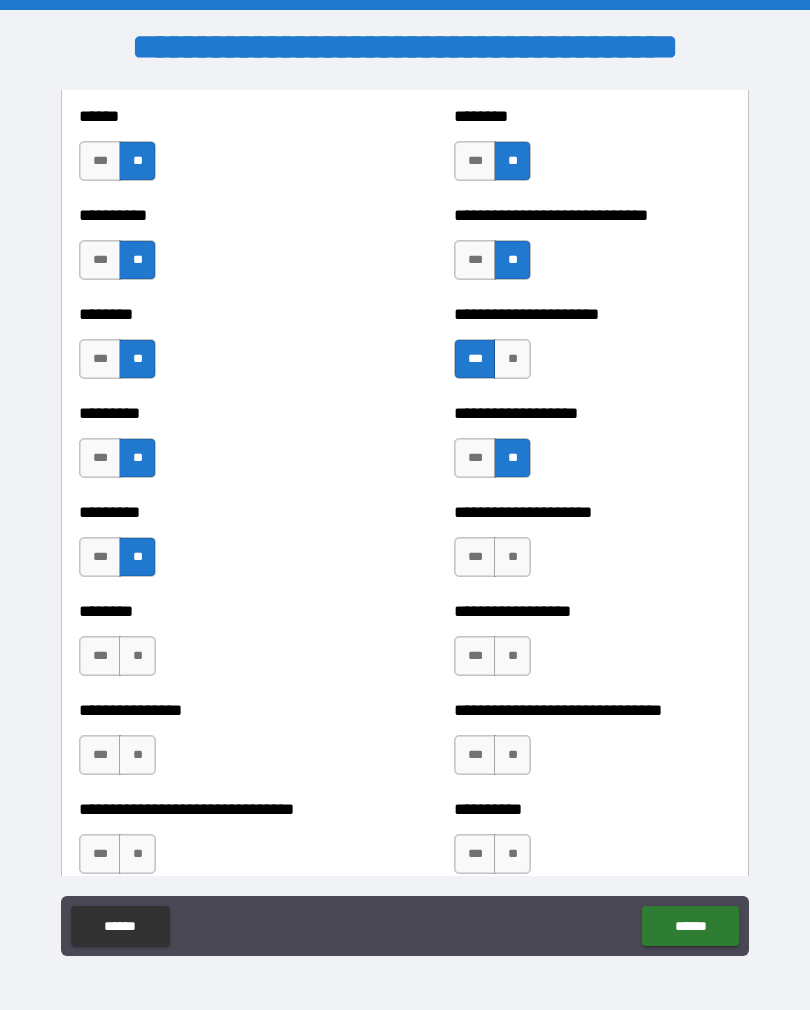click on "**" at bounding box center [512, 557] 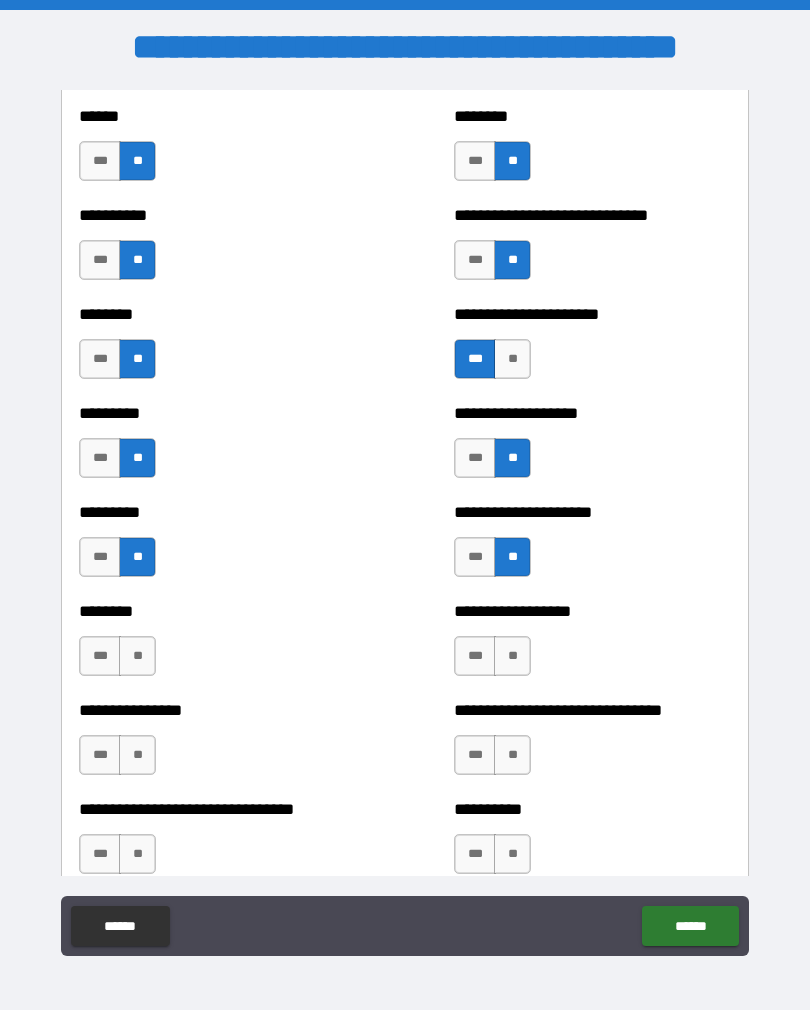 click on "**" at bounding box center (137, 656) 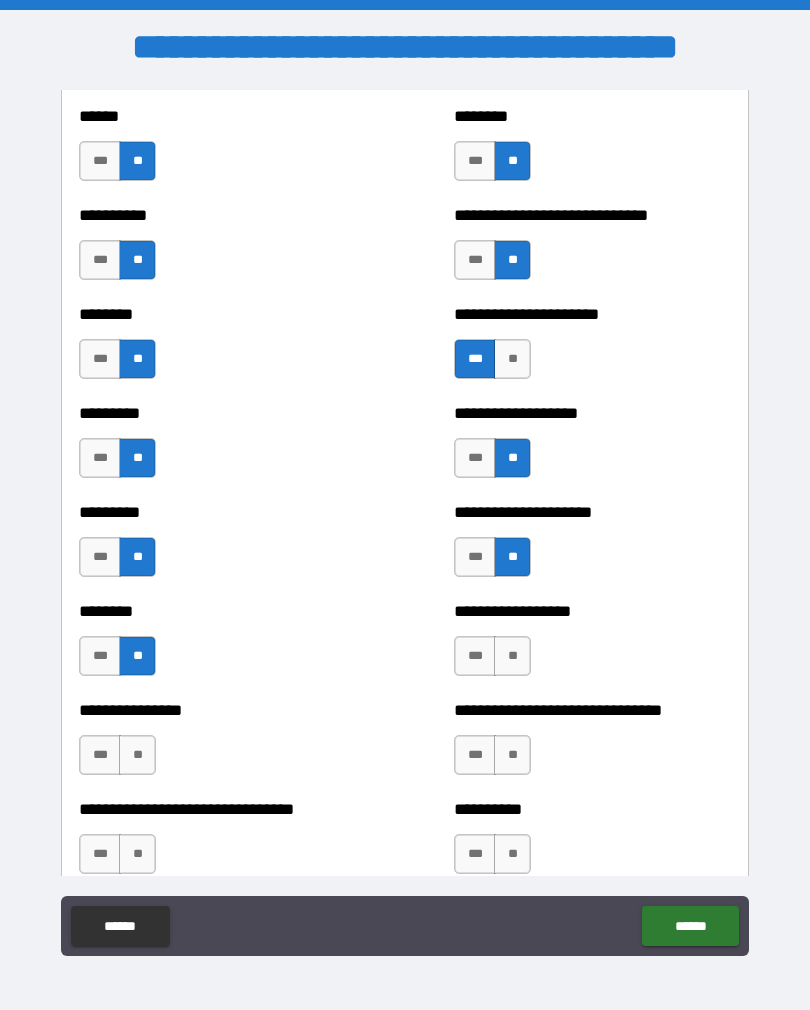 click on "**" at bounding box center (512, 656) 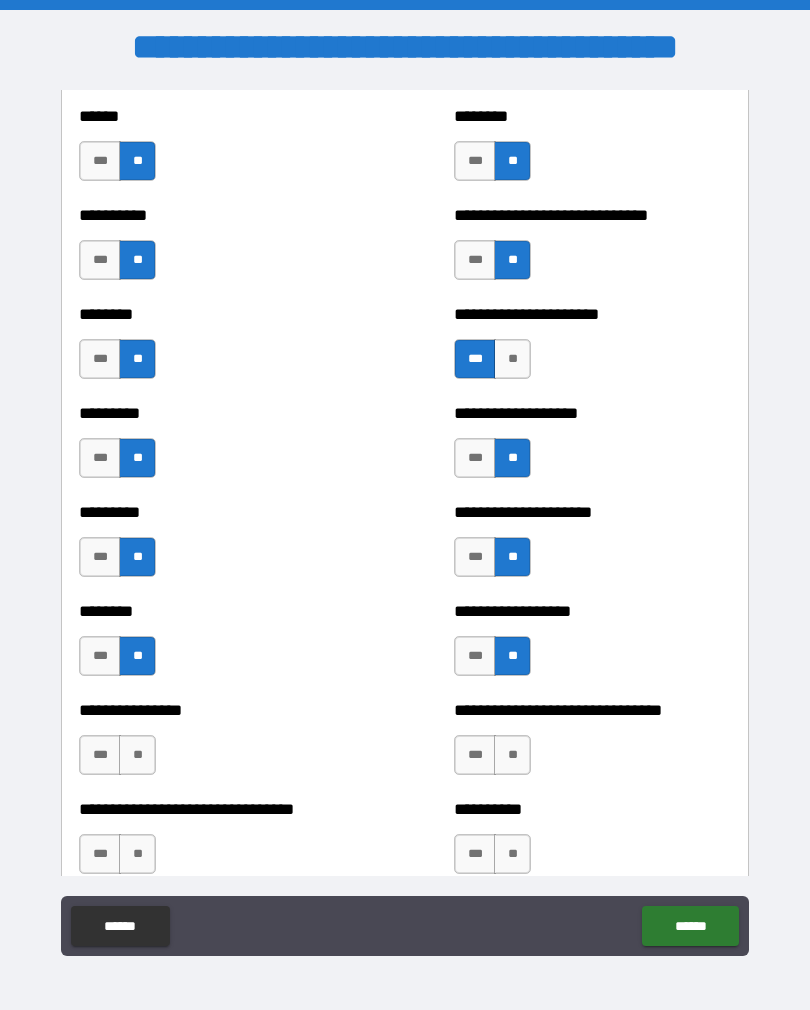 click on "**" at bounding box center [137, 755] 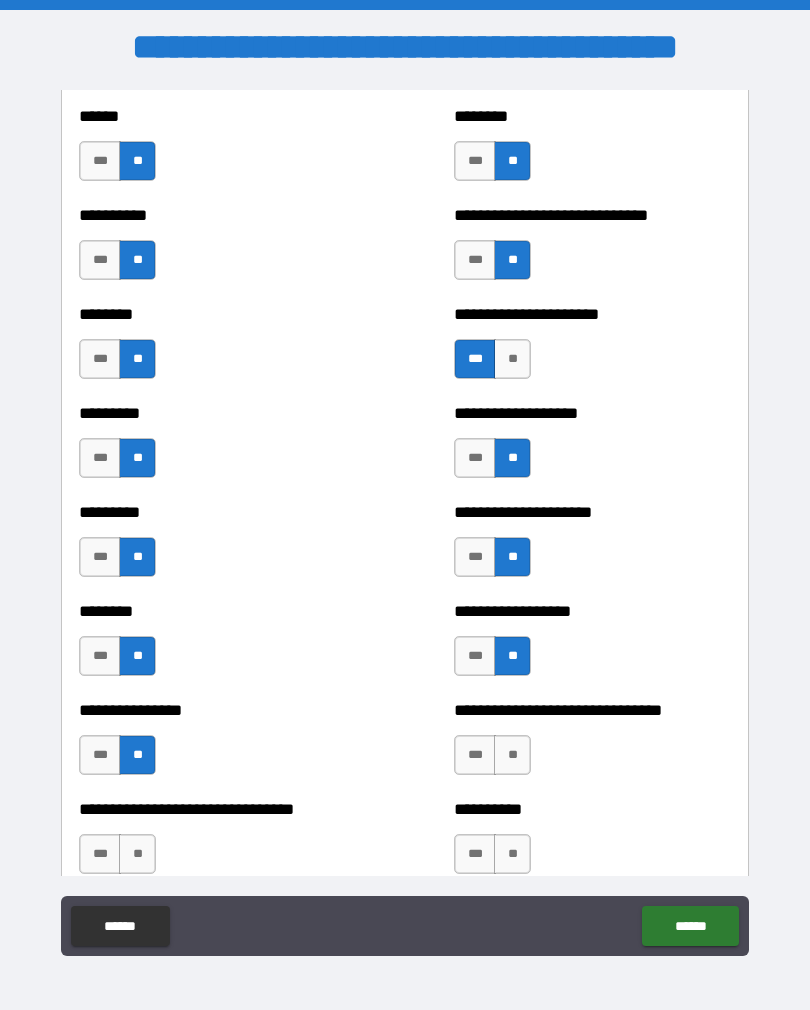 click on "**" at bounding box center (512, 755) 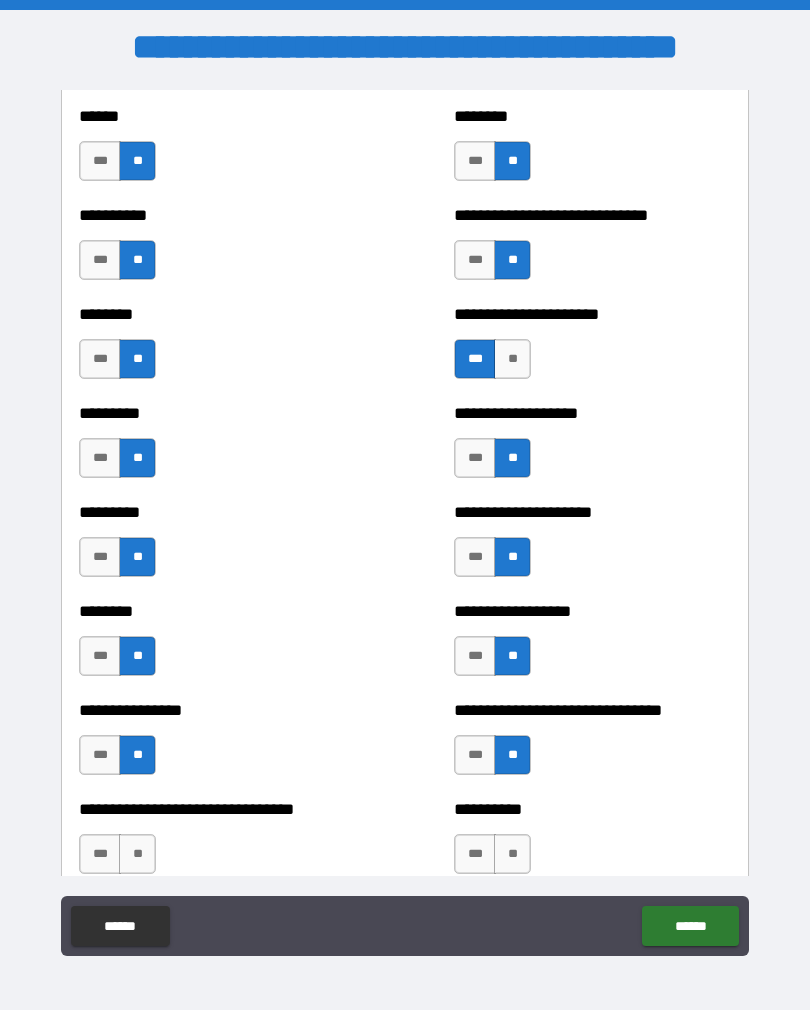 click on "**" at bounding box center [137, 854] 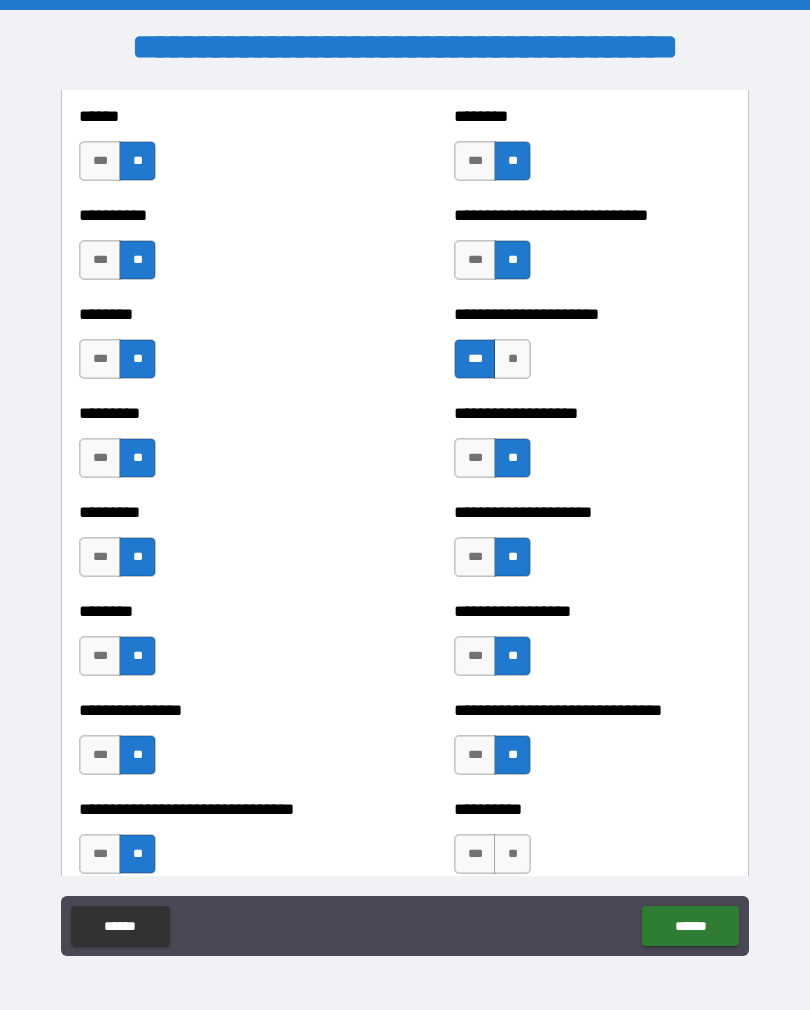 click on "**" at bounding box center (512, 854) 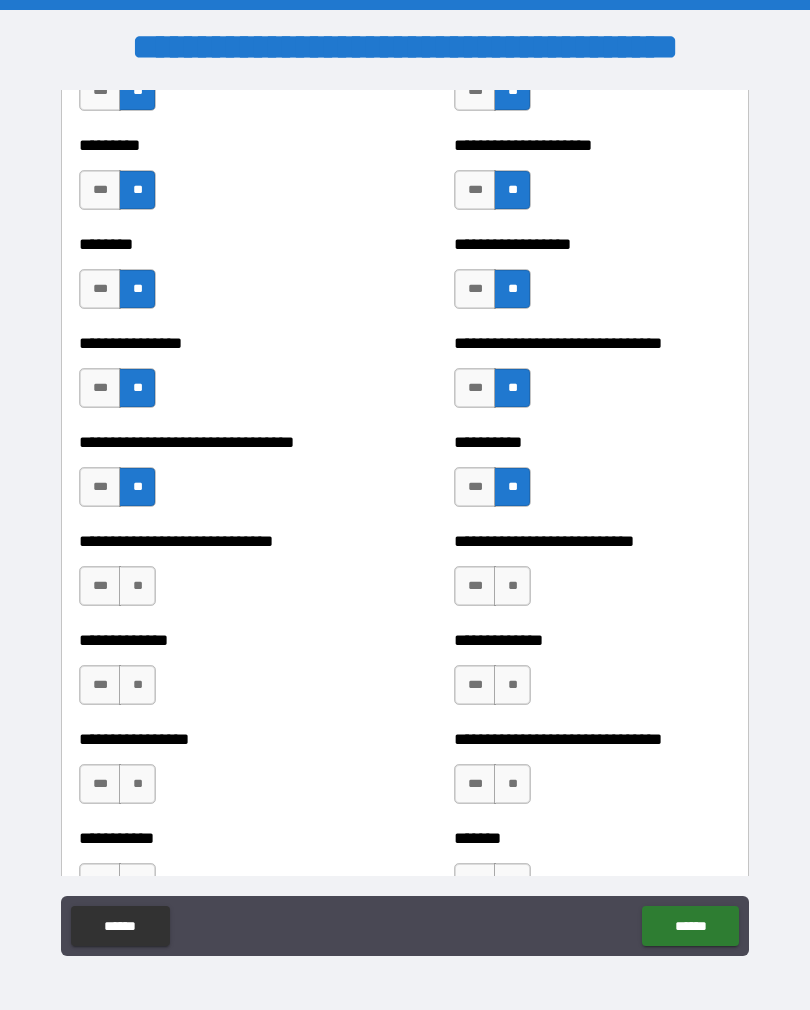 scroll, scrollTop: 7391, scrollLeft: 0, axis: vertical 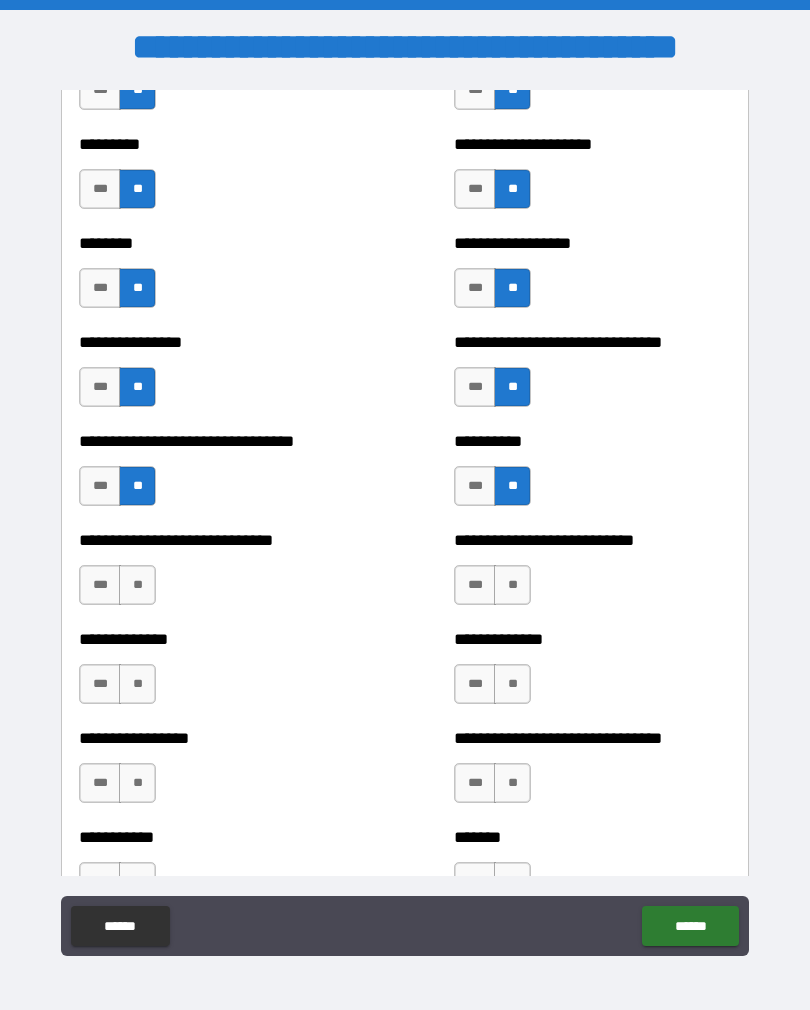 click on "**" at bounding box center (137, 585) 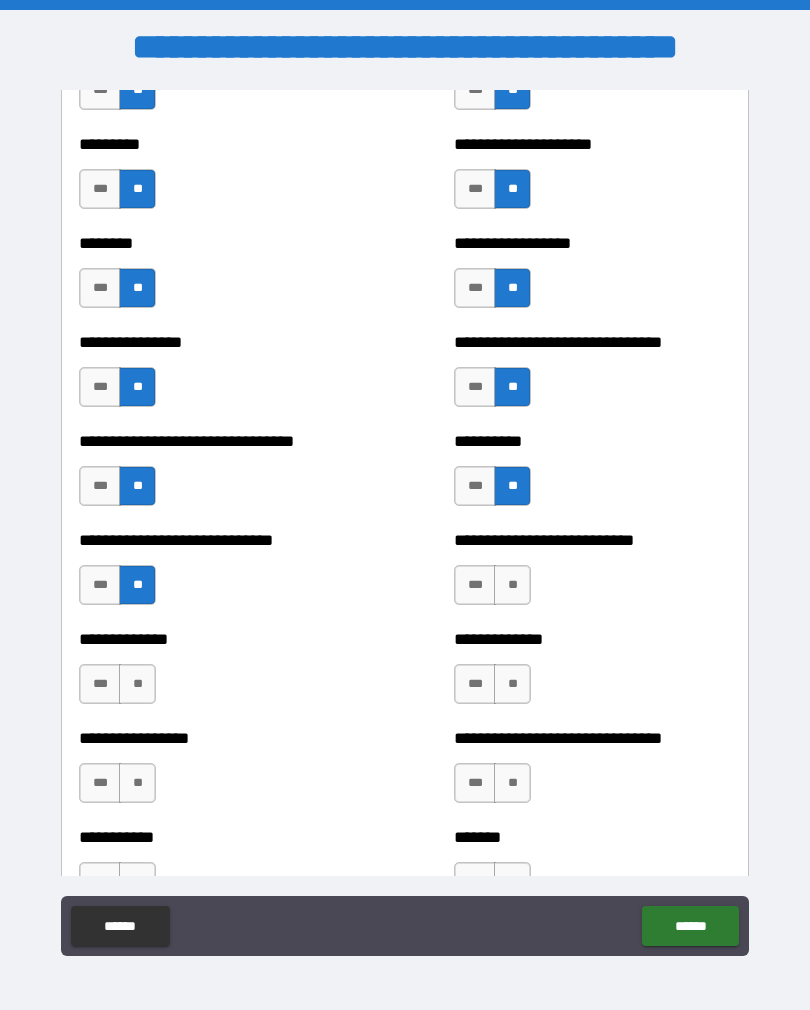 click on "**" at bounding box center [512, 585] 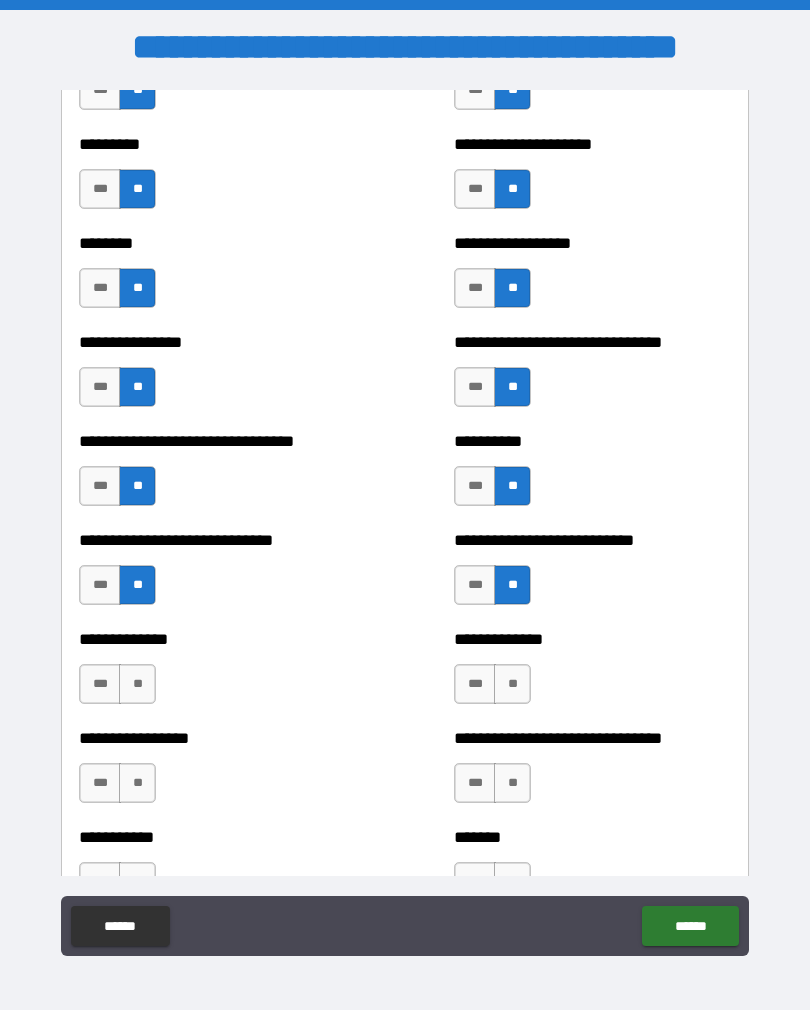 click on "**" at bounding box center (137, 684) 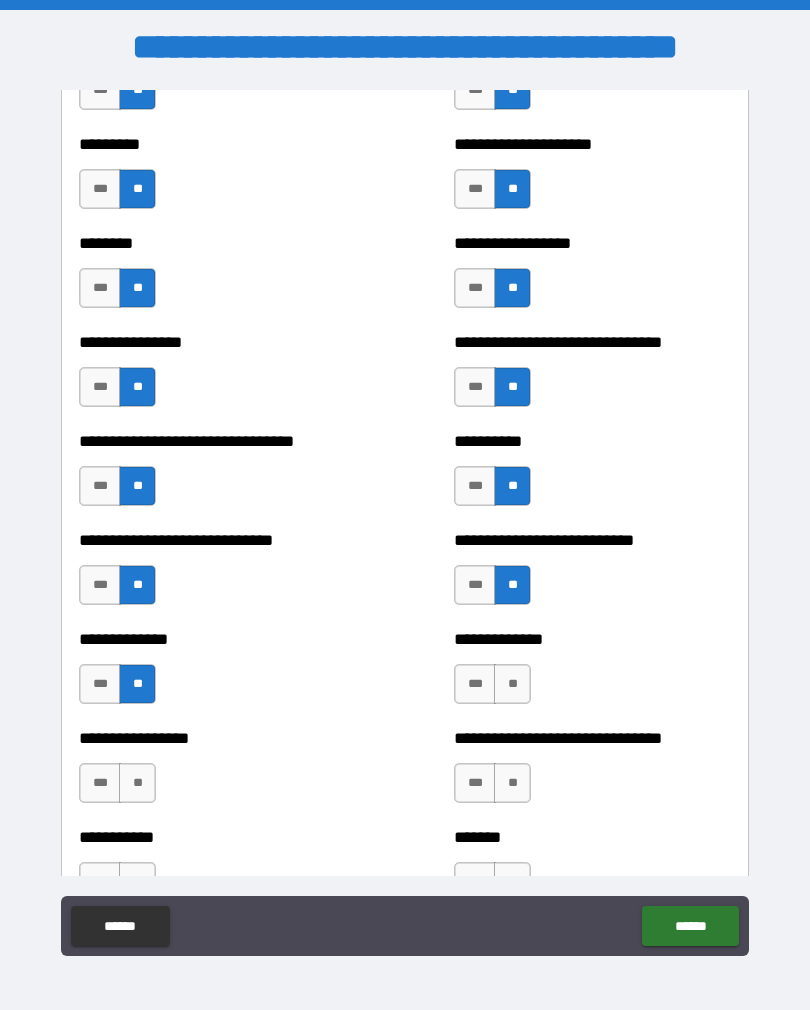 click on "**" at bounding box center (512, 684) 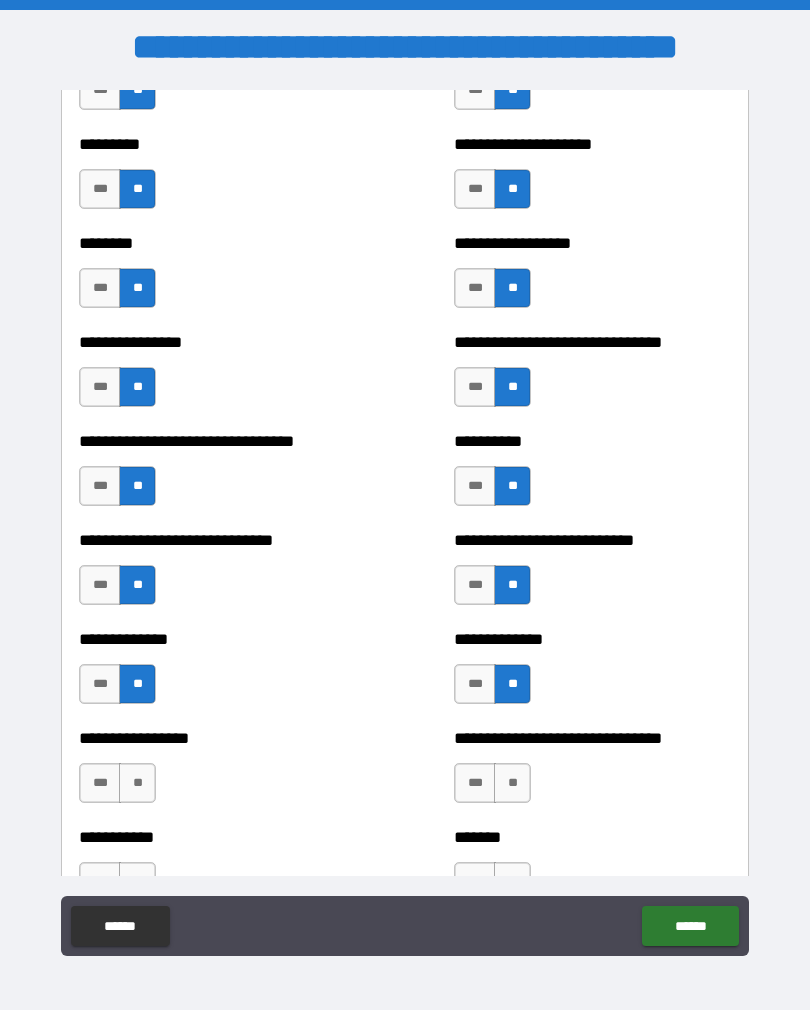 click on "**" at bounding box center [137, 783] 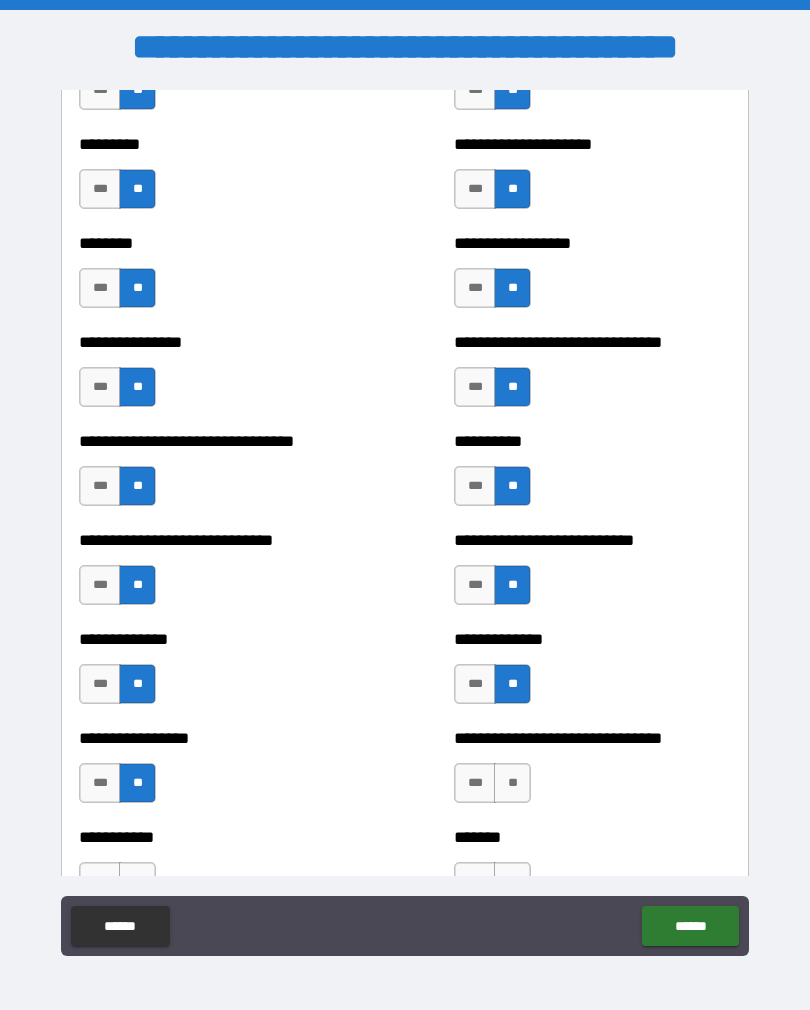 click on "**" at bounding box center (512, 783) 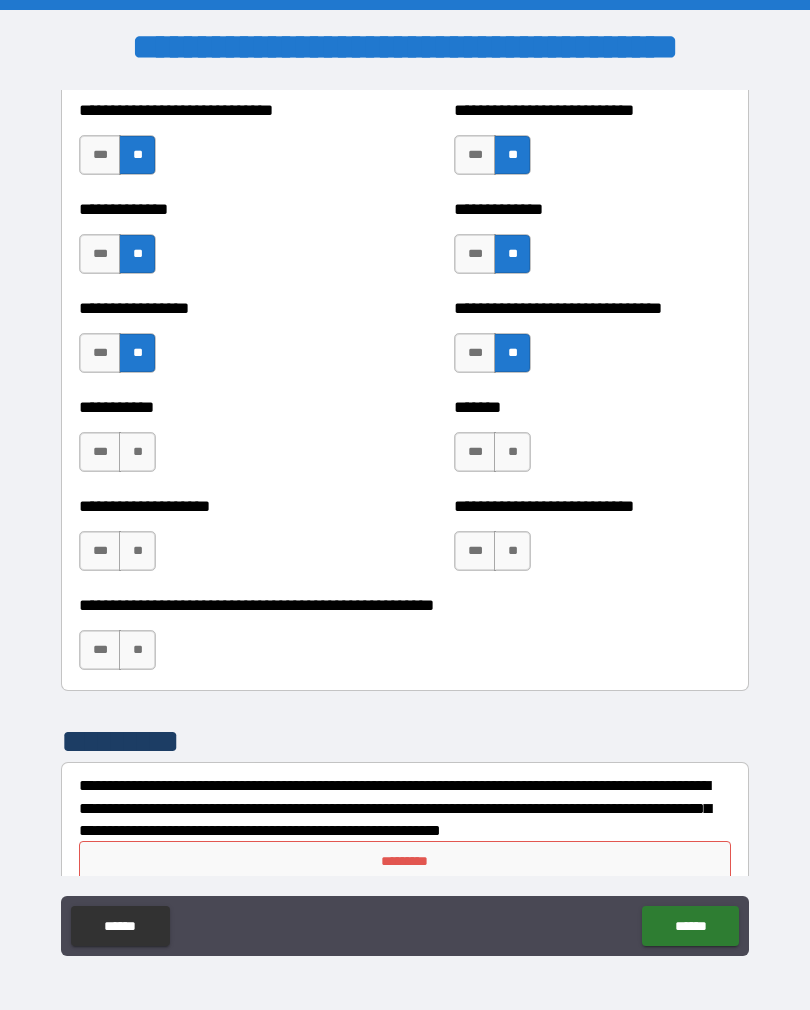 scroll, scrollTop: 7842, scrollLeft: 0, axis: vertical 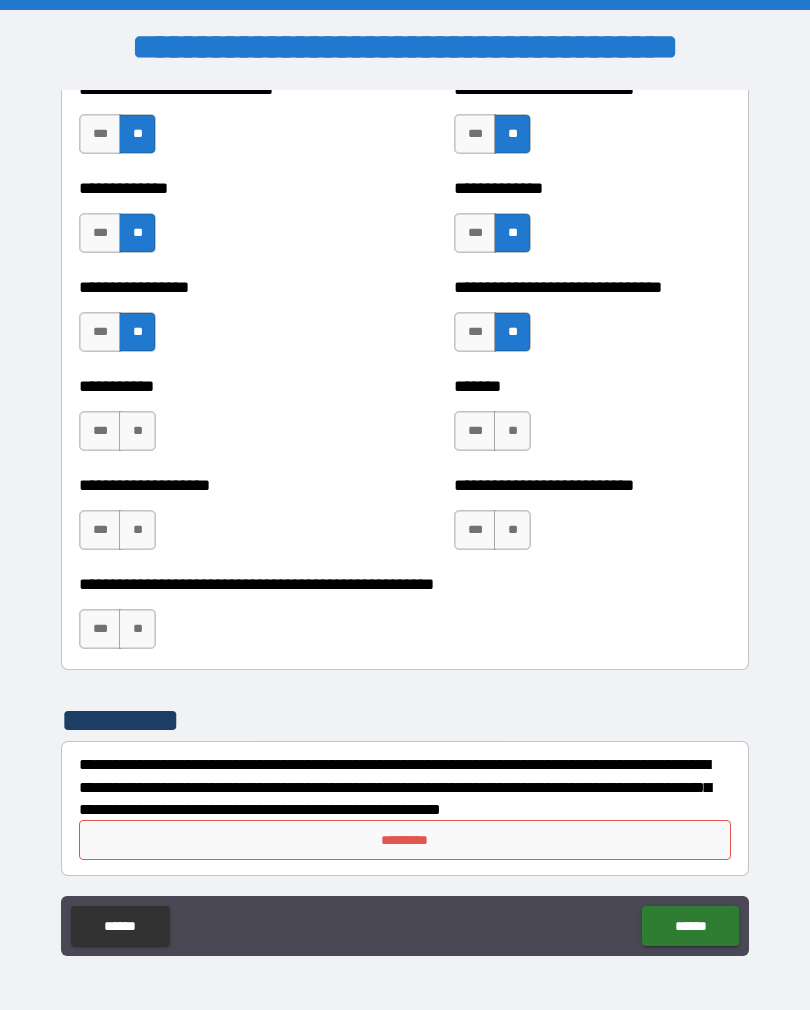 click on "**" at bounding box center [137, 431] 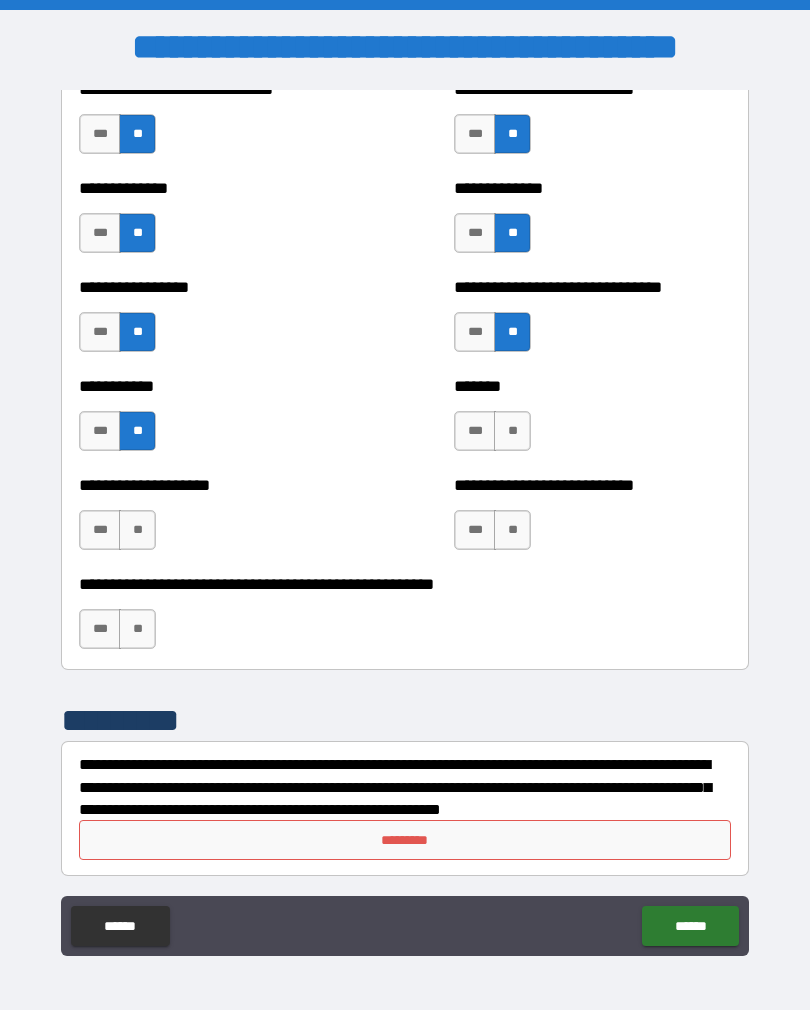 click on "**" at bounding box center (512, 431) 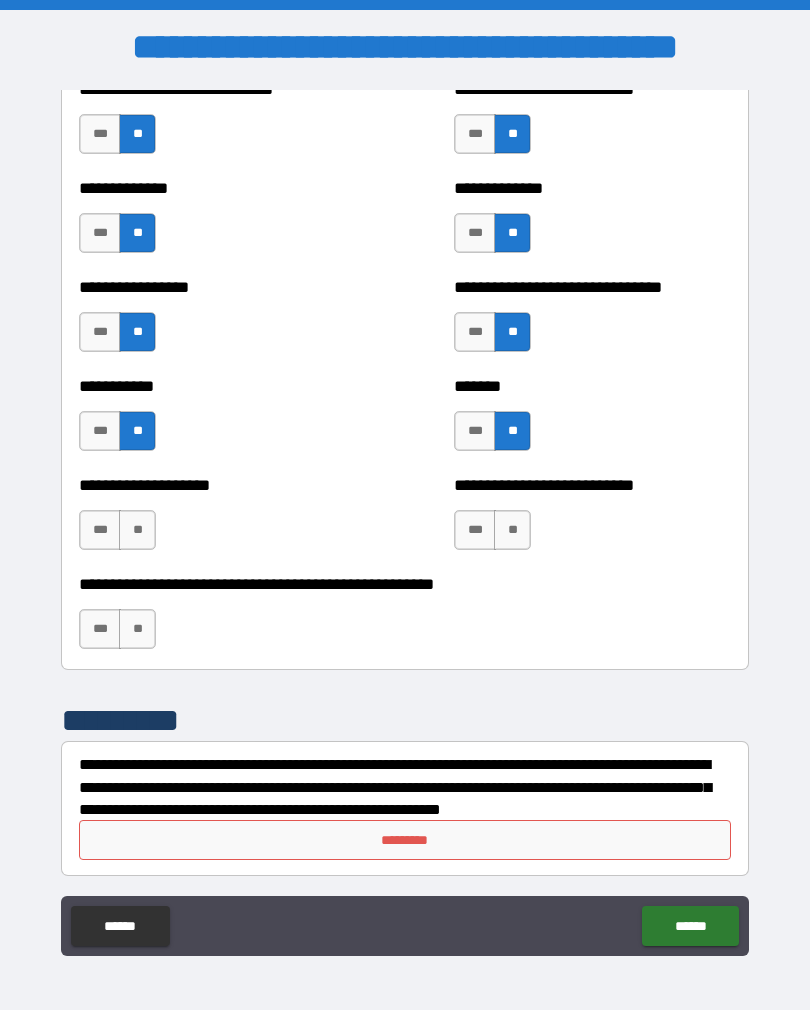 click on "**" at bounding box center [137, 530] 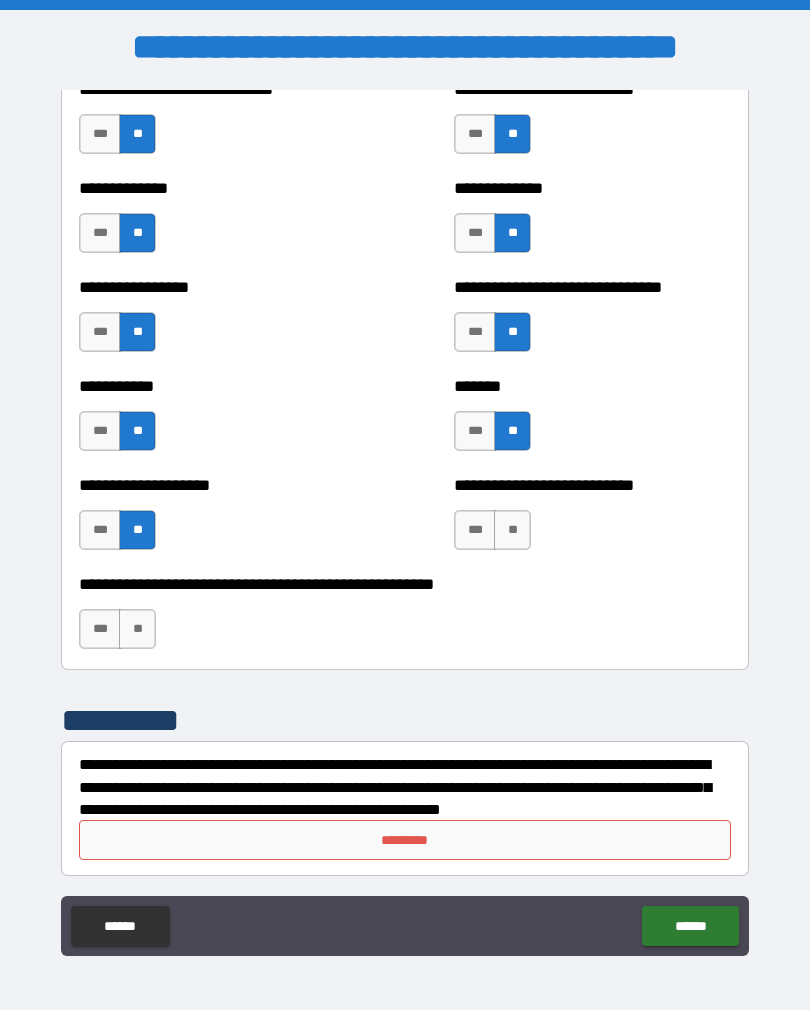 click on "**" at bounding box center (512, 530) 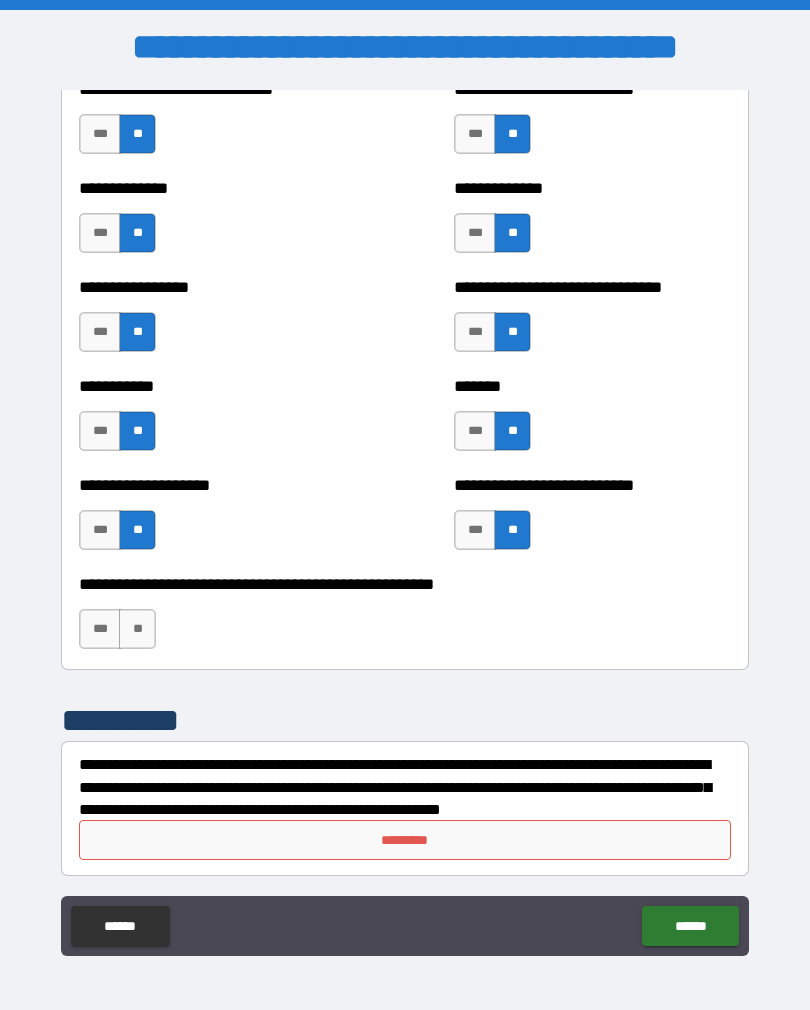 click on "**" at bounding box center (137, 629) 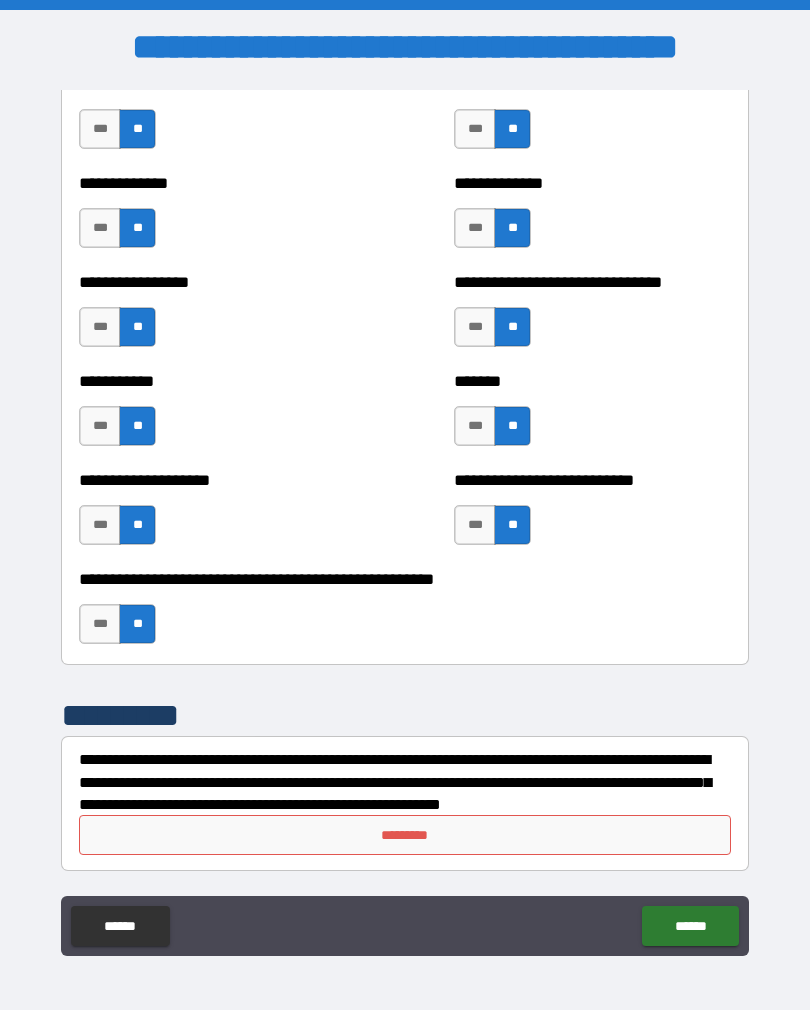 scroll, scrollTop: 7847, scrollLeft: 0, axis: vertical 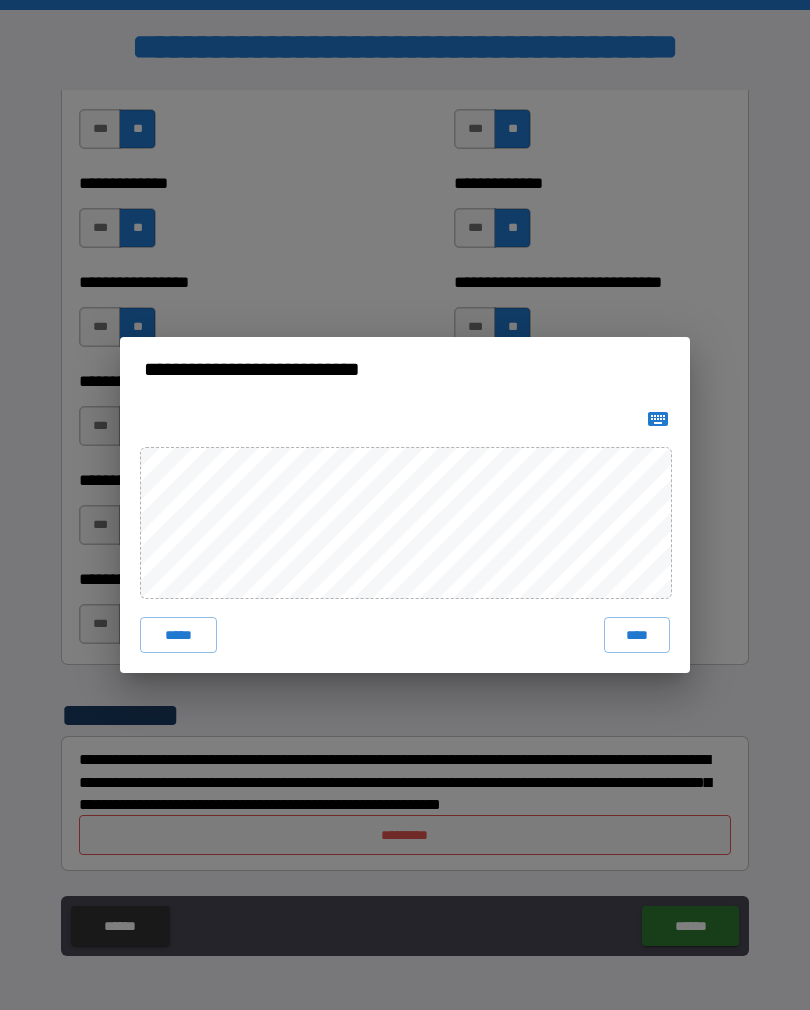 click on "****" at bounding box center (637, 635) 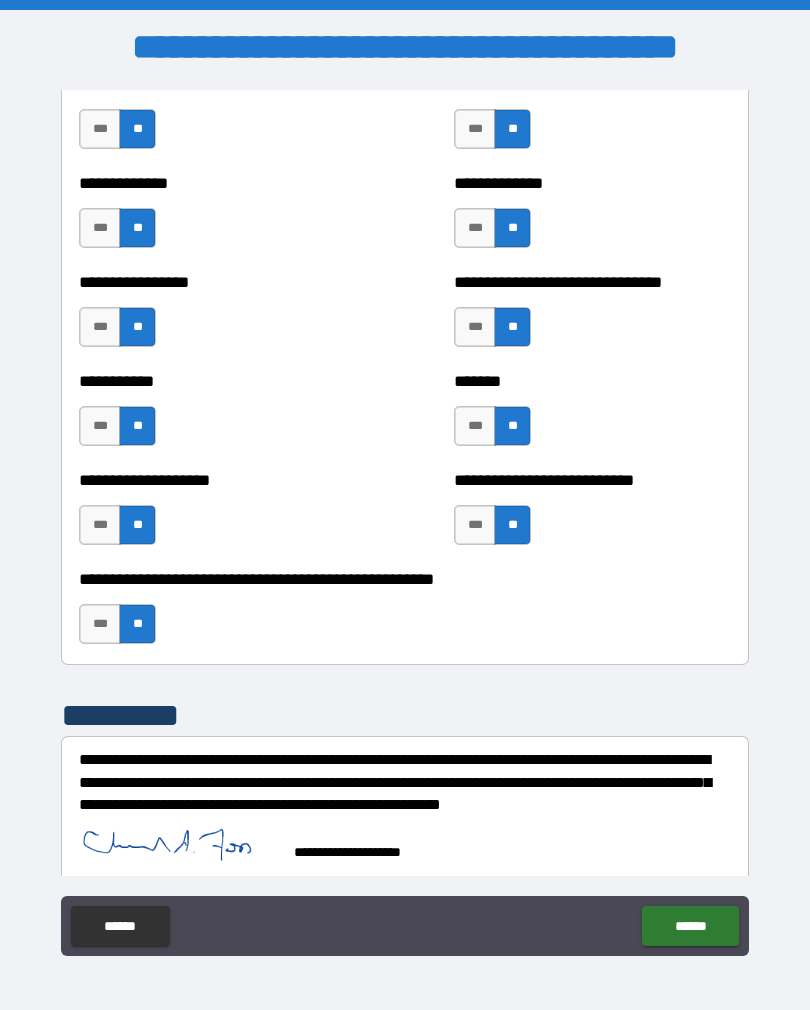 scroll, scrollTop: 7837, scrollLeft: 0, axis: vertical 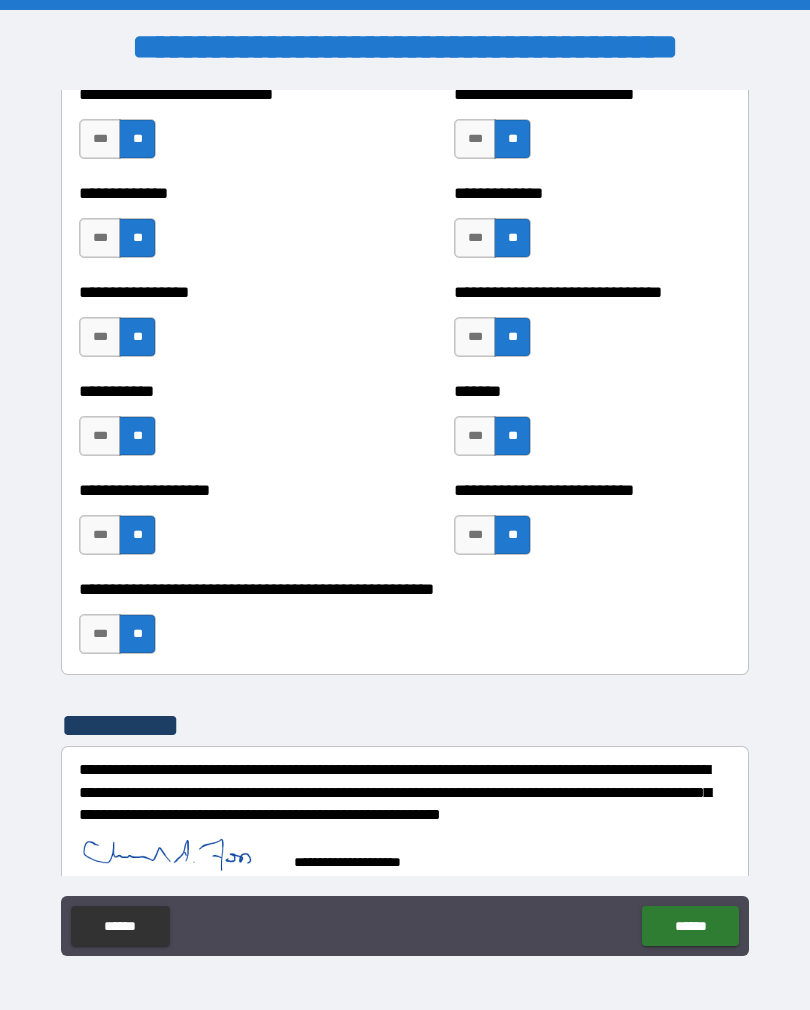 click on "******" at bounding box center [690, 926] 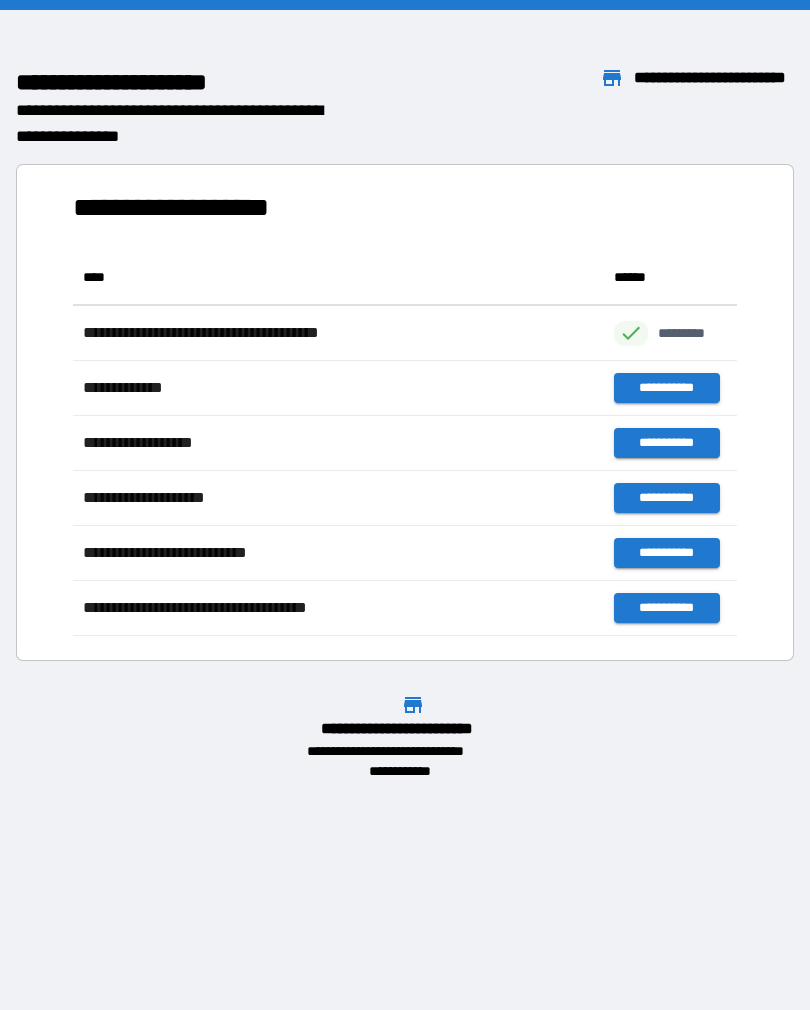 scroll, scrollTop: 1, scrollLeft: 1, axis: both 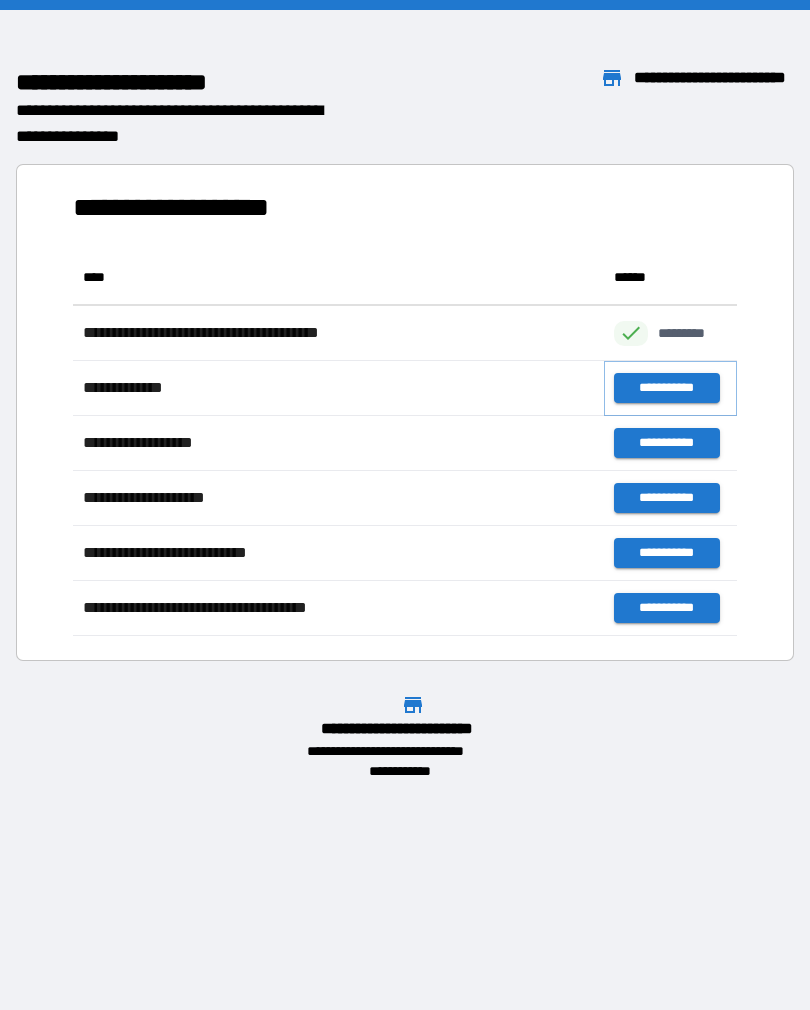 click on "**********" at bounding box center (666, 388) 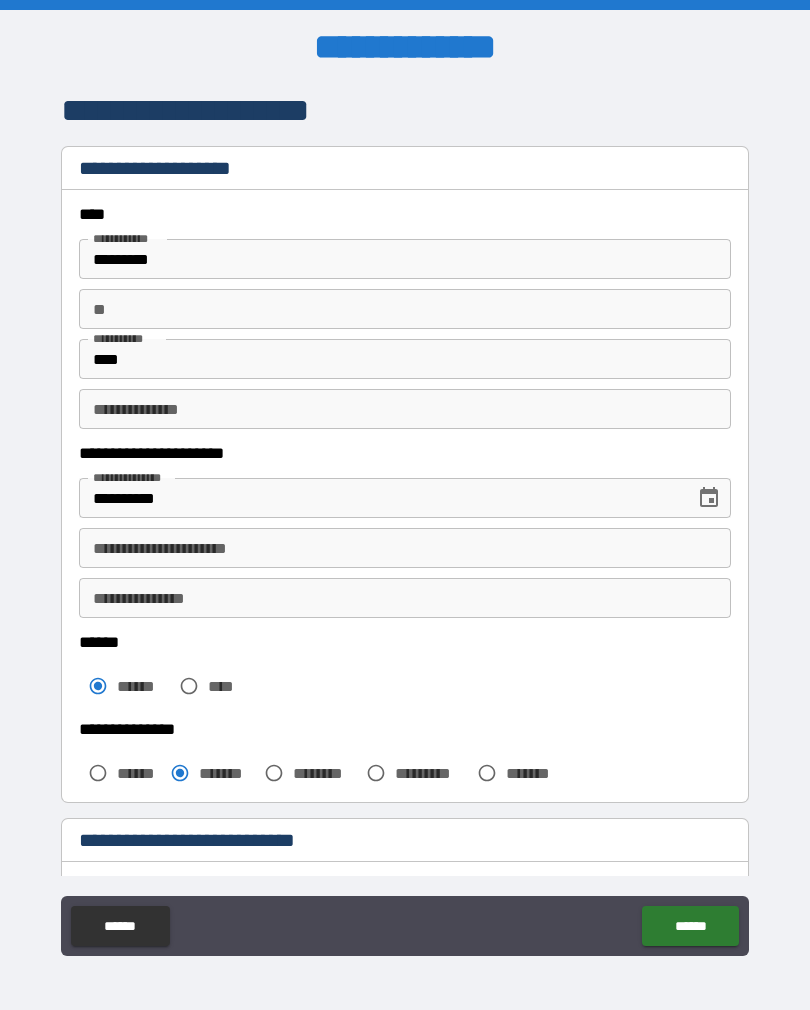 click on "**********" at bounding box center (405, 548) 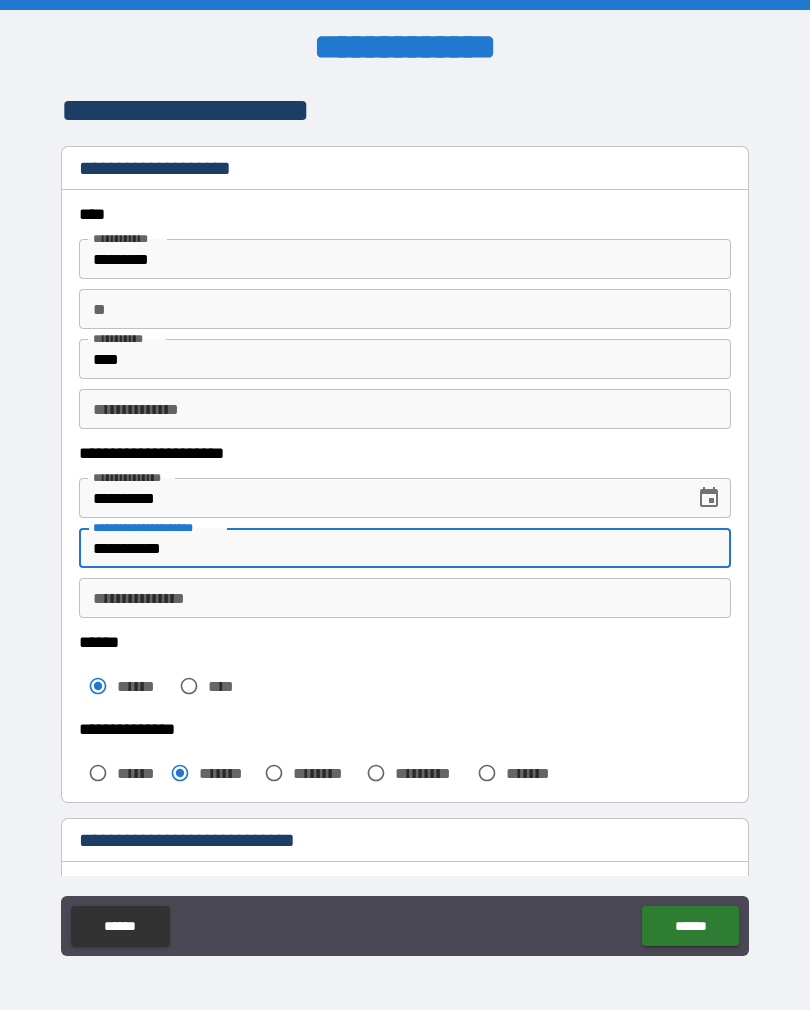 type on "**********" 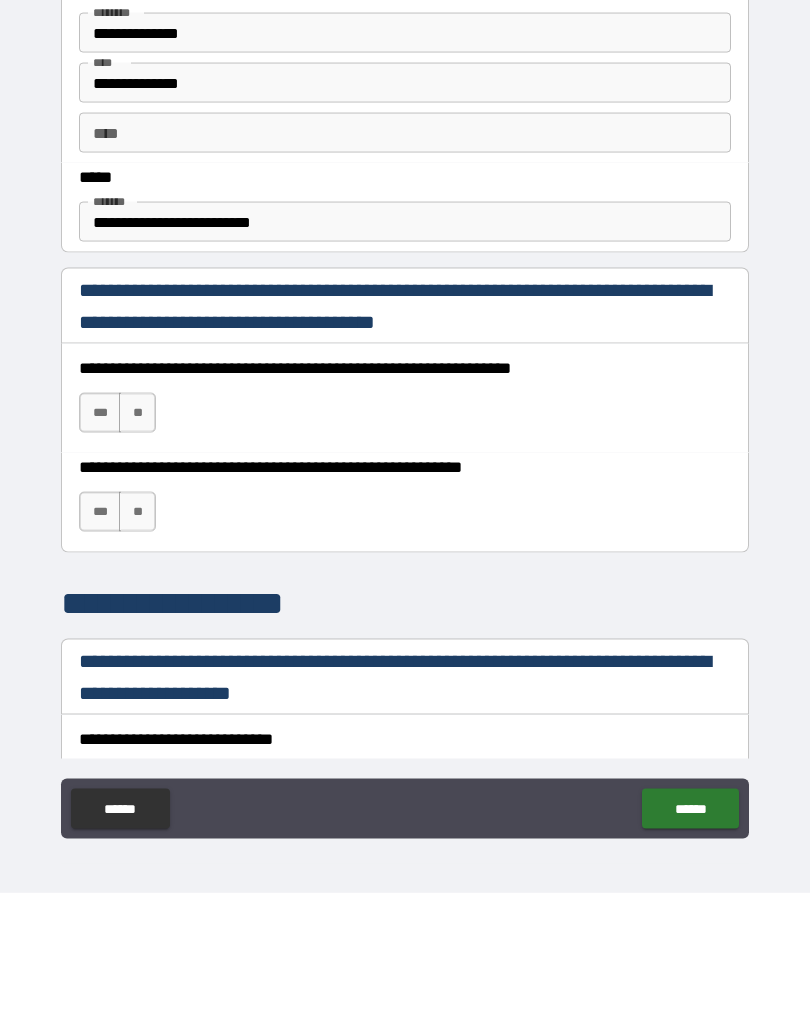 scroll, scrollTop: 1063, scrollLeft: 0, axis: vertical 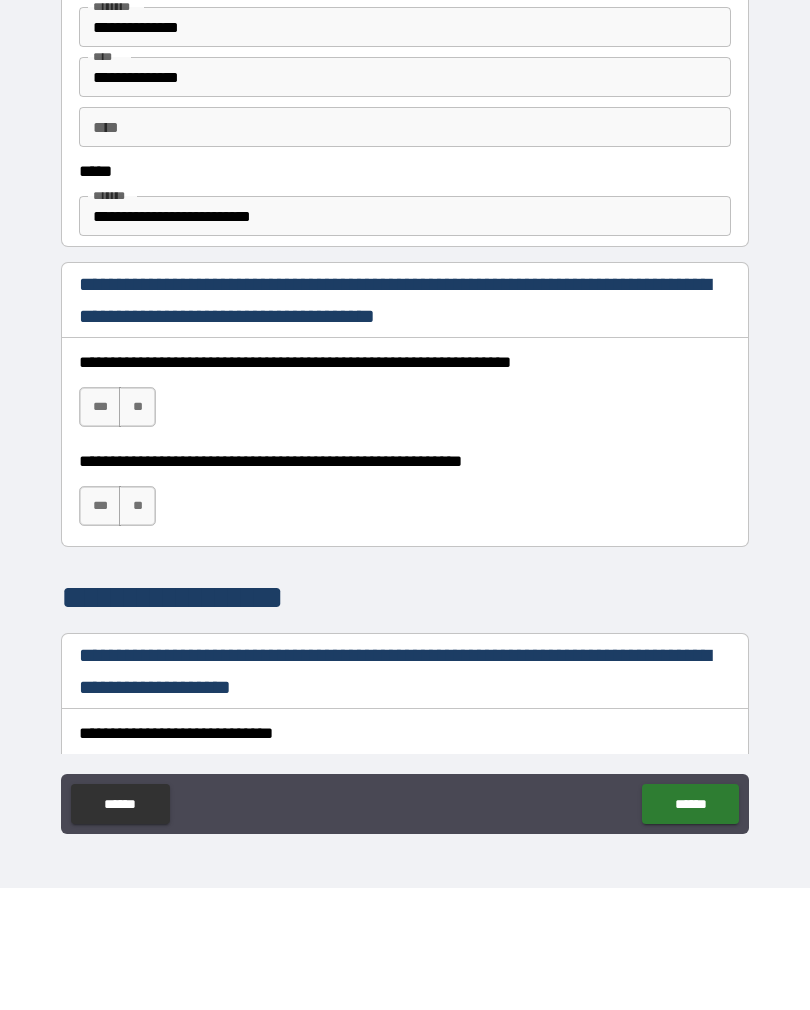 type on "*********" 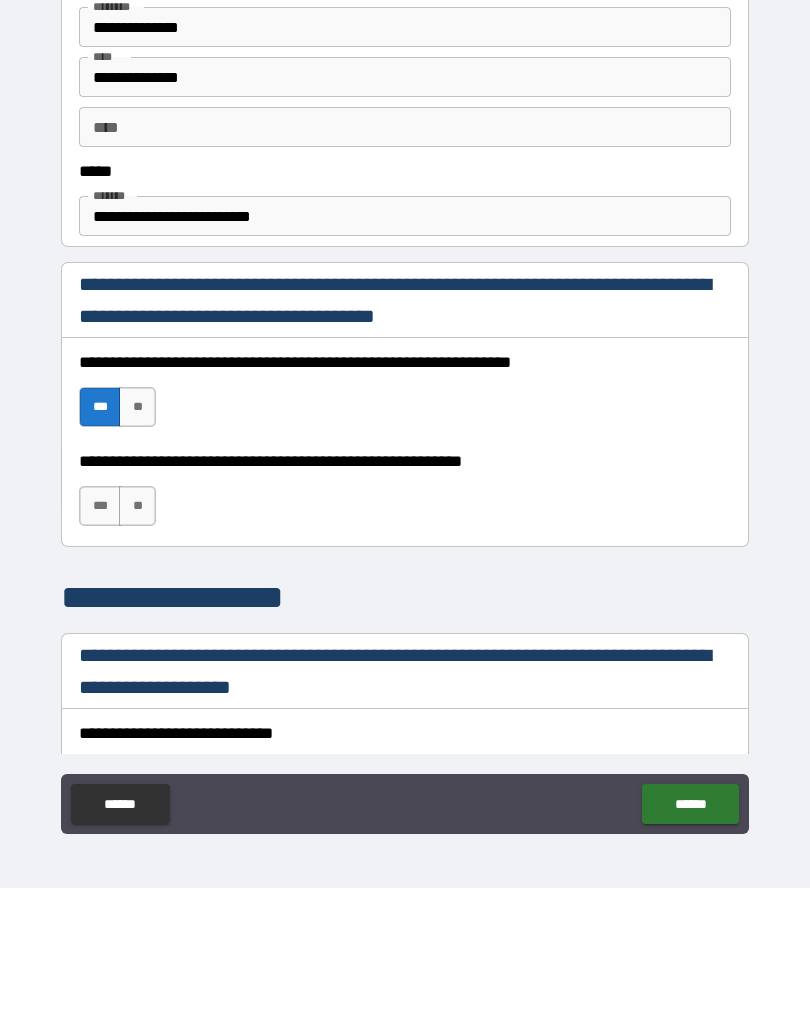 scroll, scrollTop: 31, scrollLeft: 0, axis: vertical 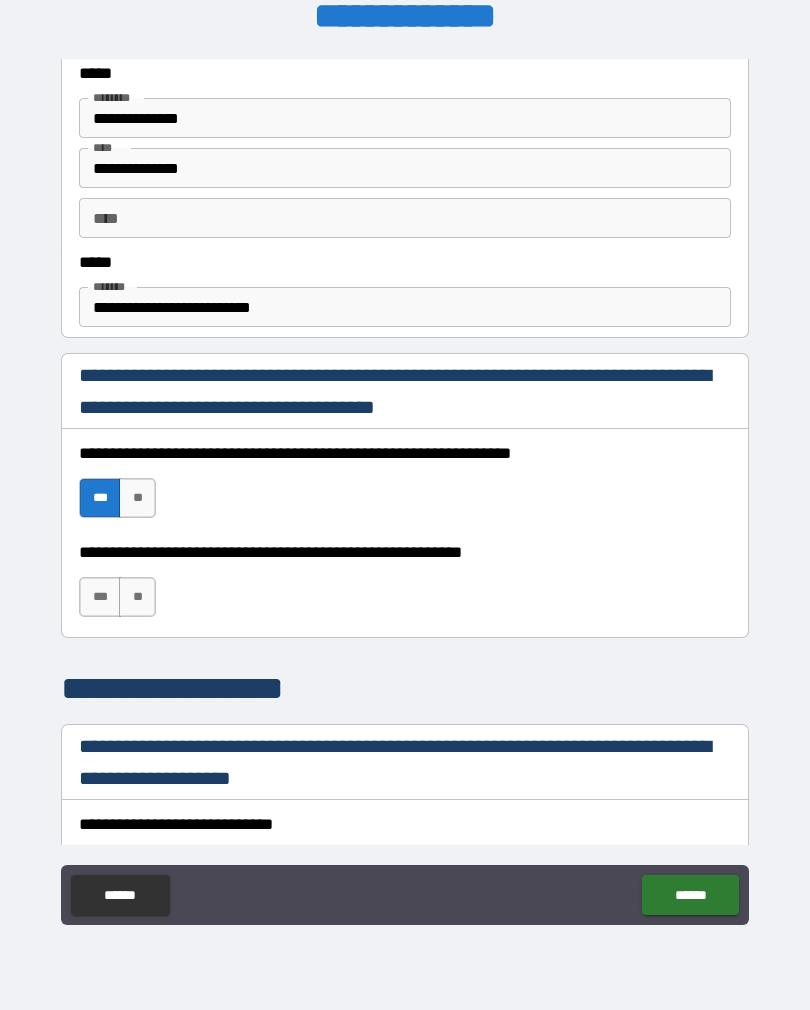 click on "***" at bounding box center [100, 597] 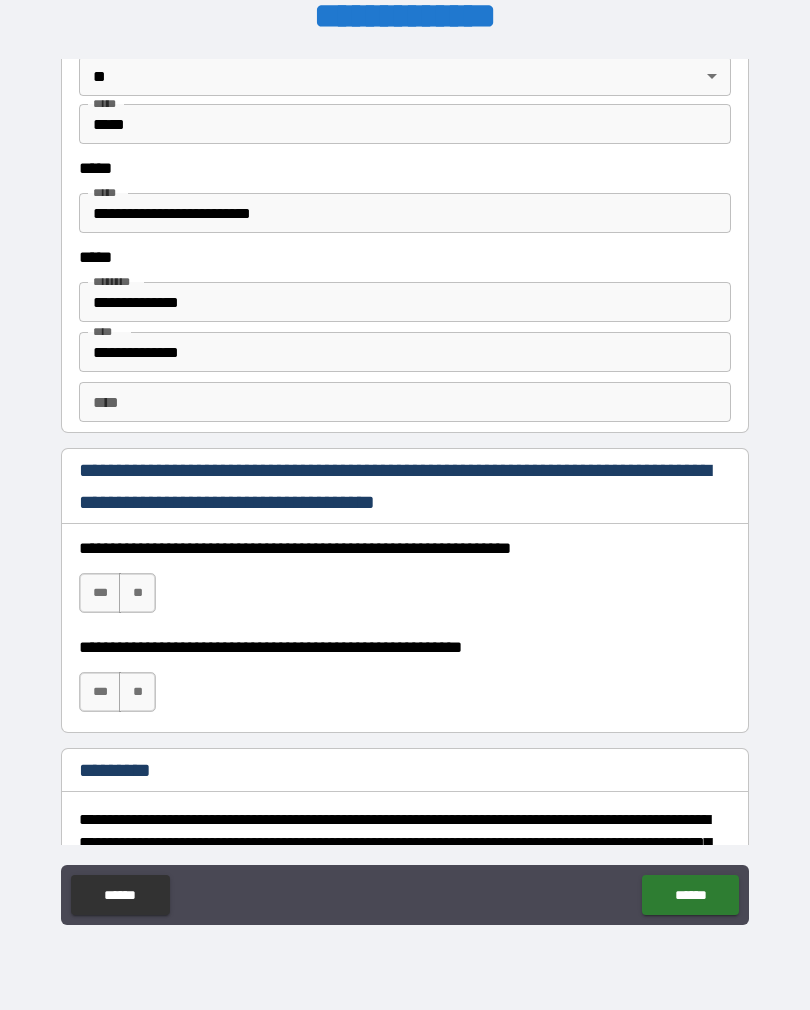scroll, scrollTop: 2606, scrollLeft: 0, axis: vertical 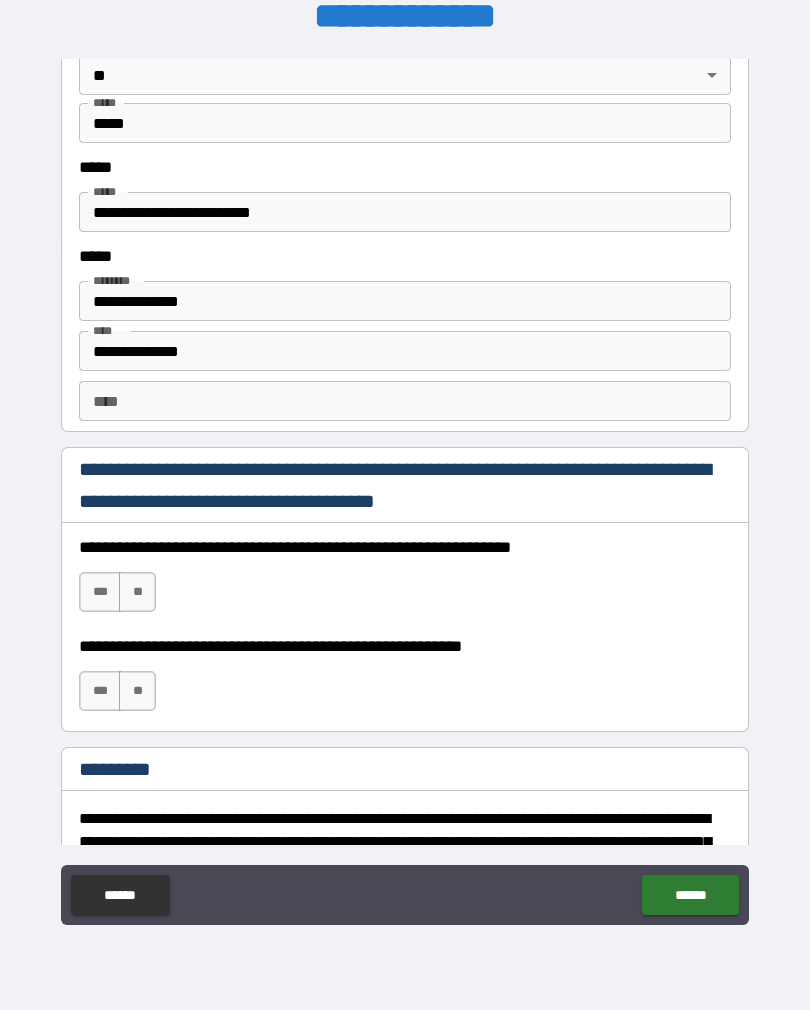 click on "***" at bounding box center [100, 592] 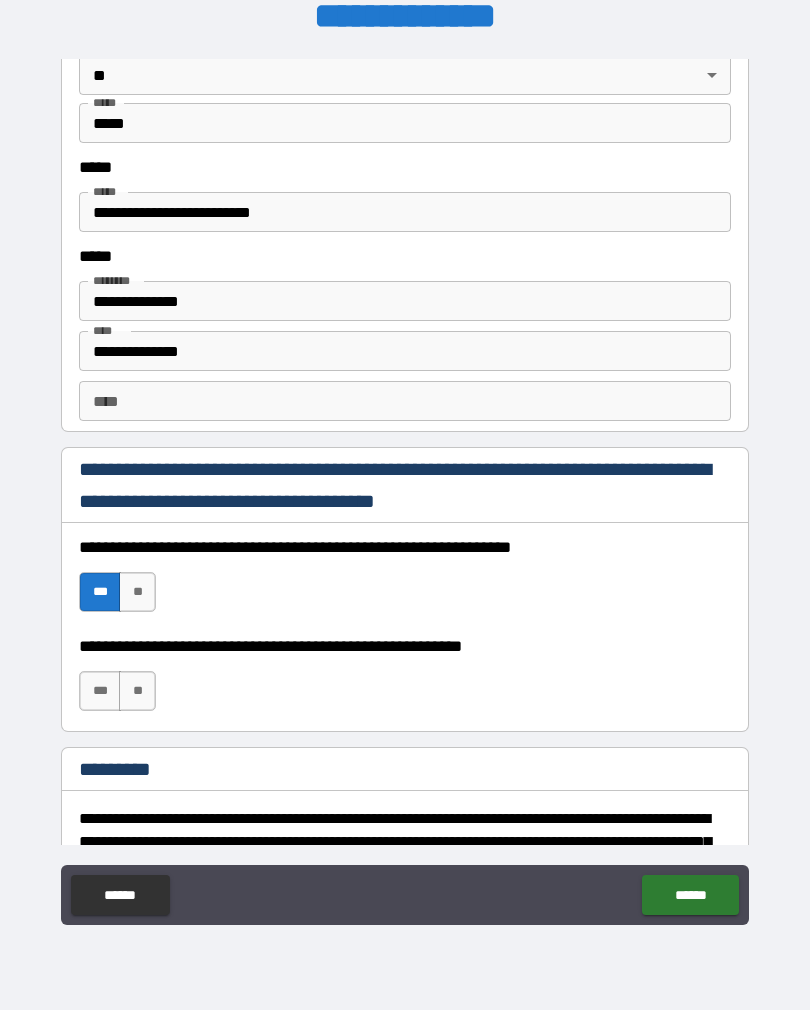 click on "***" at bounding box center (100, 691) 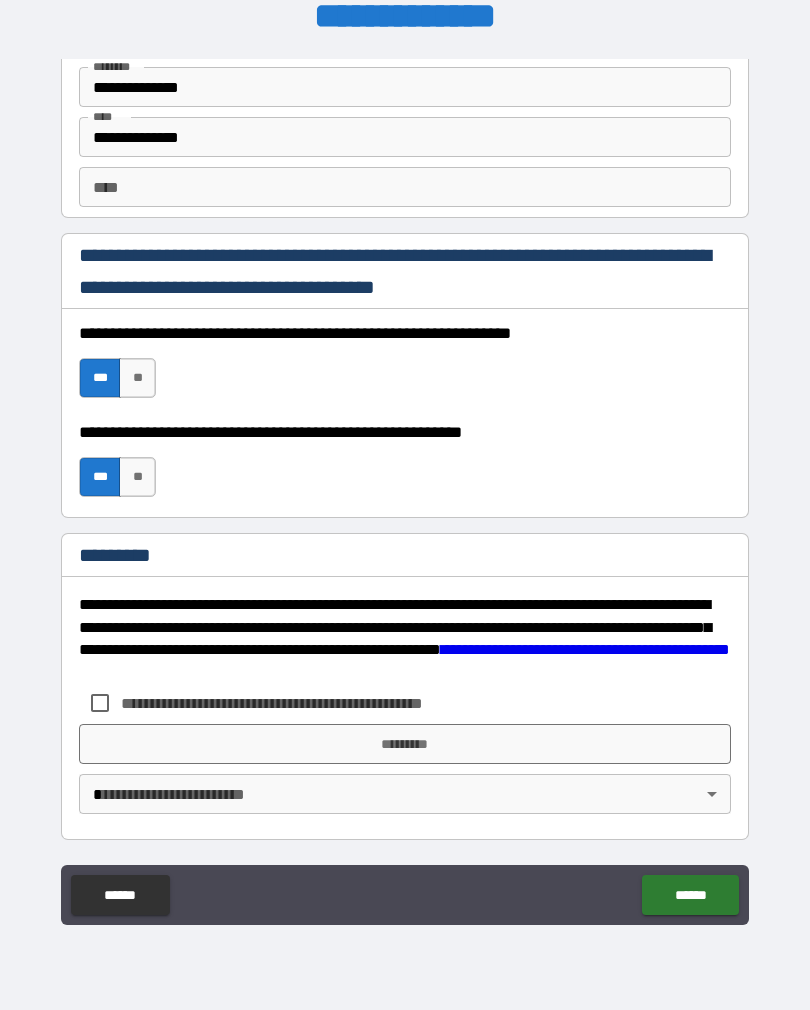 scroll, scrollTop: 2820, scrollLeft: 0, axis: vertical 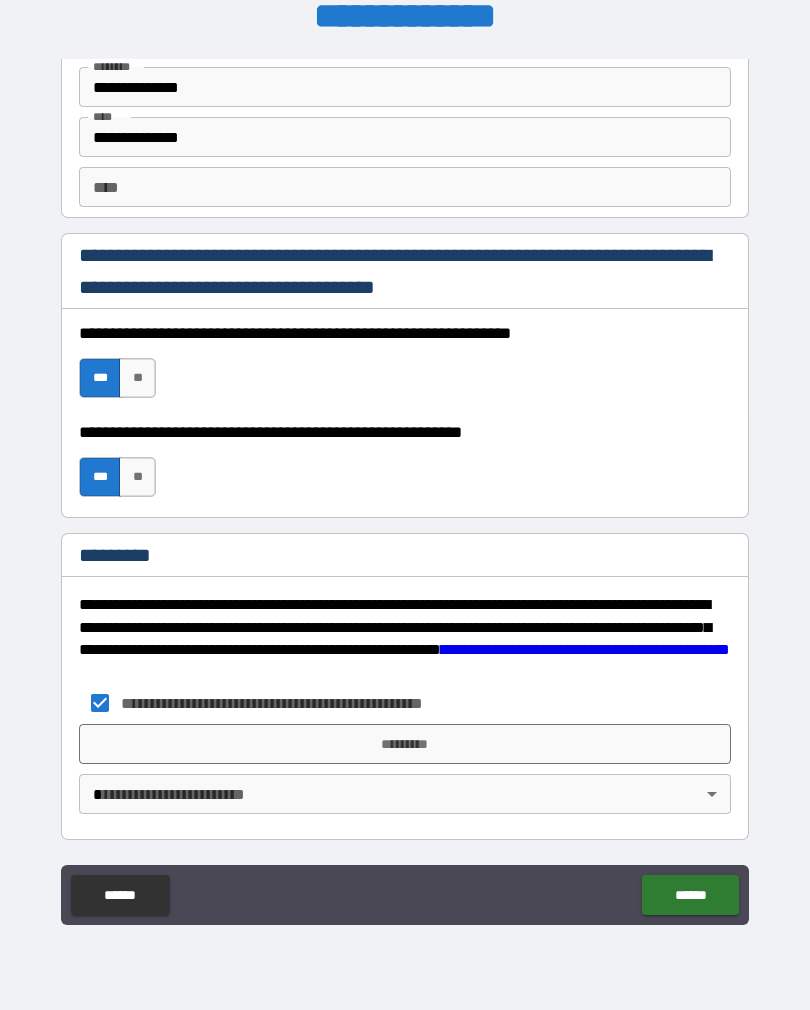 click on "*********" at bounding box center (405, 744) 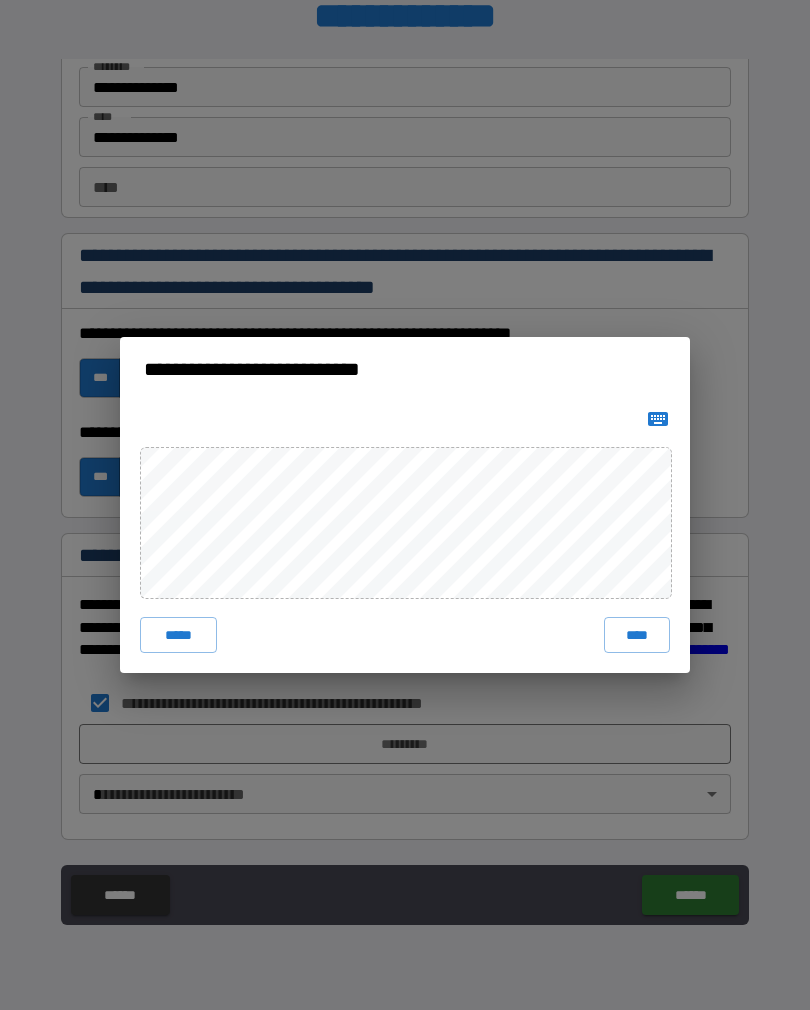click on "****" at bounding box center [637, 635] 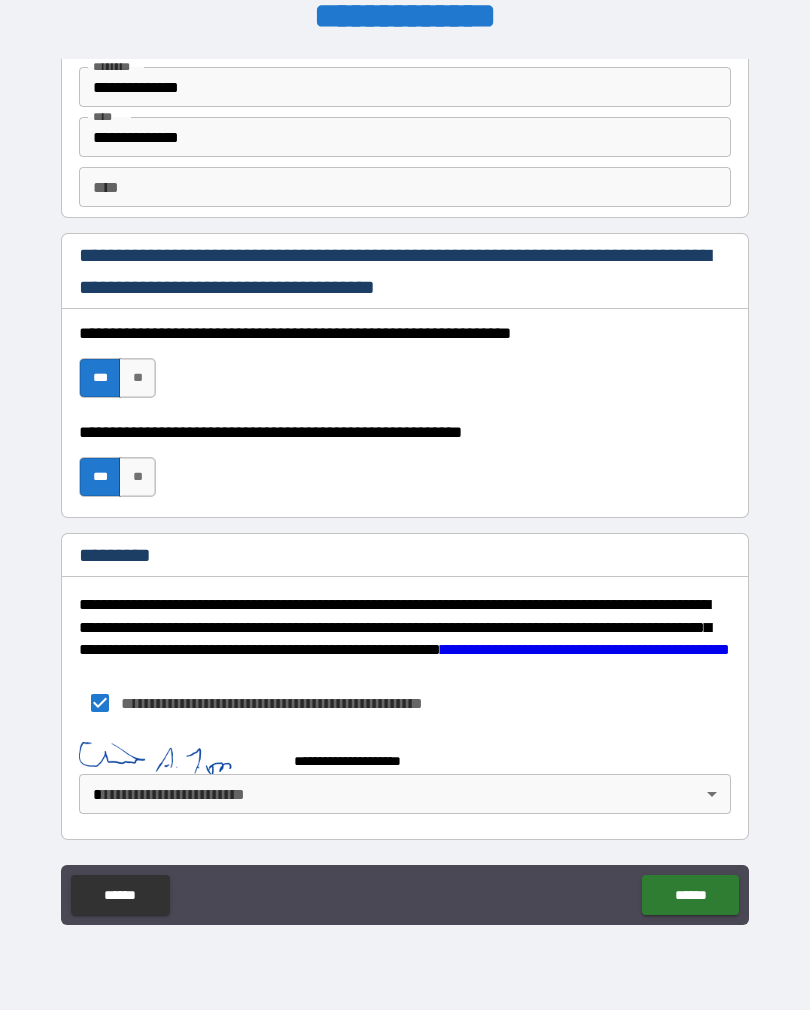 scroll, scrollTop: 2810, scrollLeft: 0, axis: vertical 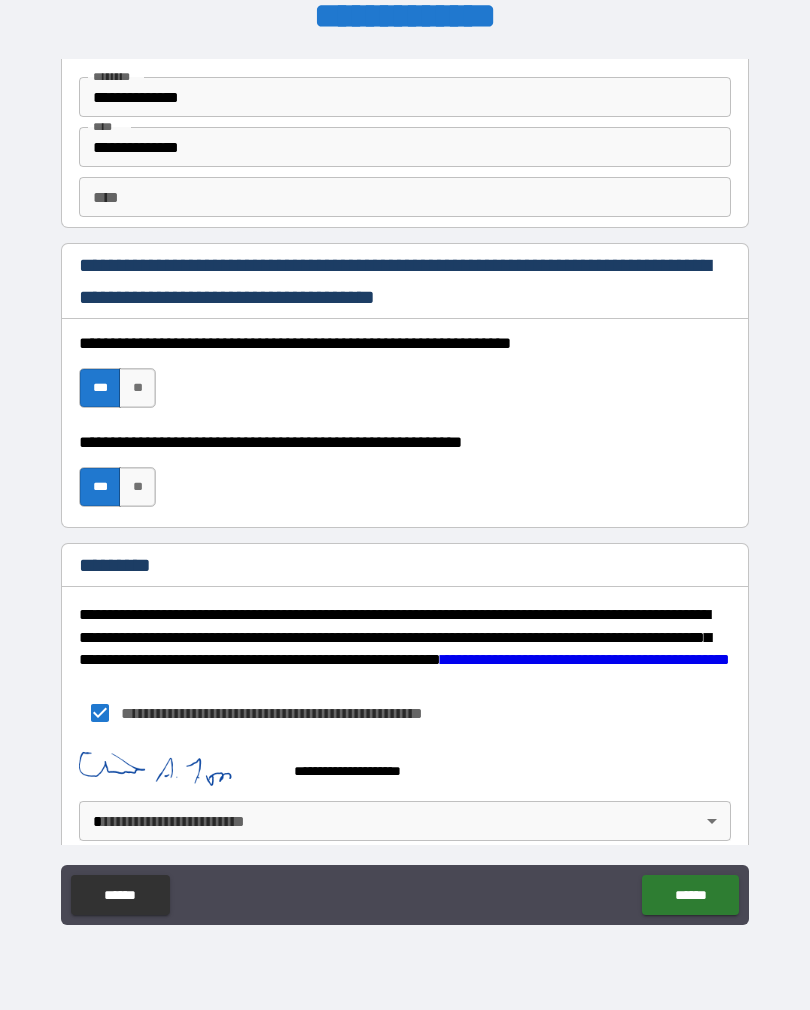 click on "******" at bounding box center [690, 895] 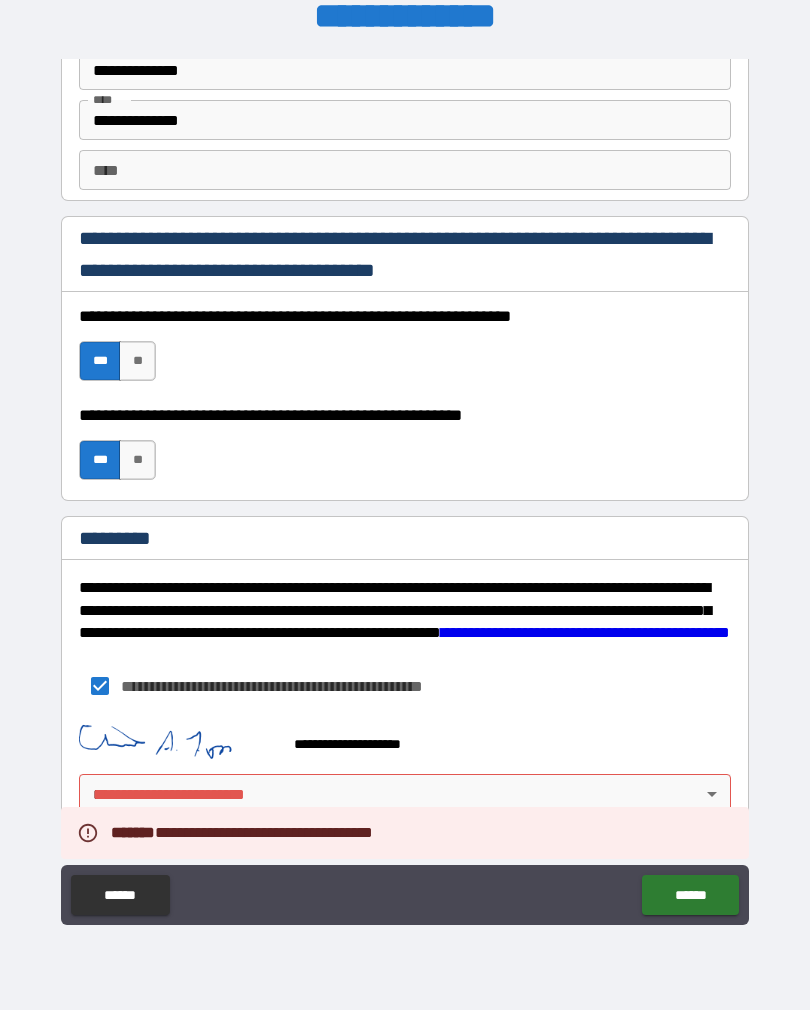 scroll, scrollTop: 2837, scrollLeft: 0, axis: vertical 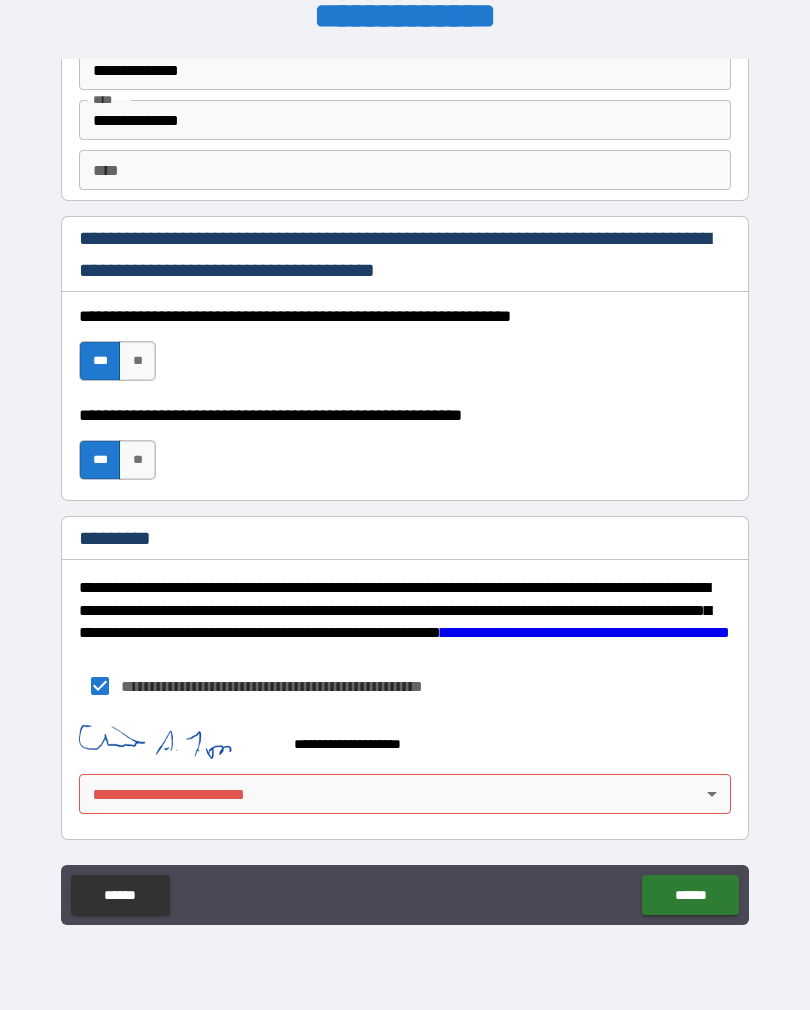 click on "**********" at bounding box center (405, 489) 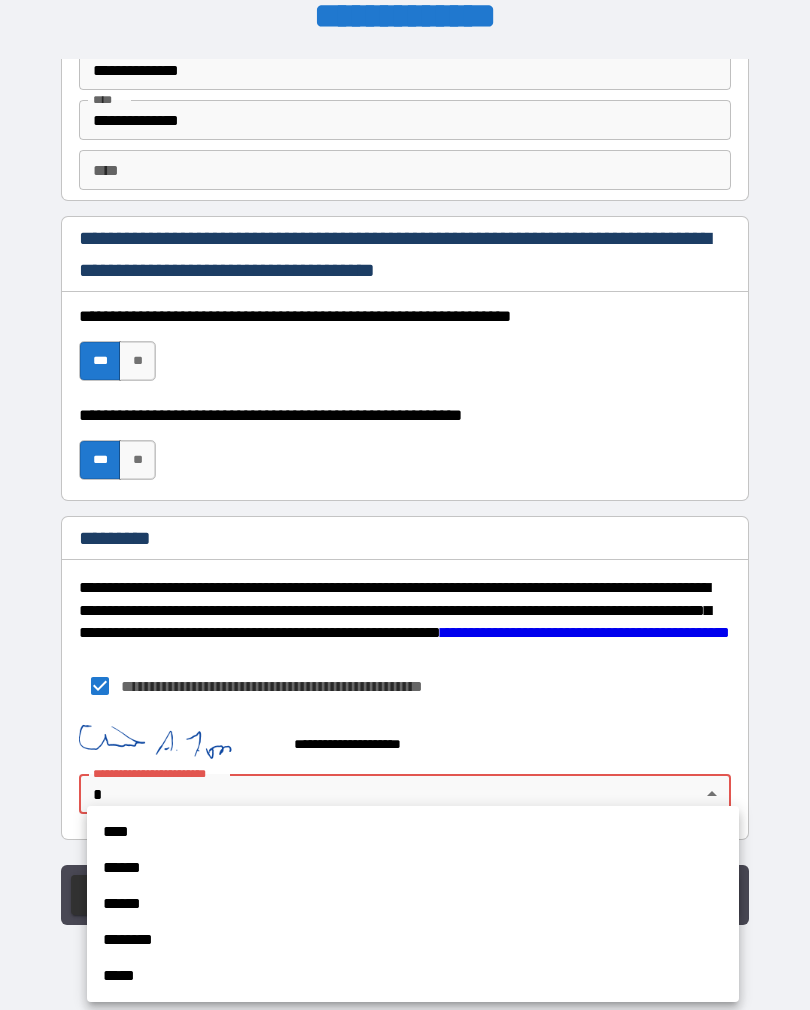 click on "****" at bounding box center (413, 832) 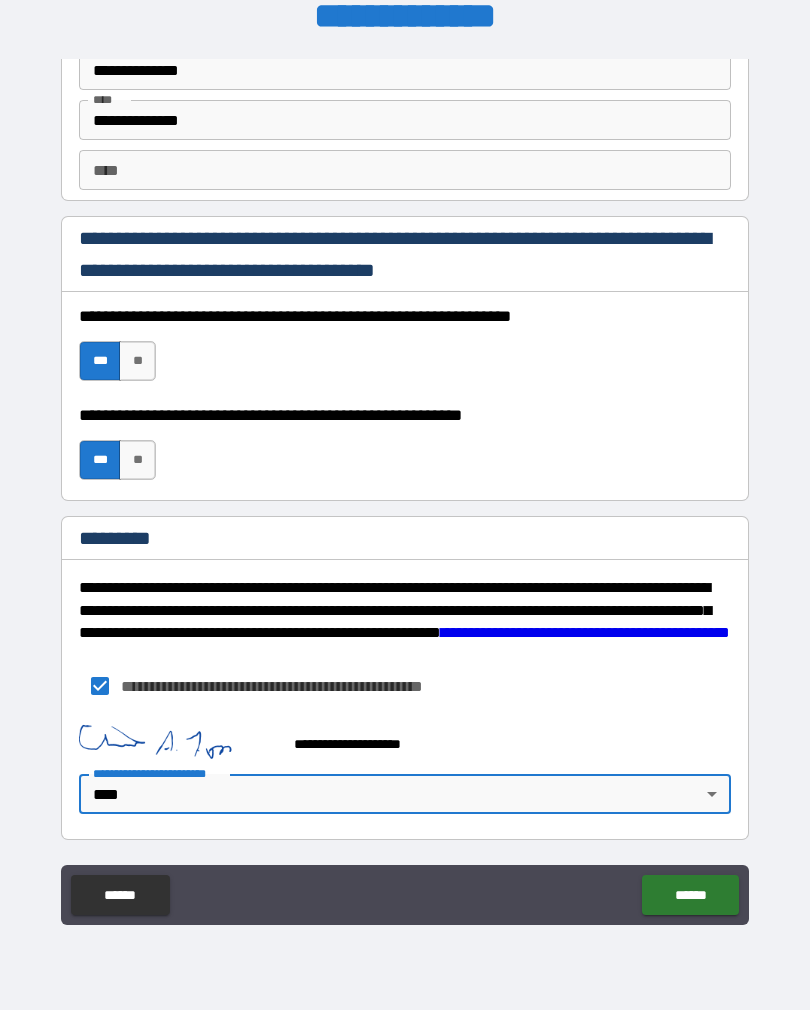 click on "******" at bounding box center [690, 895] 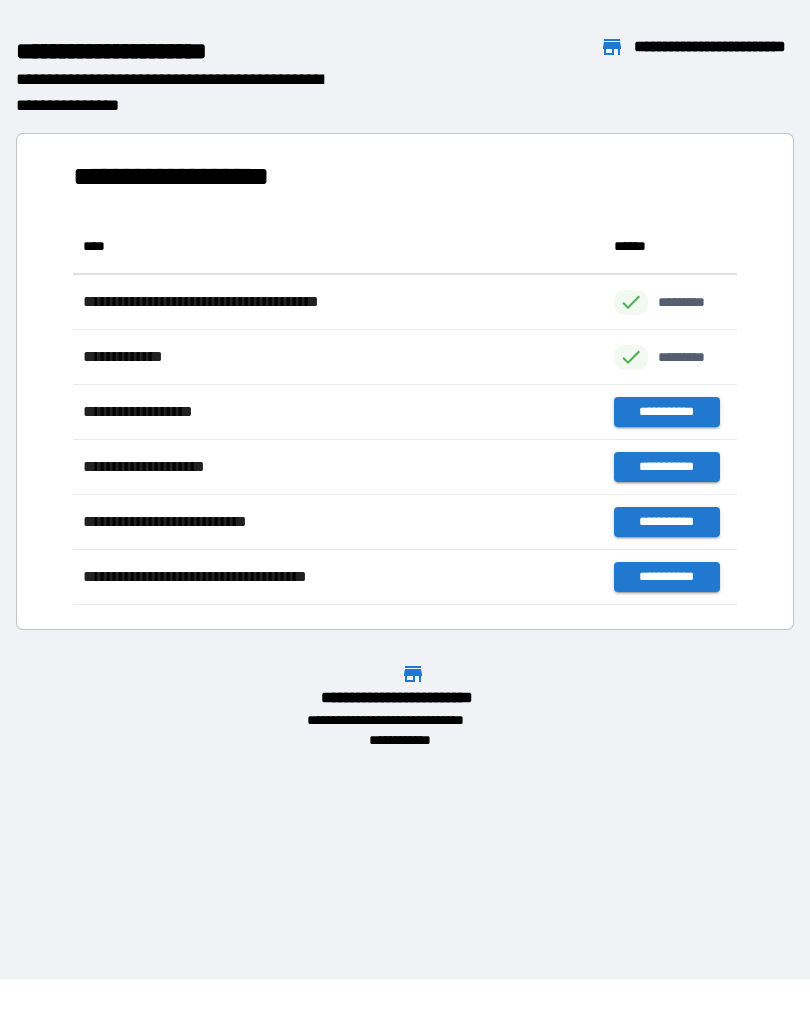 scroll, scrollTop: 386, scrollLeft: 664, axis: both 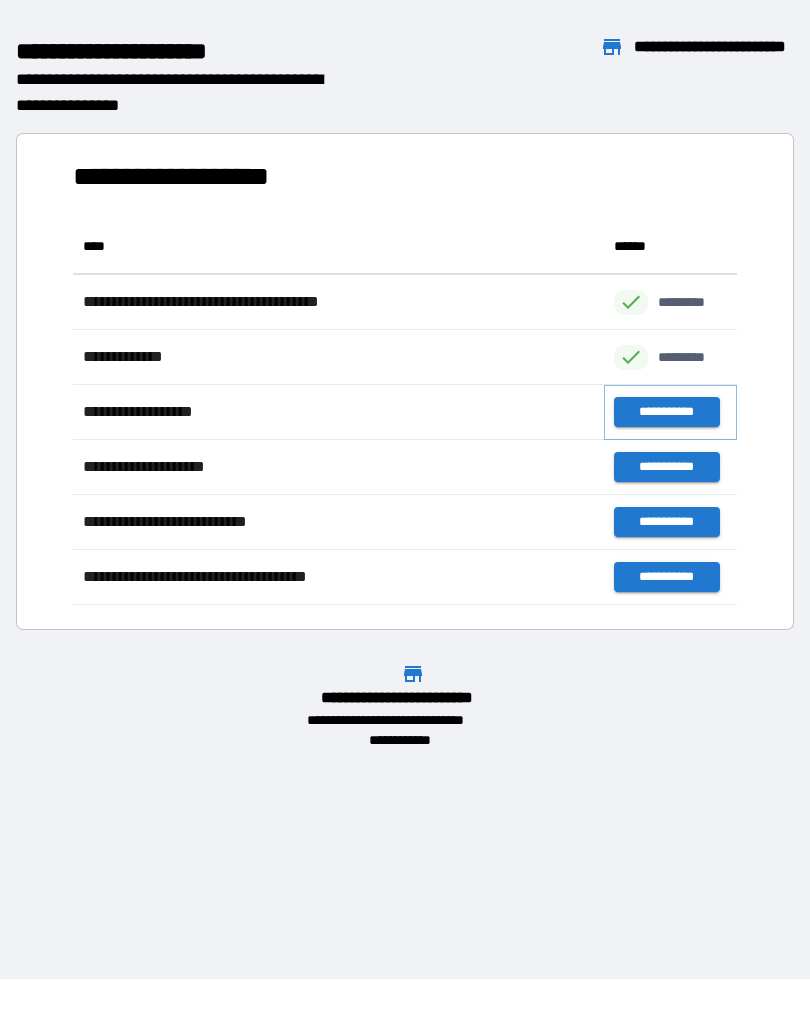 click on "**********" at bounding box center [666, 412] 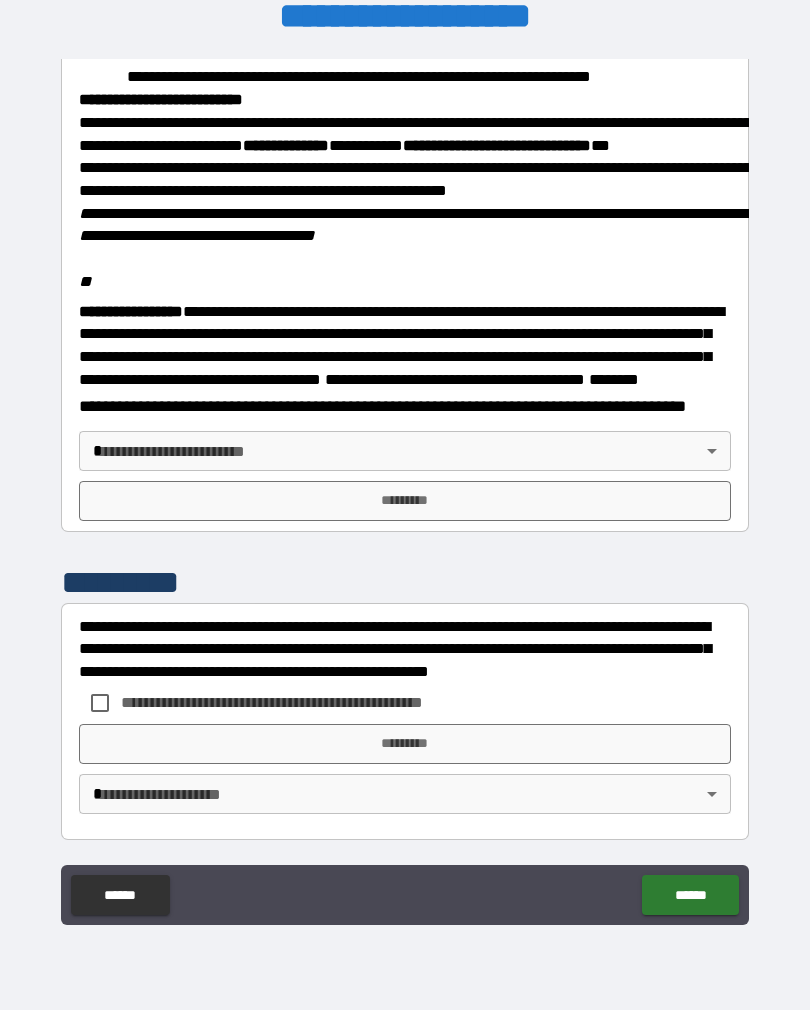 scroll, scrollTop: 2236, scrollLeft: 0, axis: vertical 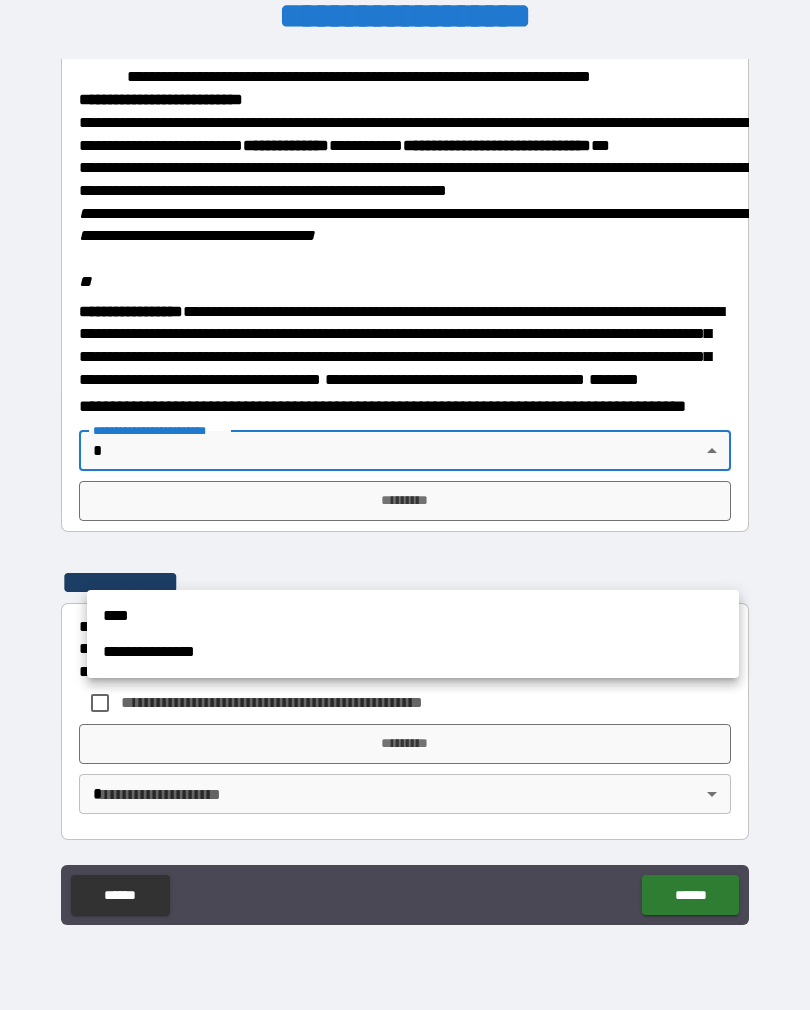 click on "****" at bounding box center (413, 616) 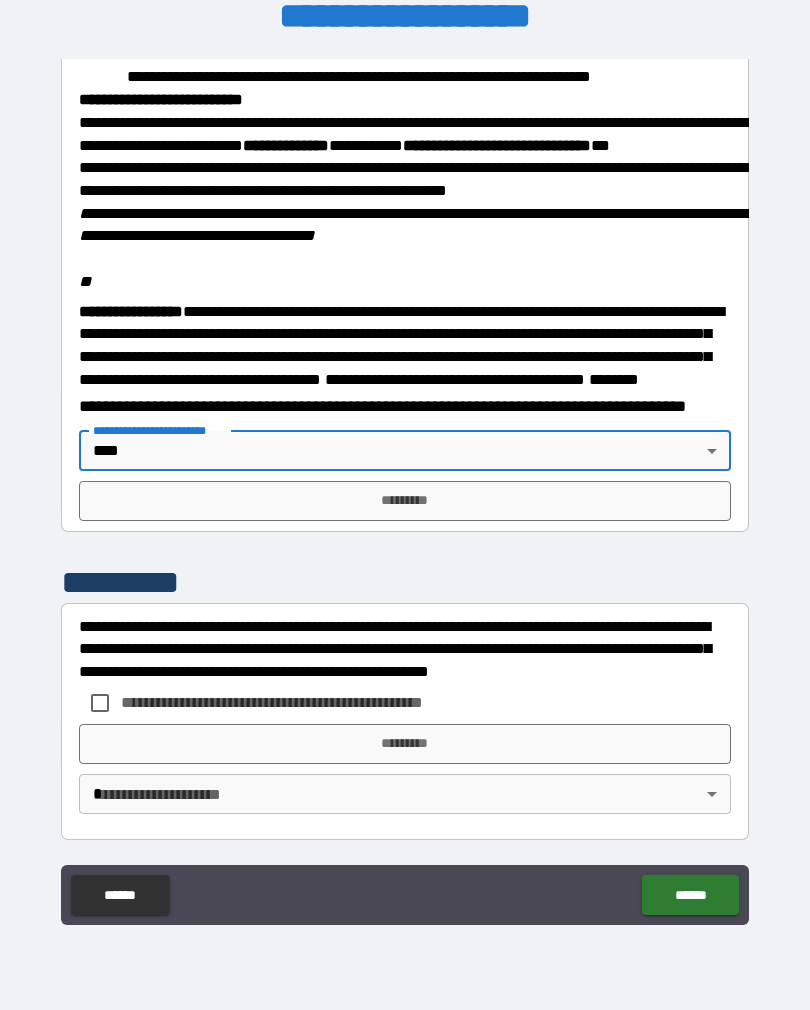 click on "*********" at bounding box center (405, 501) 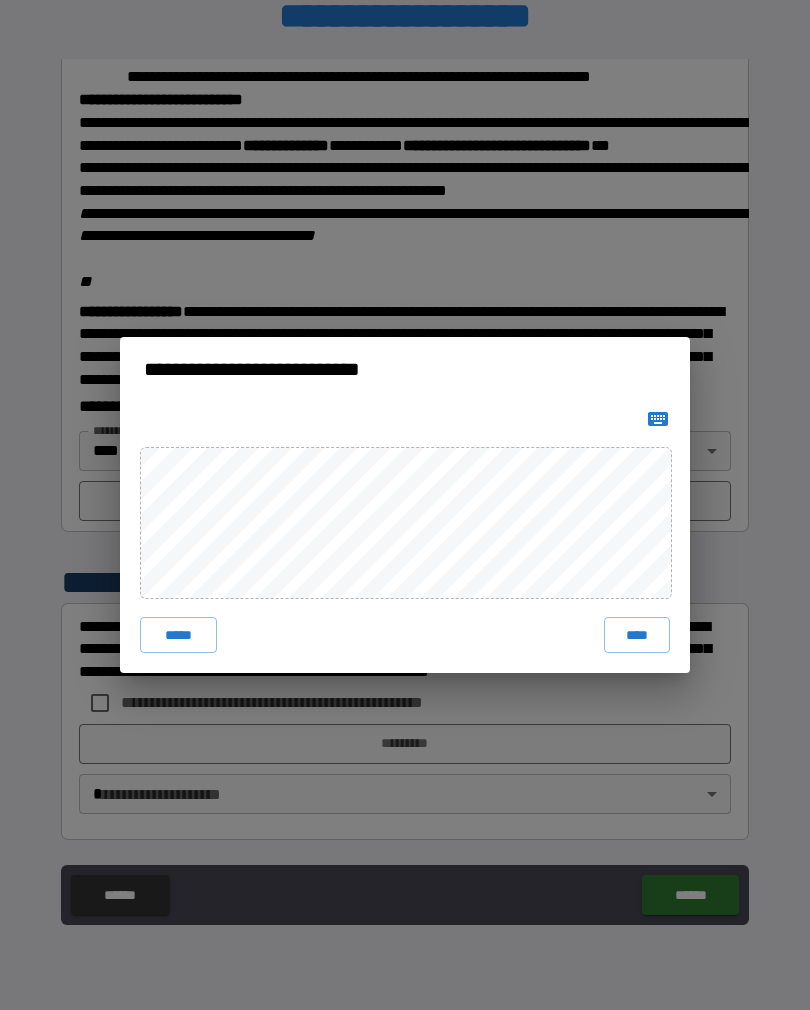 click on "****" at bounding box center [637, 635] 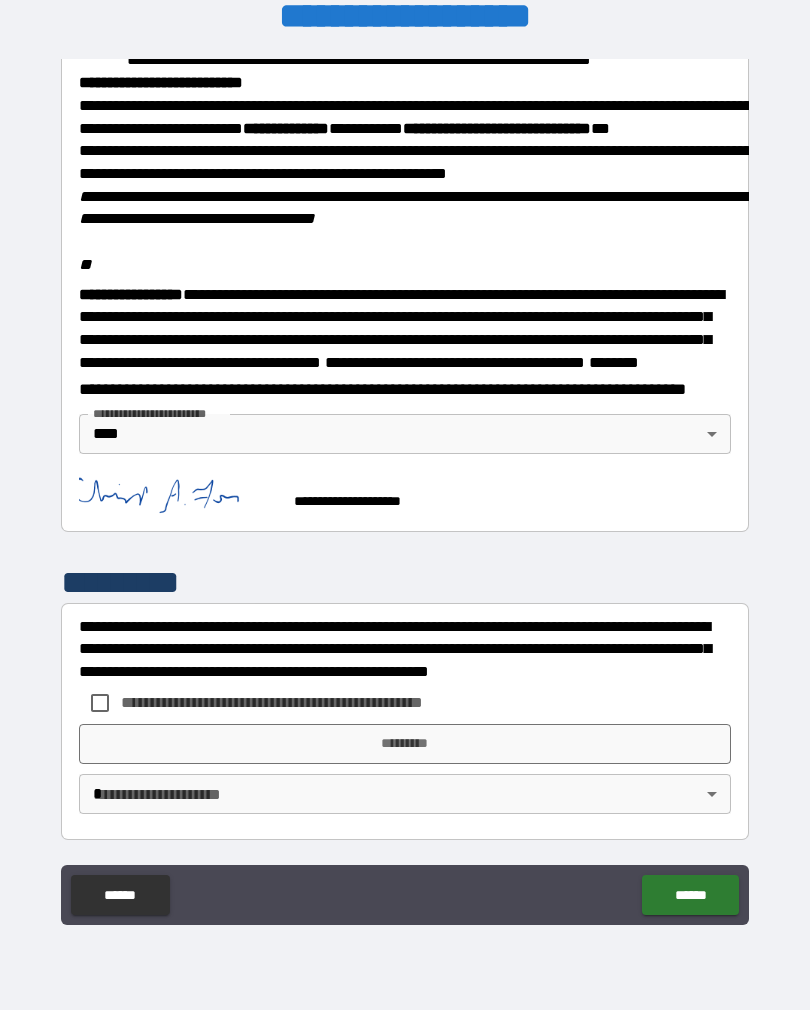 click on "******" at bounding box center (690, 895) 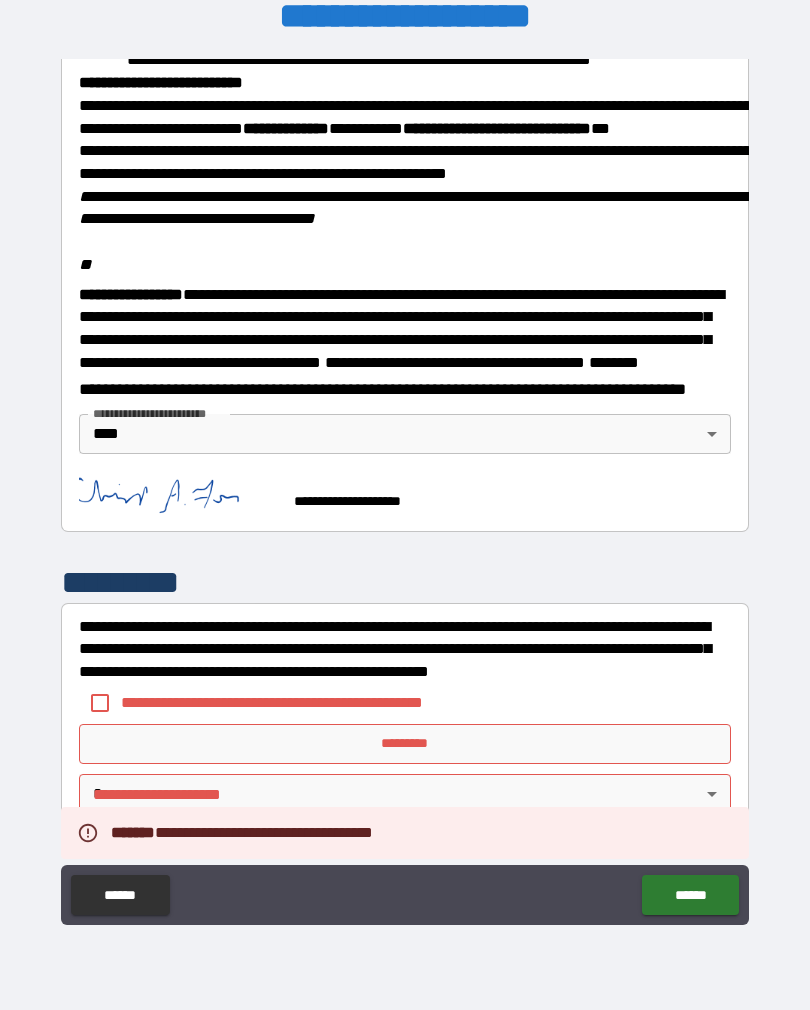 scroll, scrollTop: 2362, scrollLeft: 0, axis: vertical 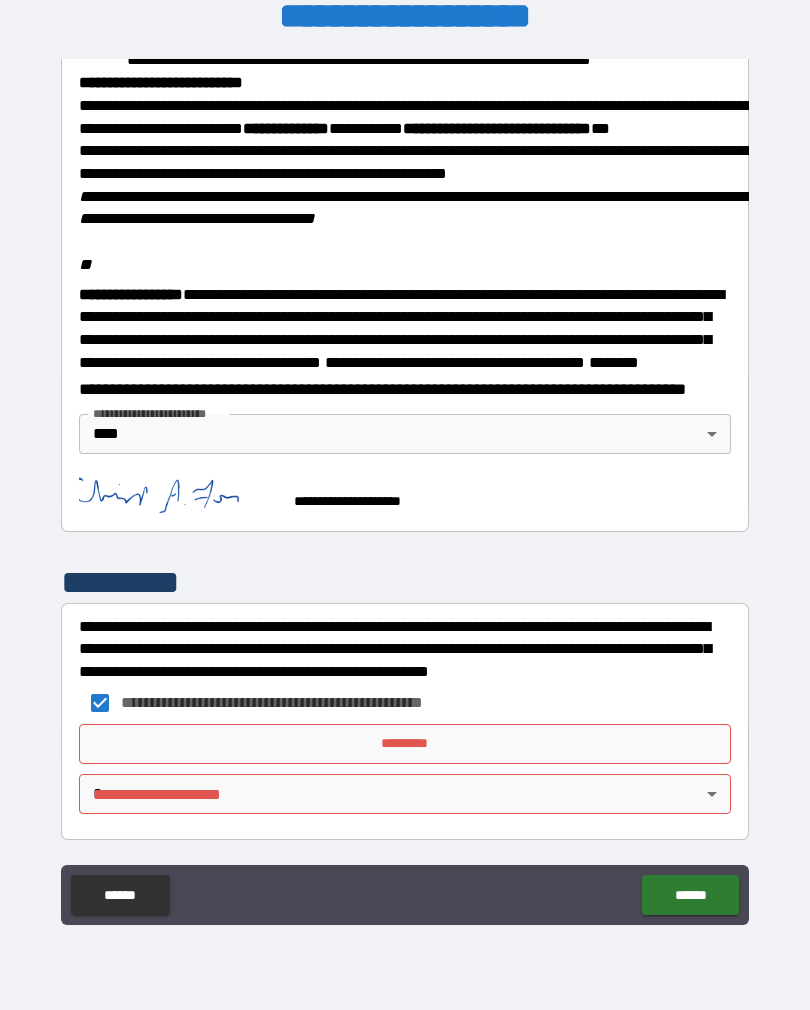click on "**********" at bounding box center [405, 489] 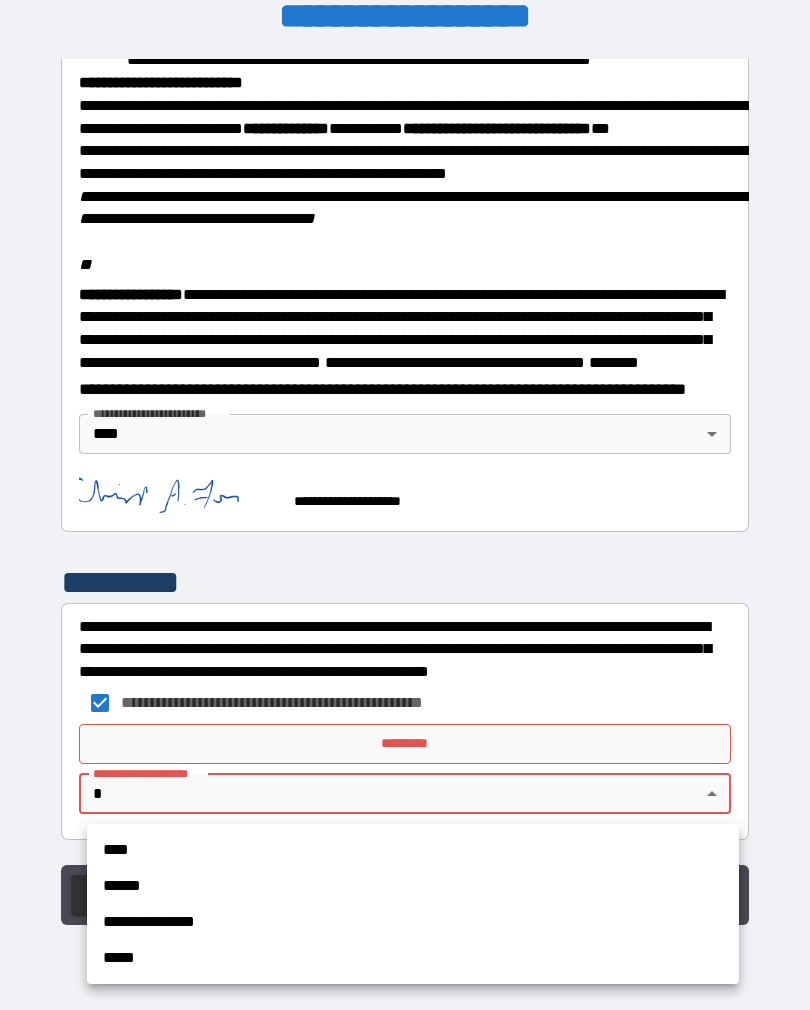 click on "****" at bounding box center (413, 850) 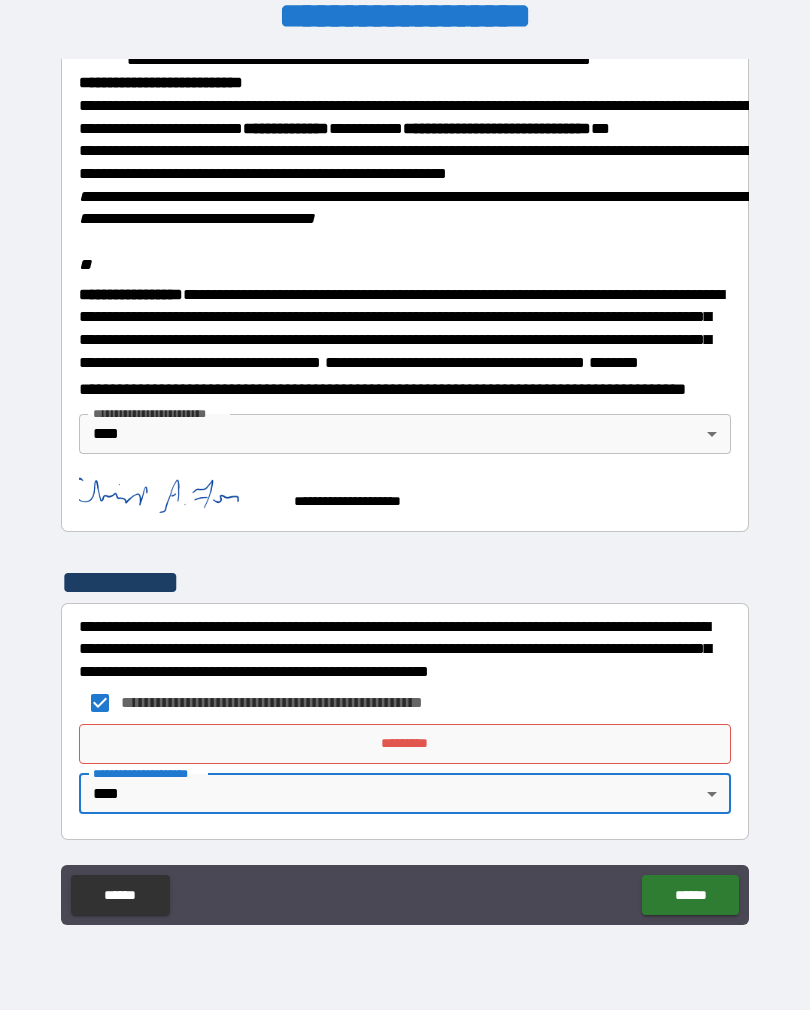 click on "*********" at bounding box center (405, 744) 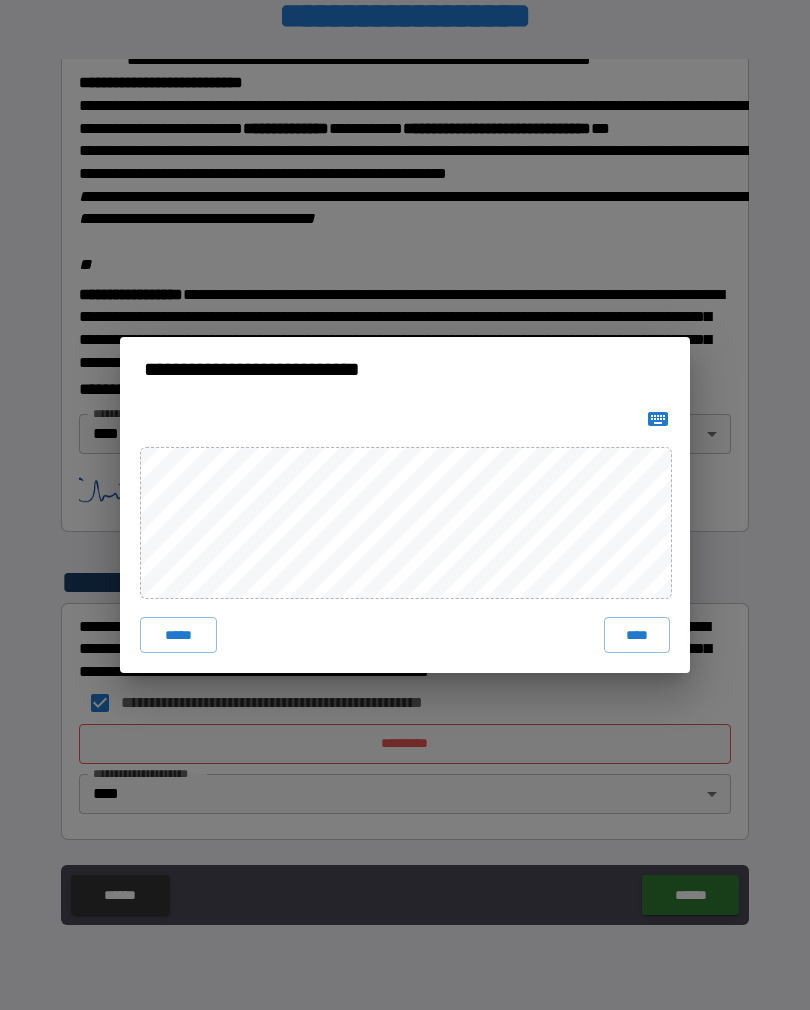 click on "****" at bounding box center [637, 635] 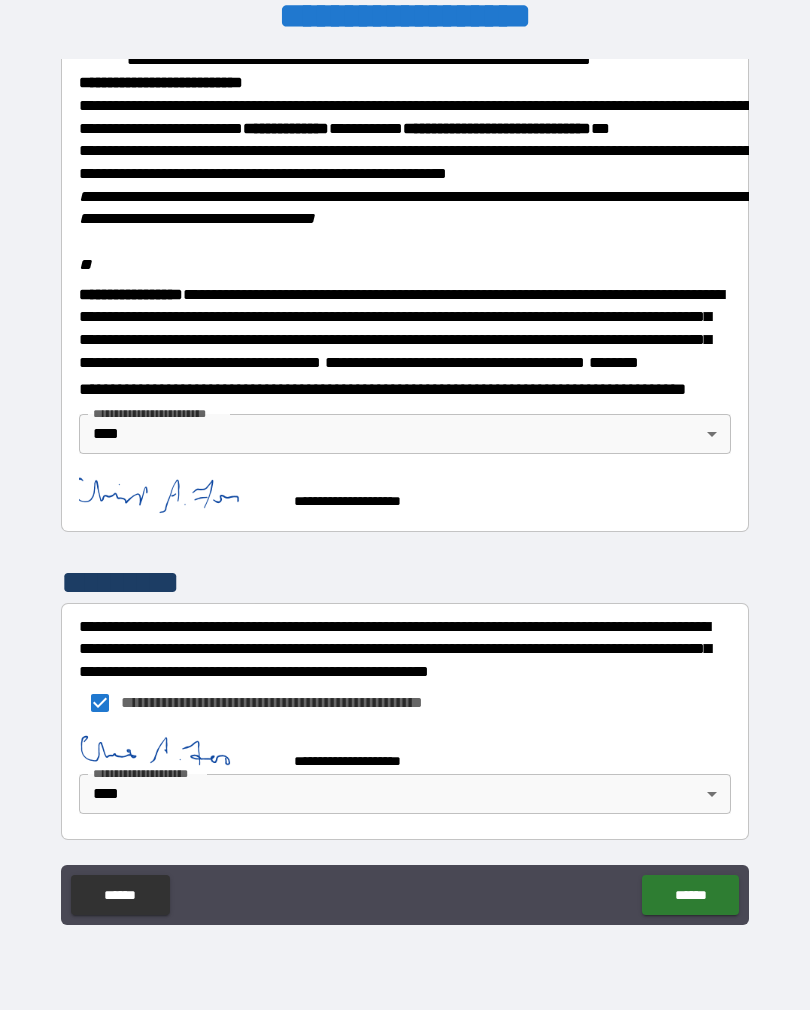 scroll, scrollTop: 2352, scrollLeft: 0, axis: vertical 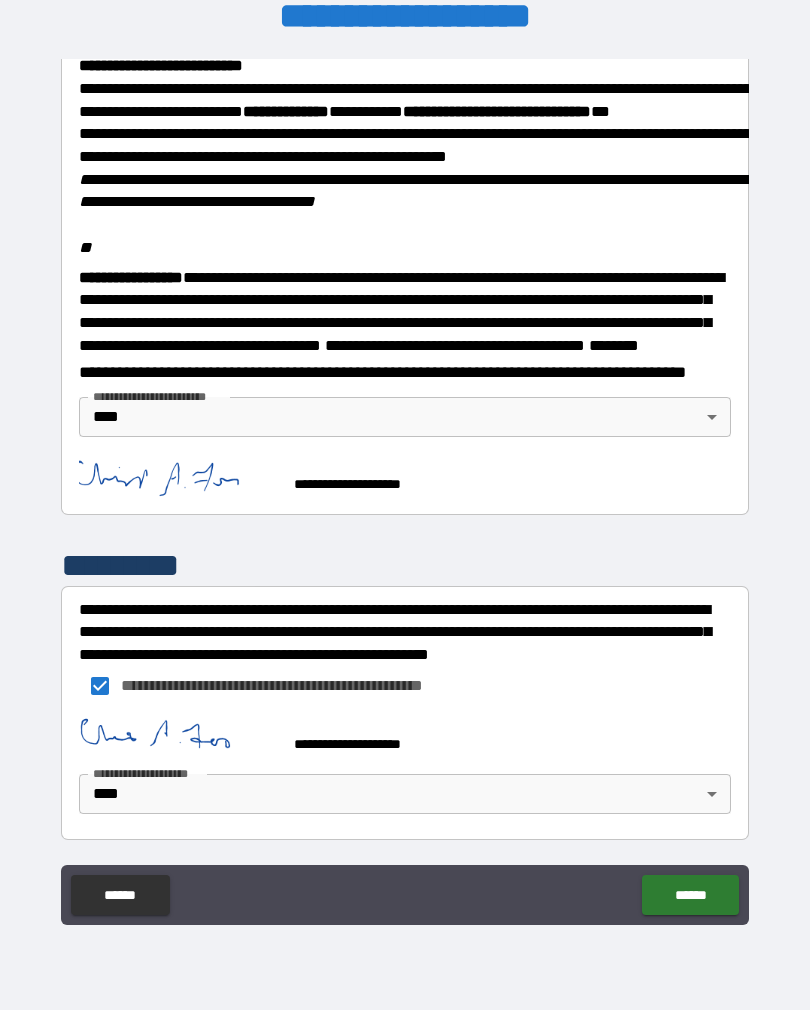 click on "******" at bounding box center (690, 895) 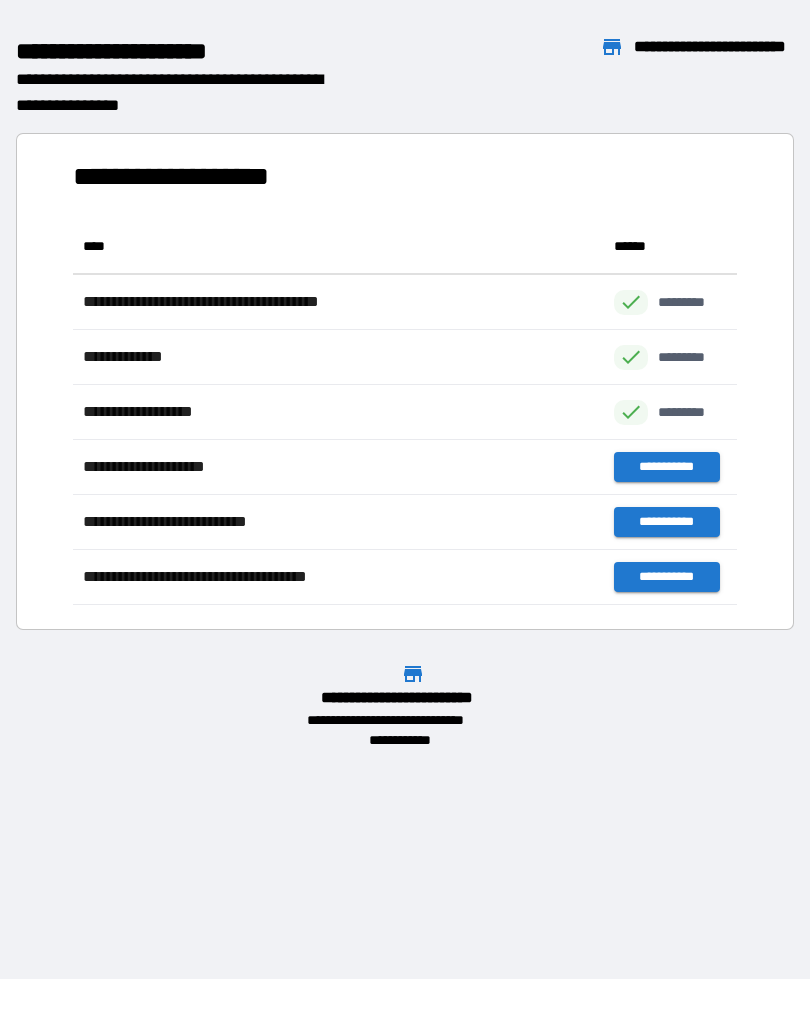 scroll, scrollTop: 1, scrollLeft: 1, axis: both 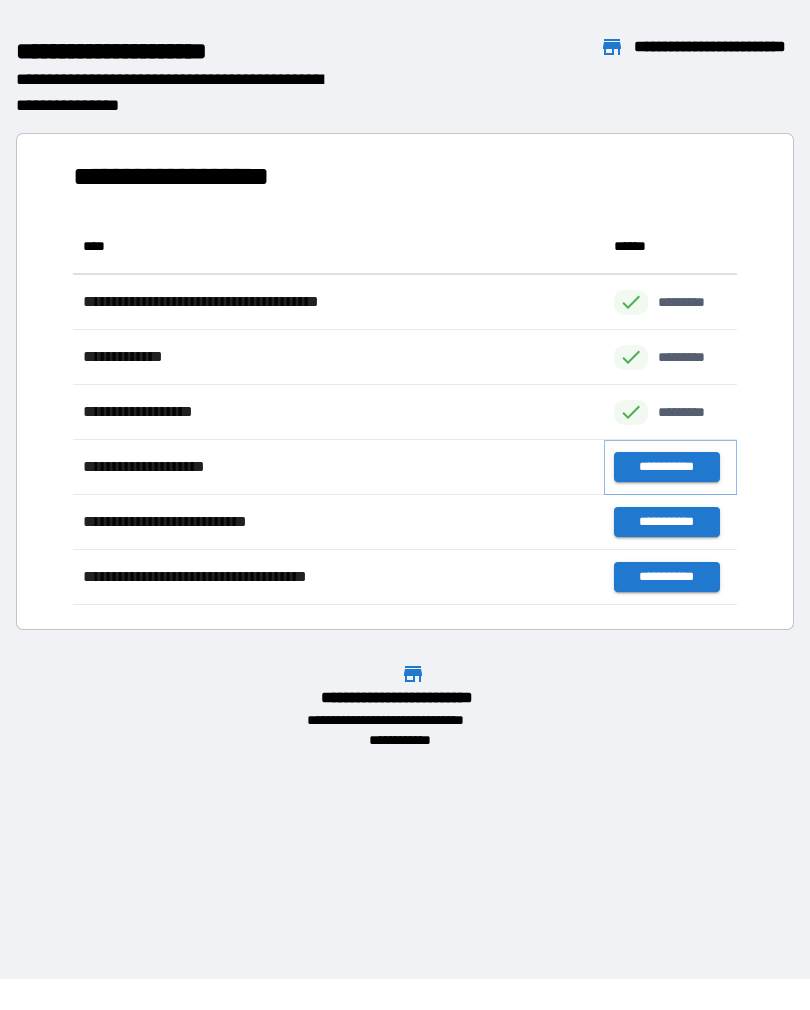 click on "**********" at bounding box center (666, 467) 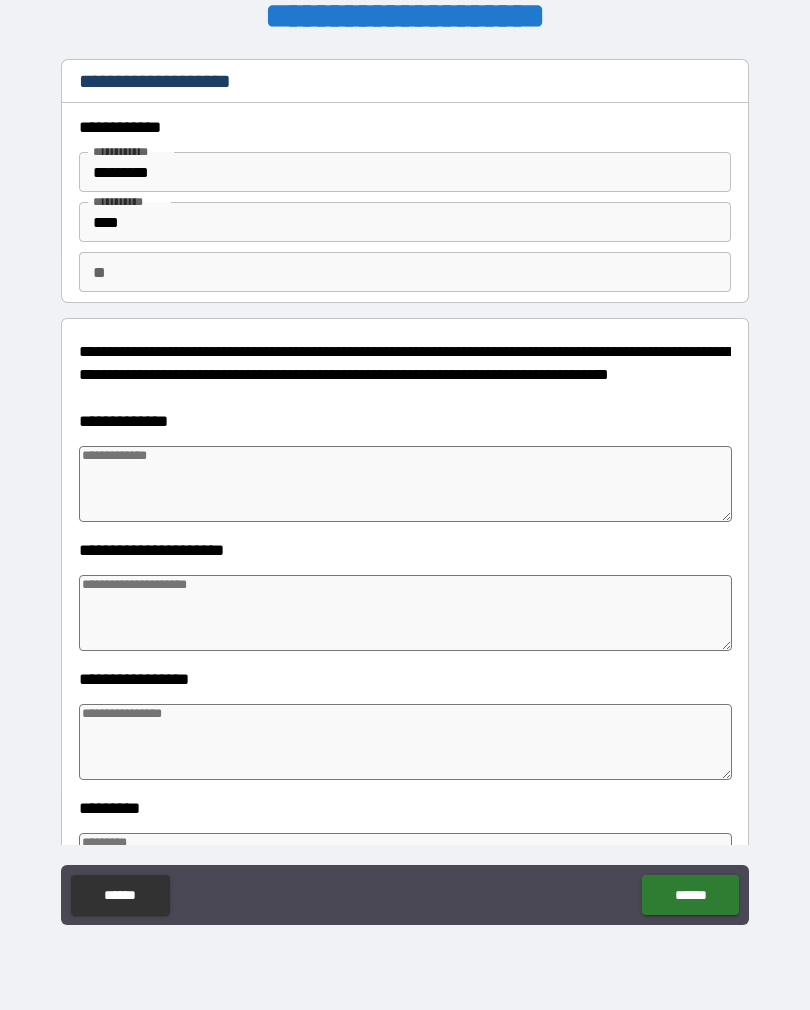 type on "*" 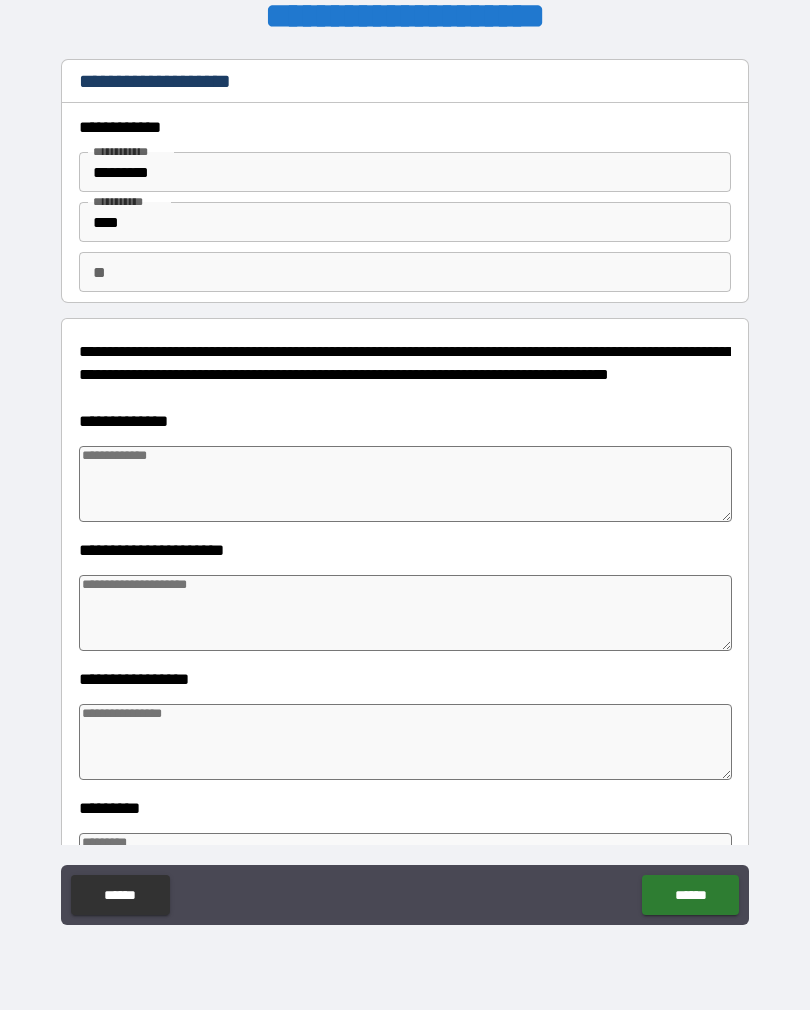 type on "*" 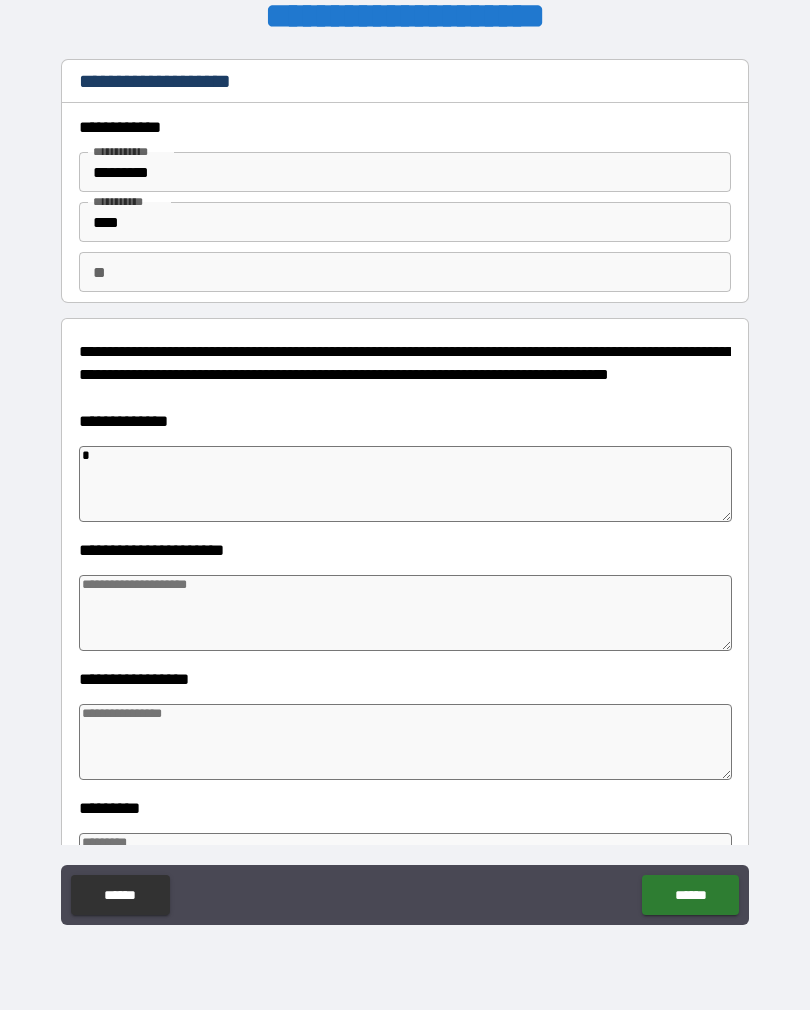 type on "*" 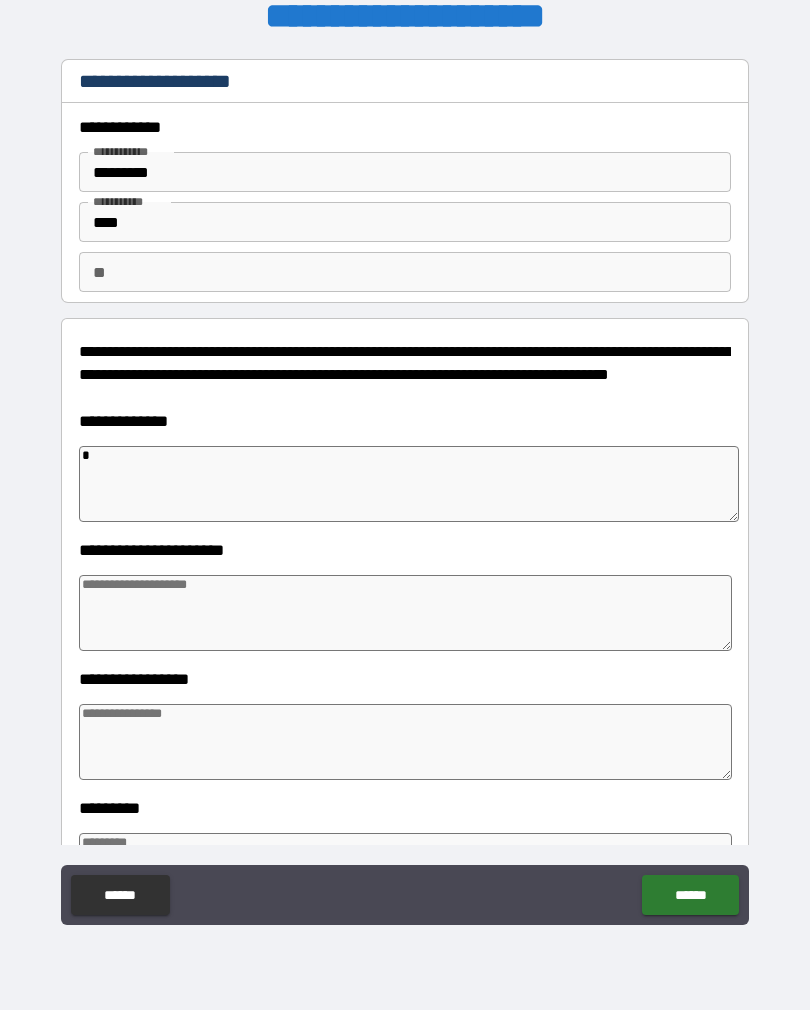 type on "**" 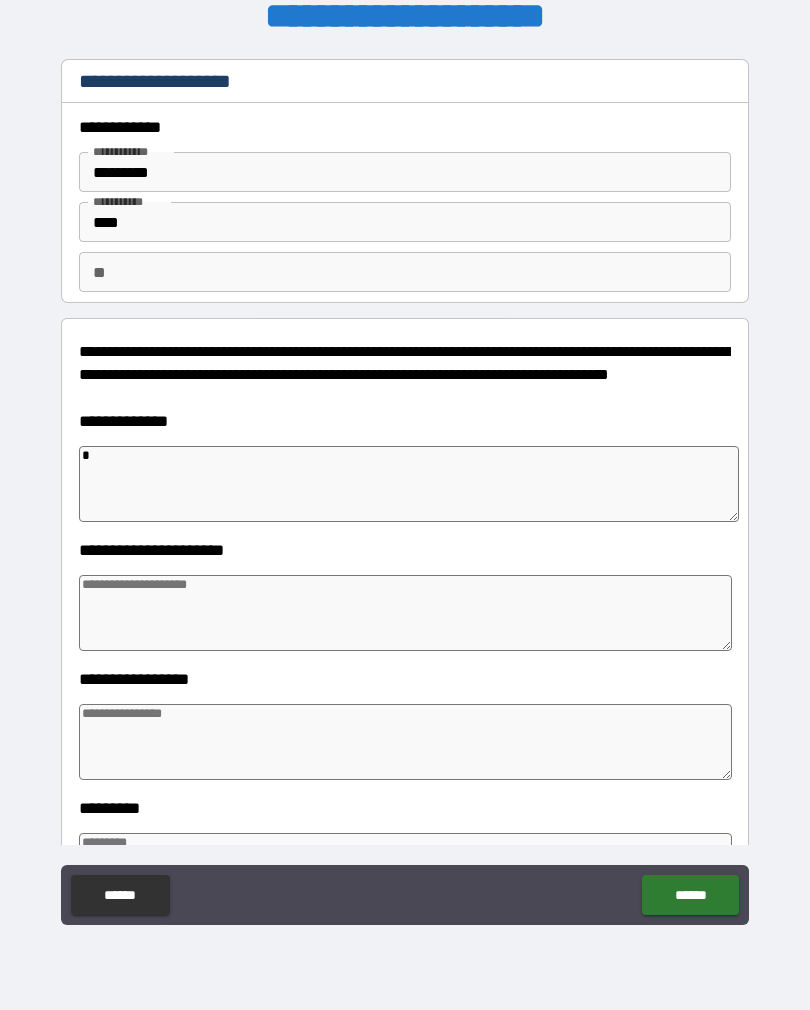 type on "*" 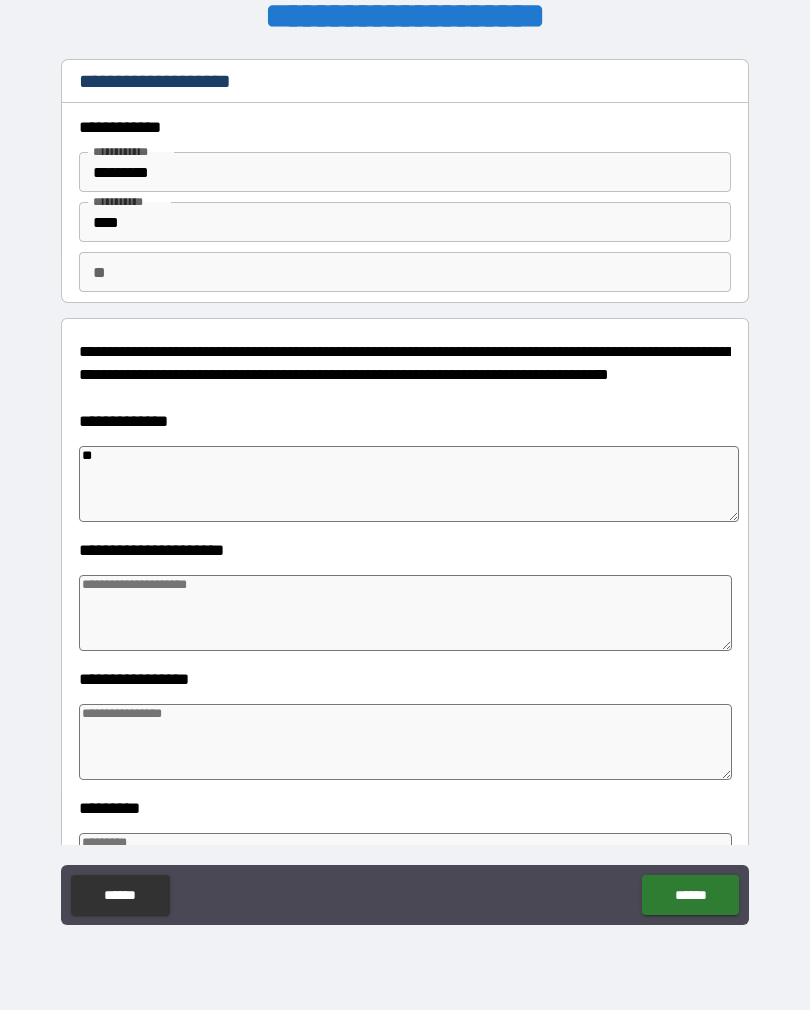 type on "*" 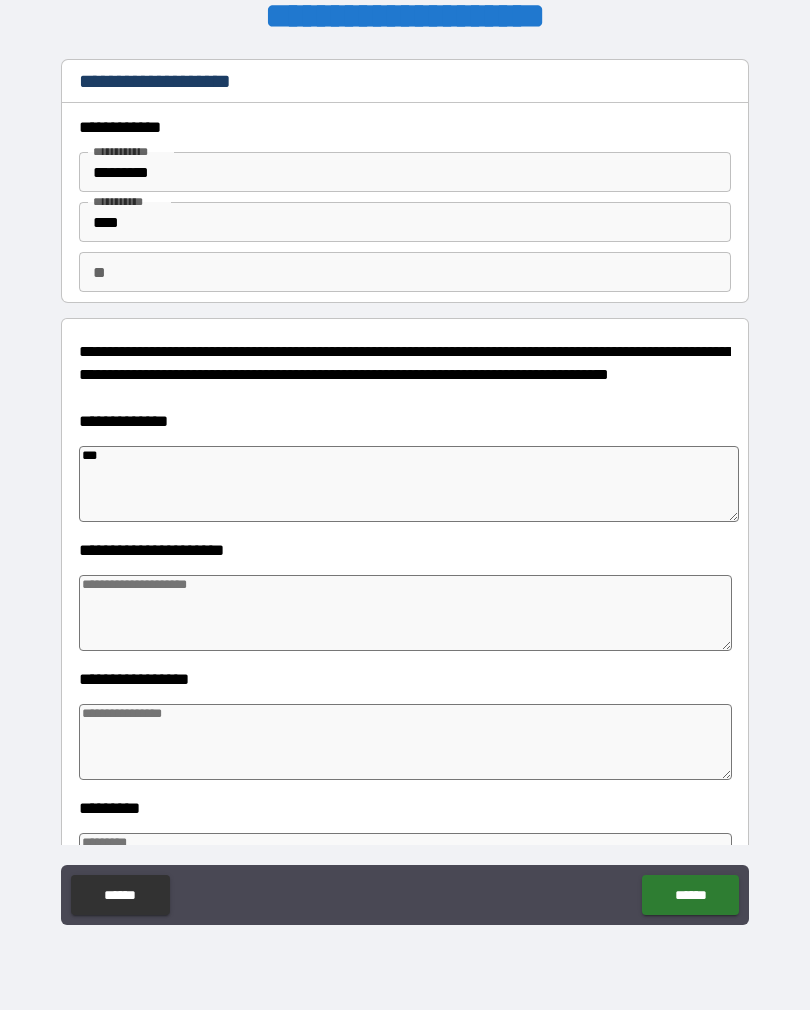 type on "*" 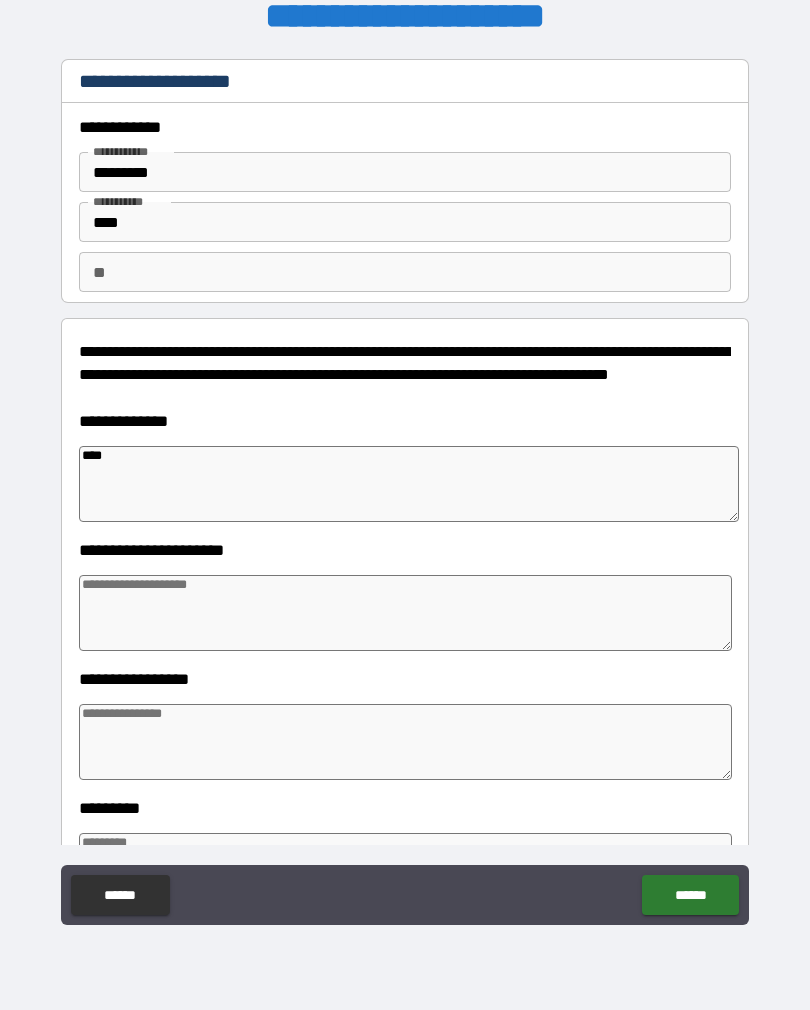 type on "*" 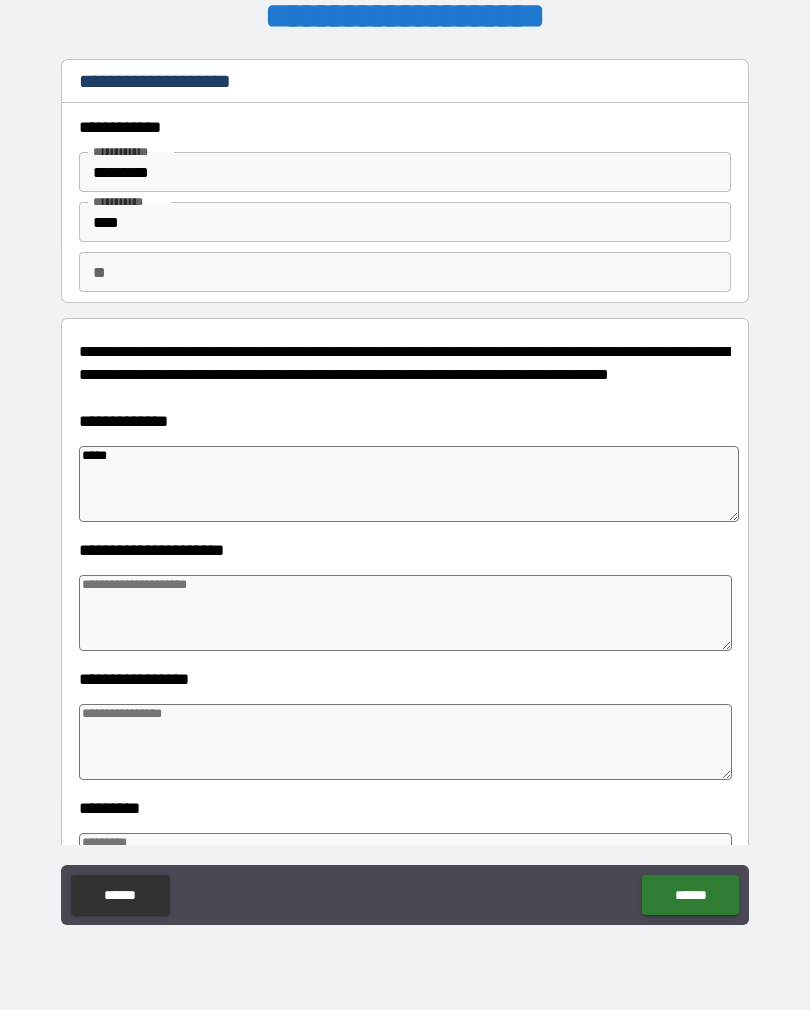type on "*" 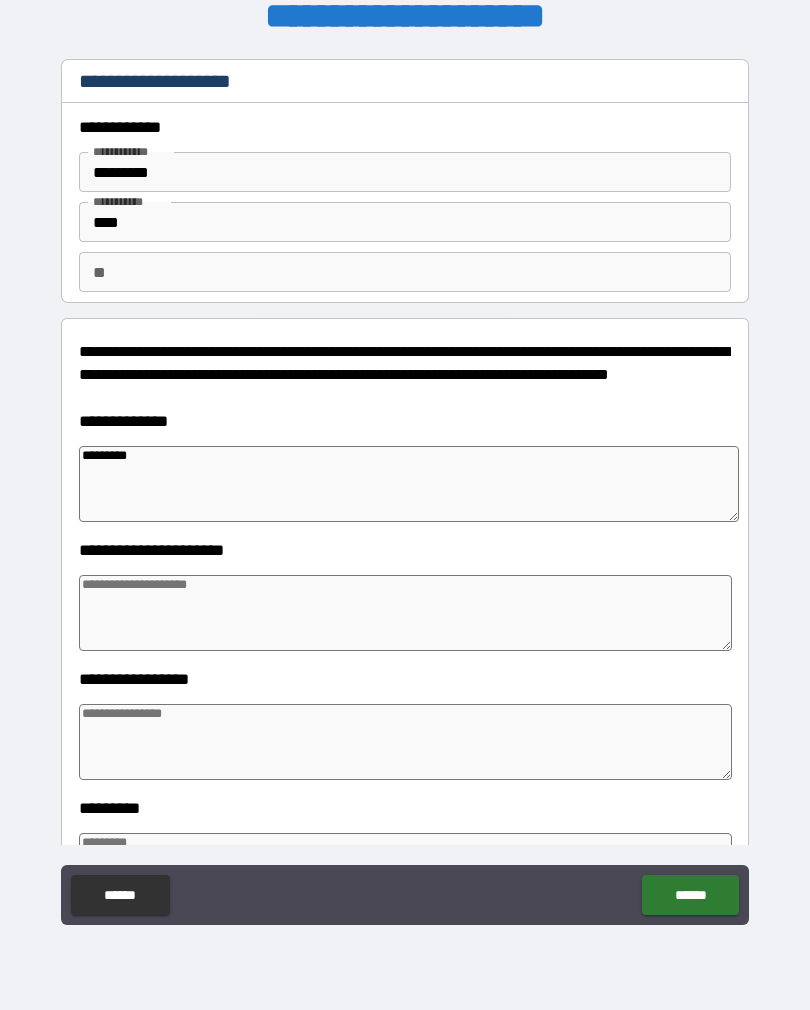 type on "*********" 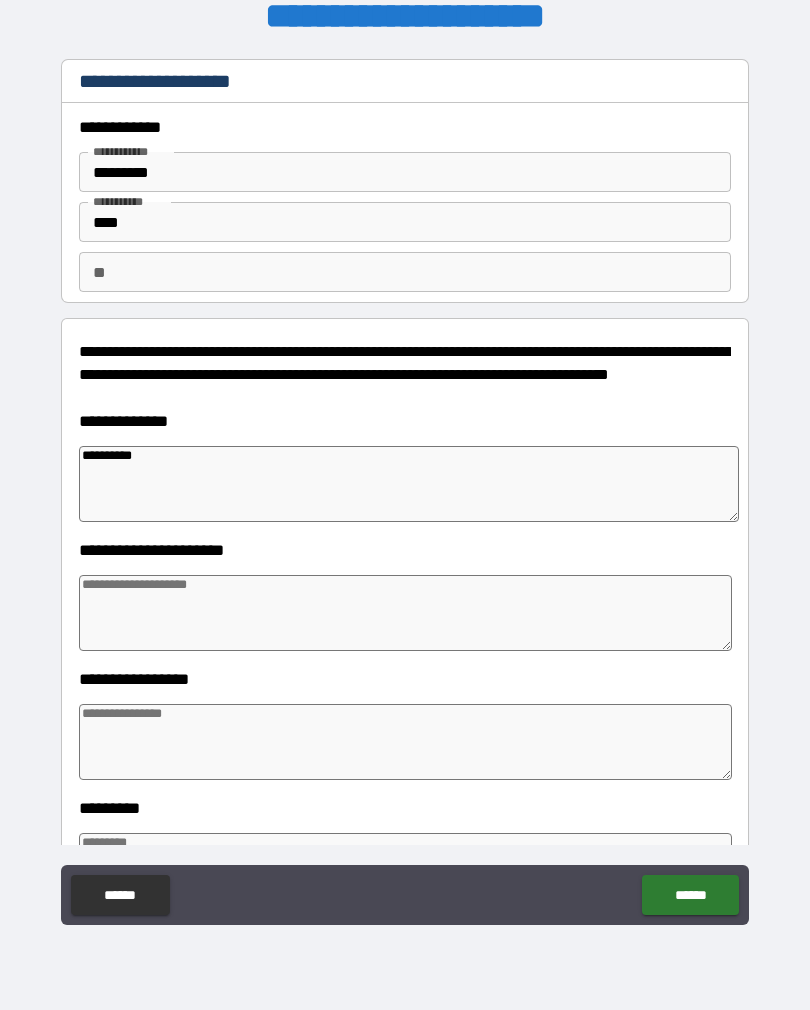 type on "*" 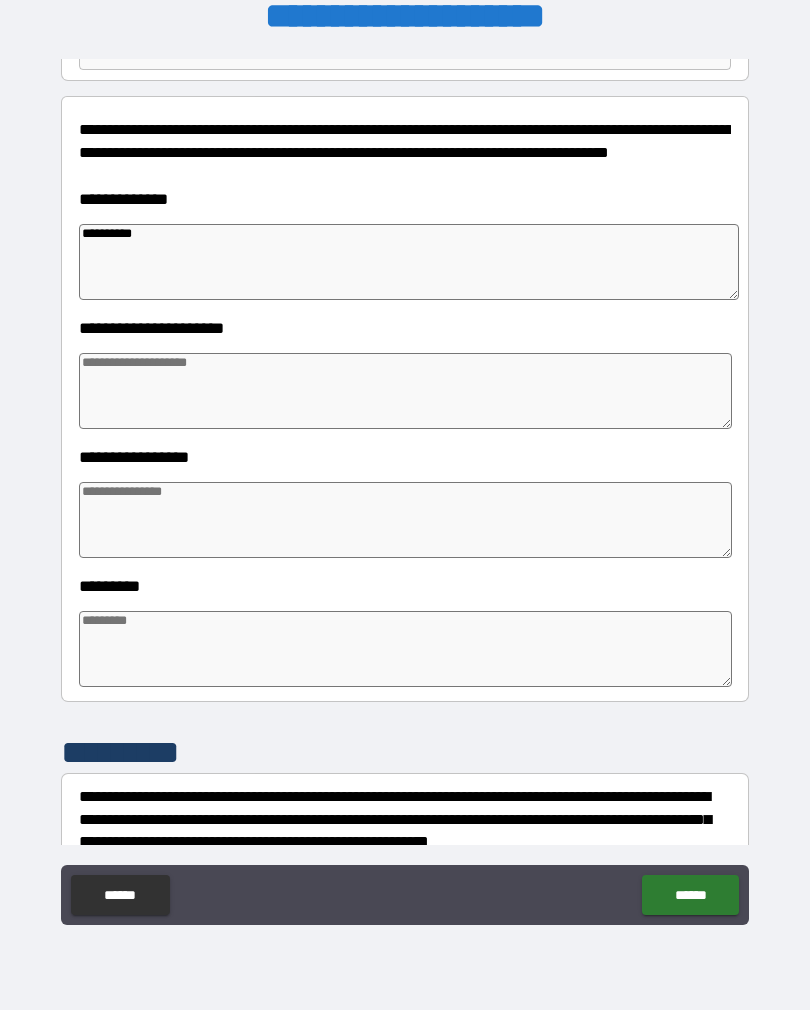 scroll, scrollTop: 231, scrollLeft: 0, axis: vertical 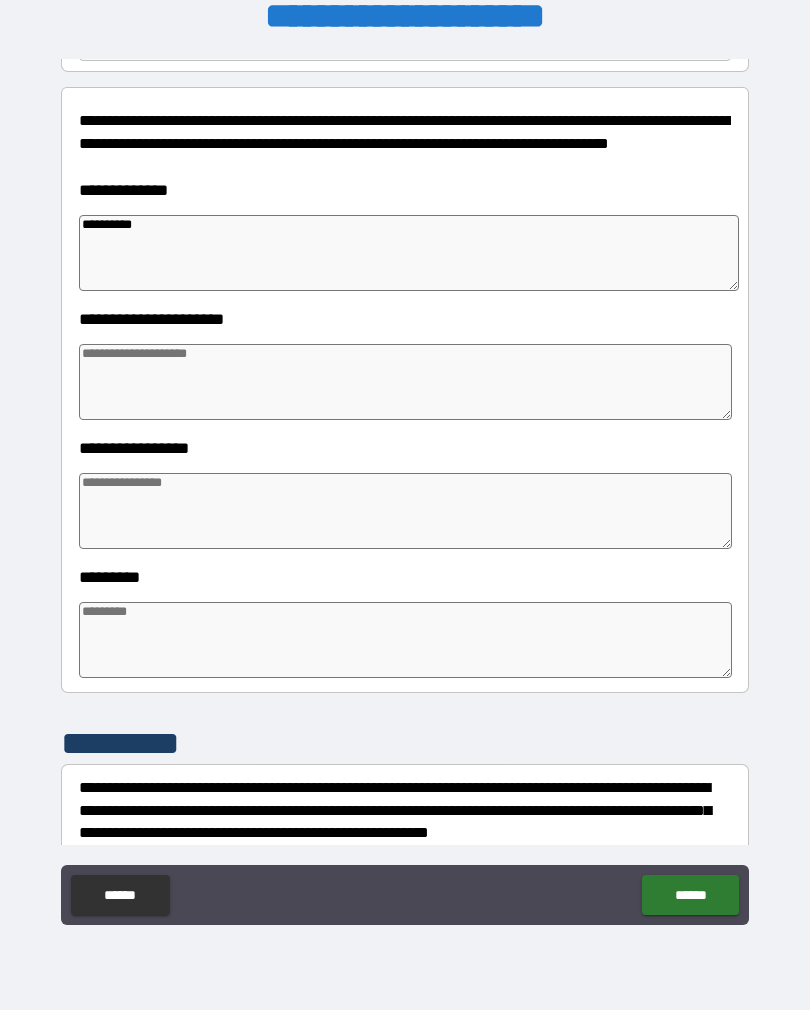 type on "*********" 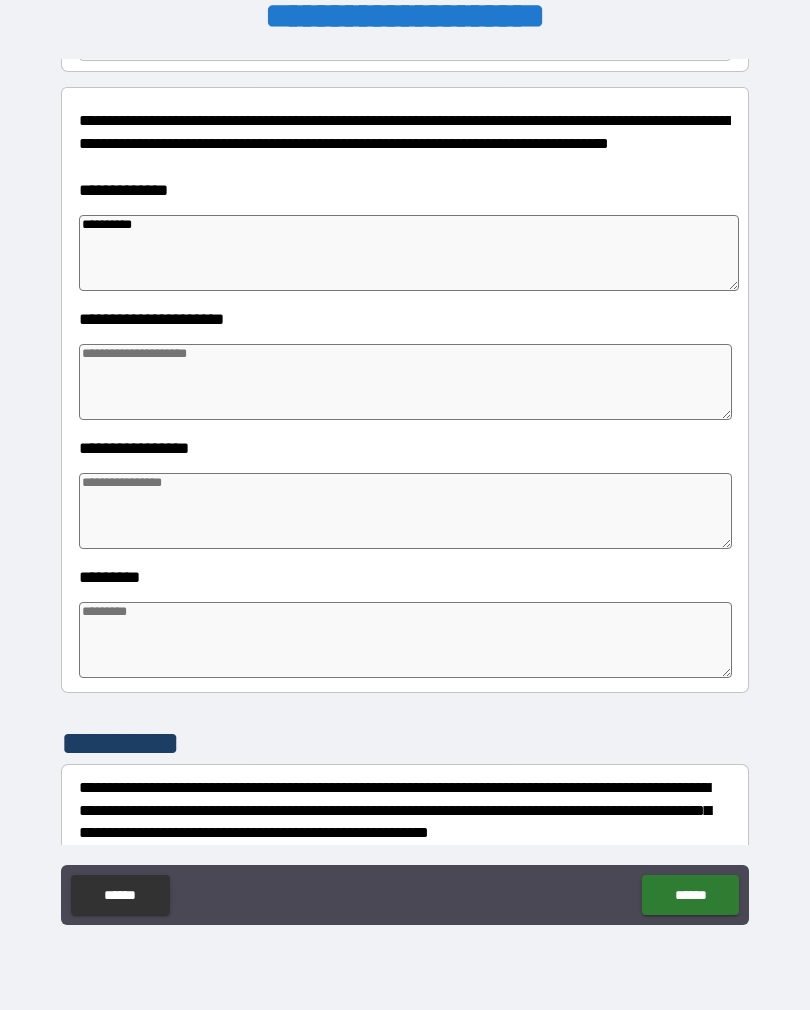 type on "*" 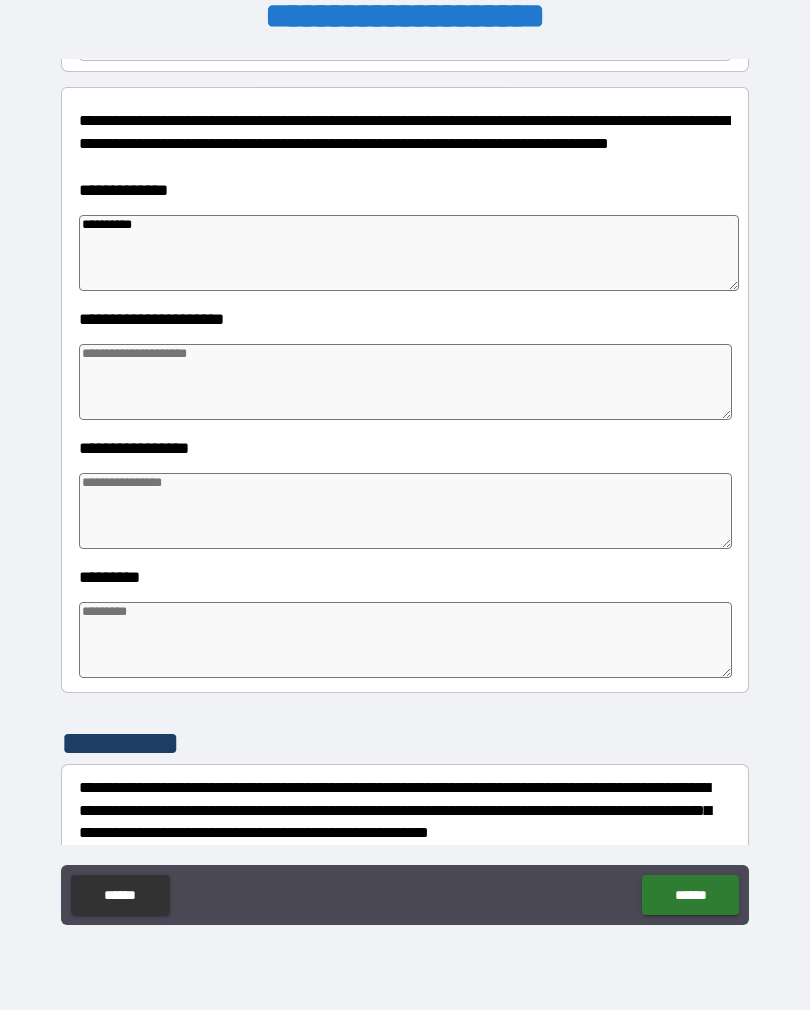type on "*" 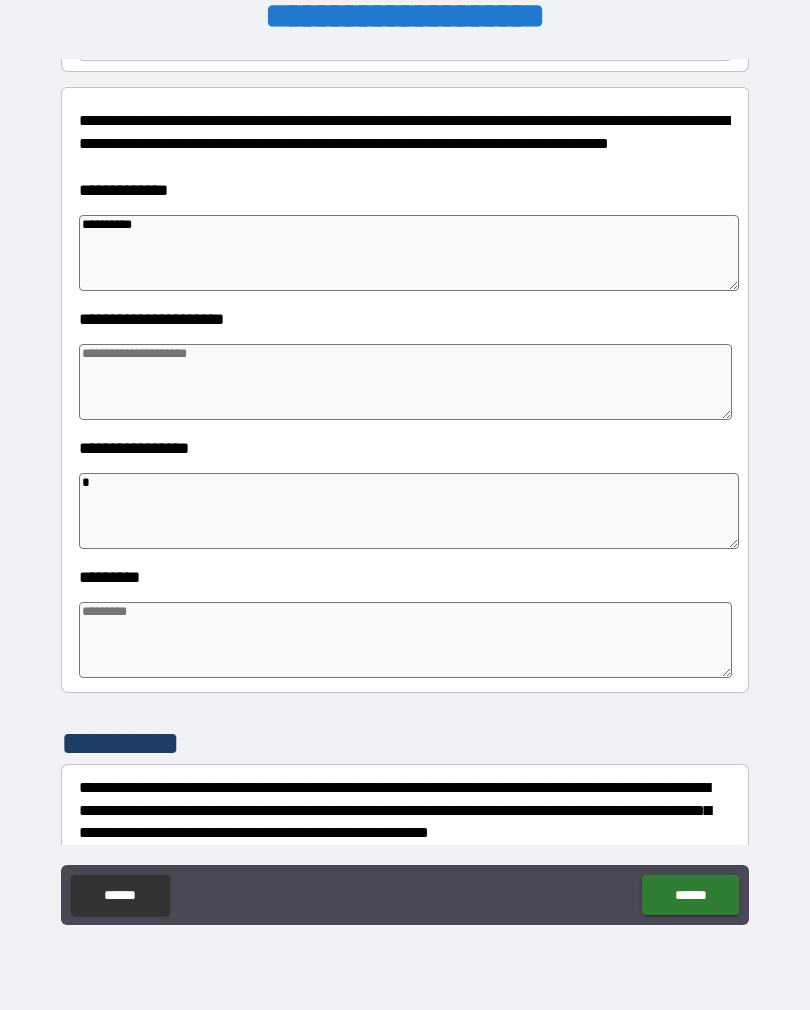 type on "*" 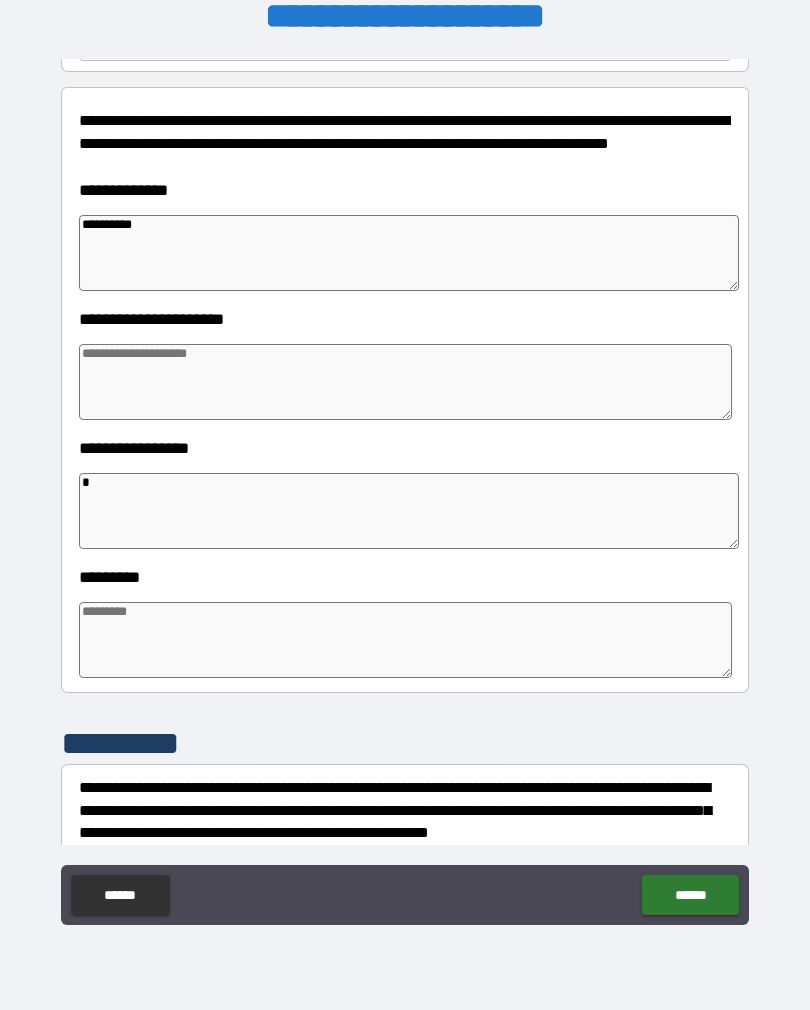 type on "*" 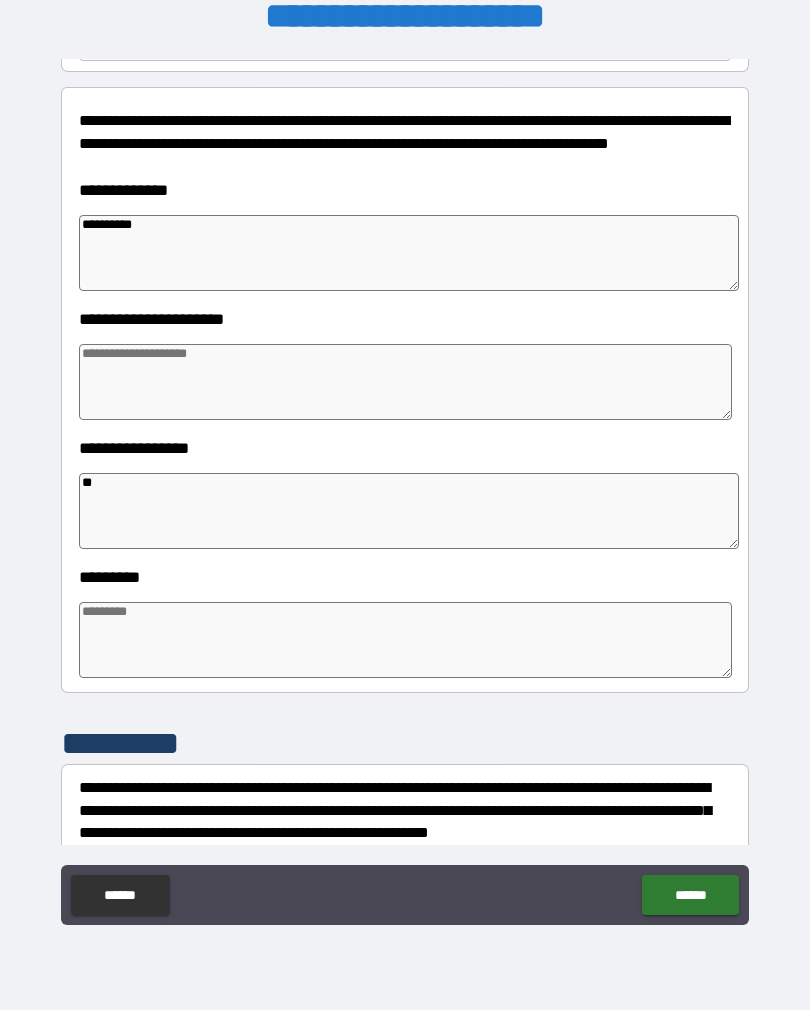 type on "*" 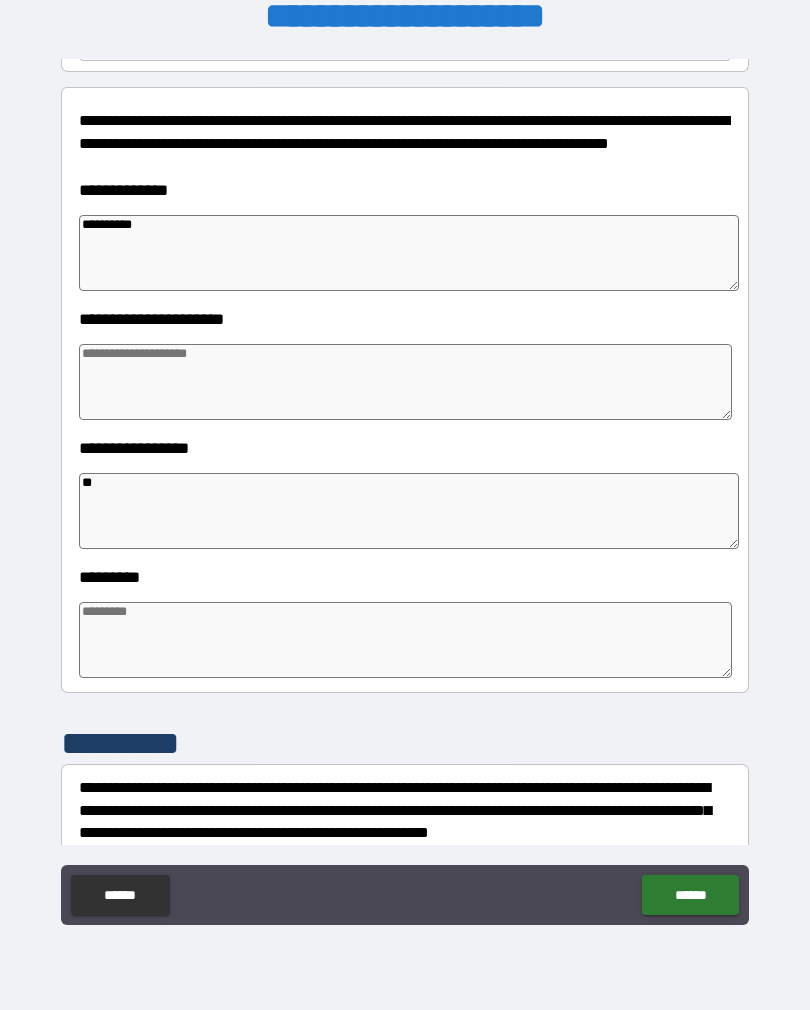 type on "*" 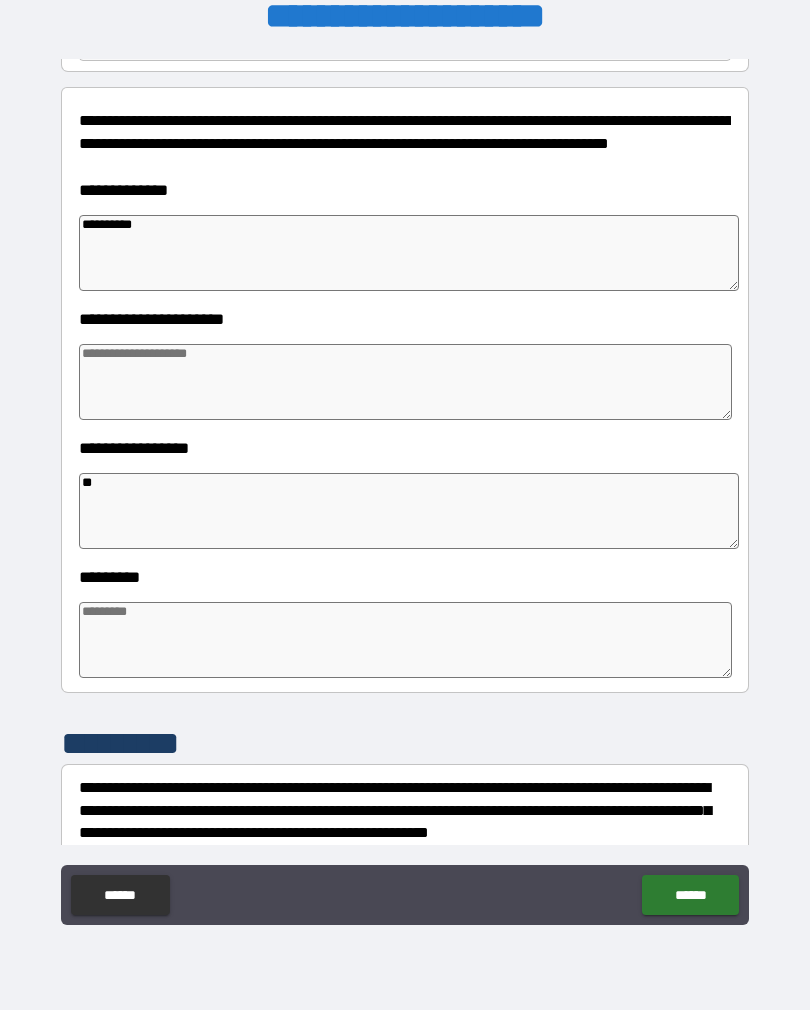 type on "*" 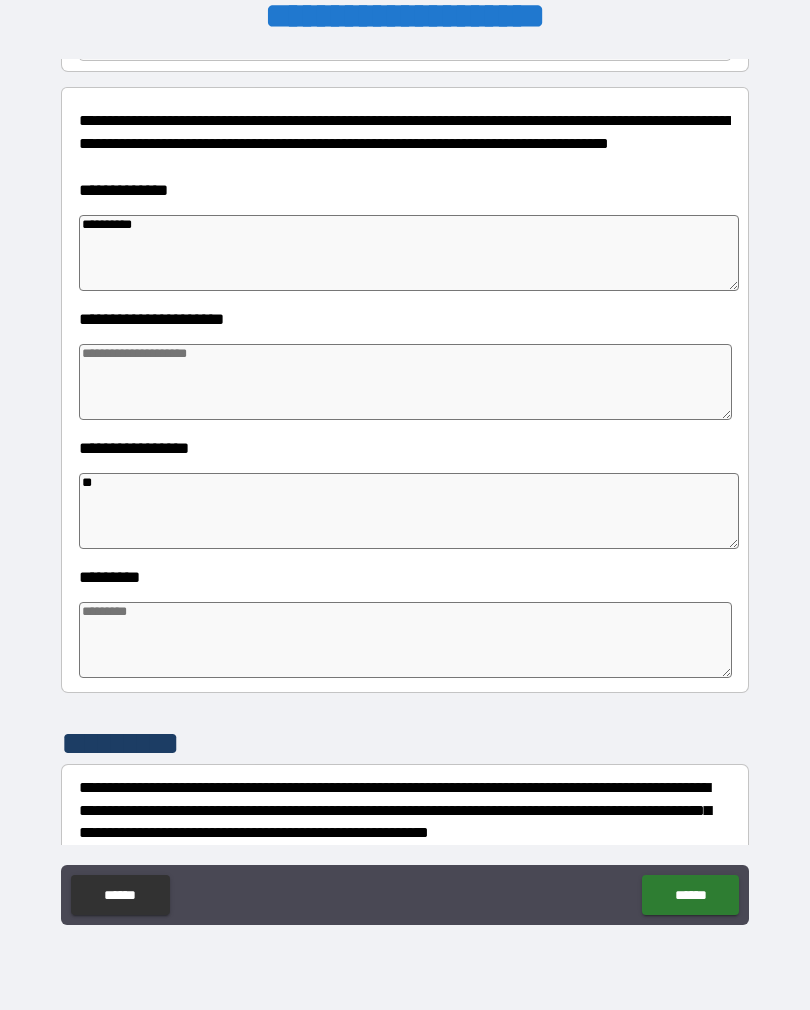 type on "*" 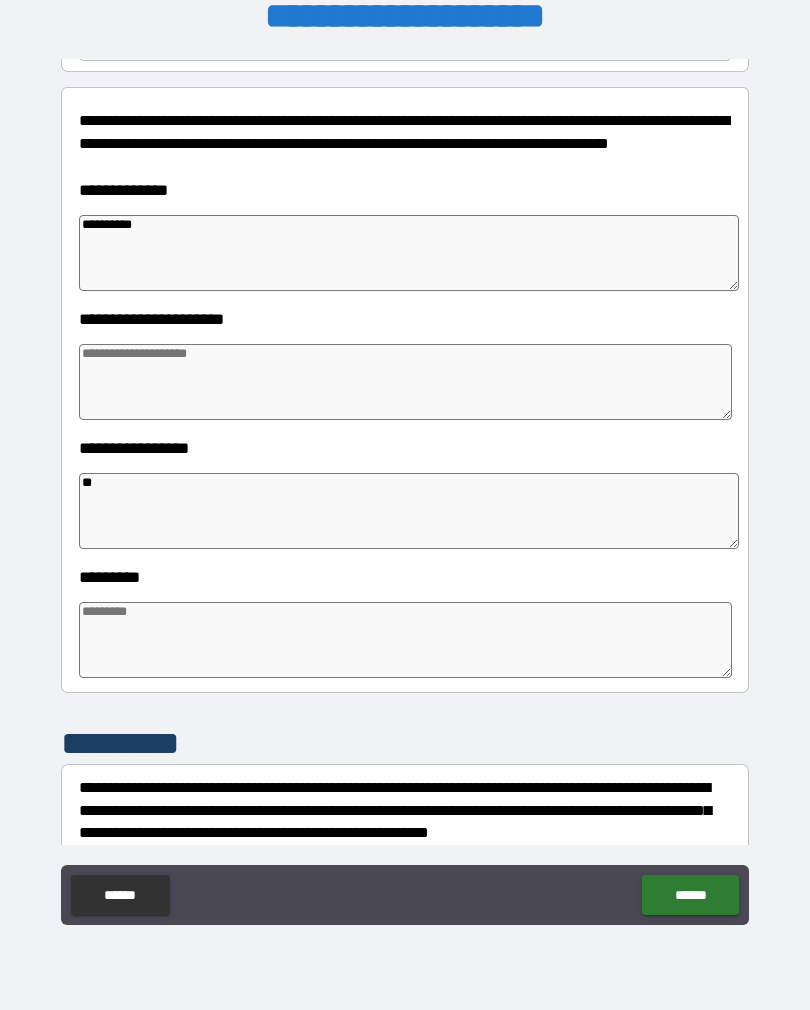 type on "*" 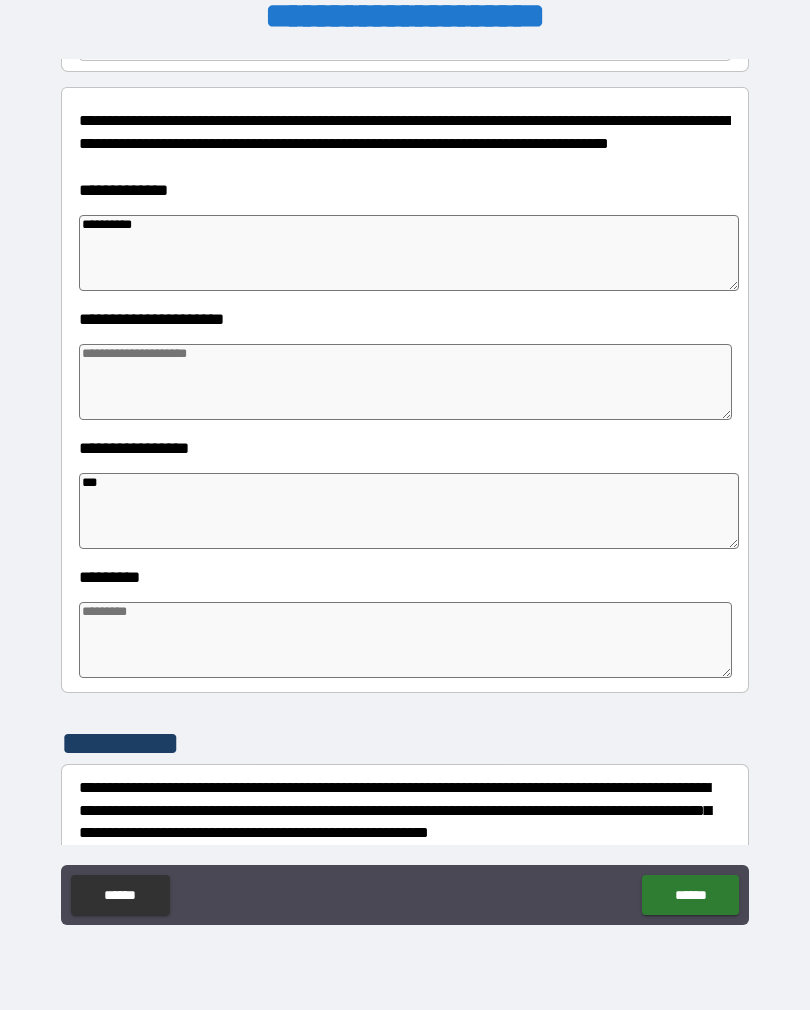 type on "*" 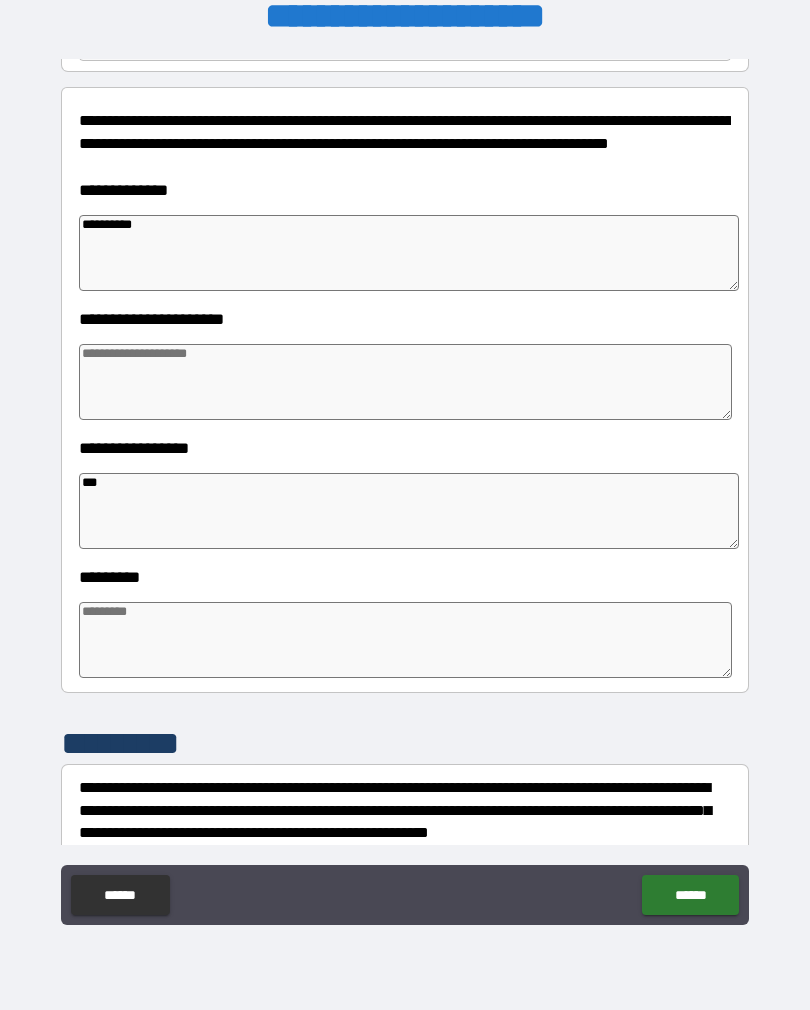 type on "****" 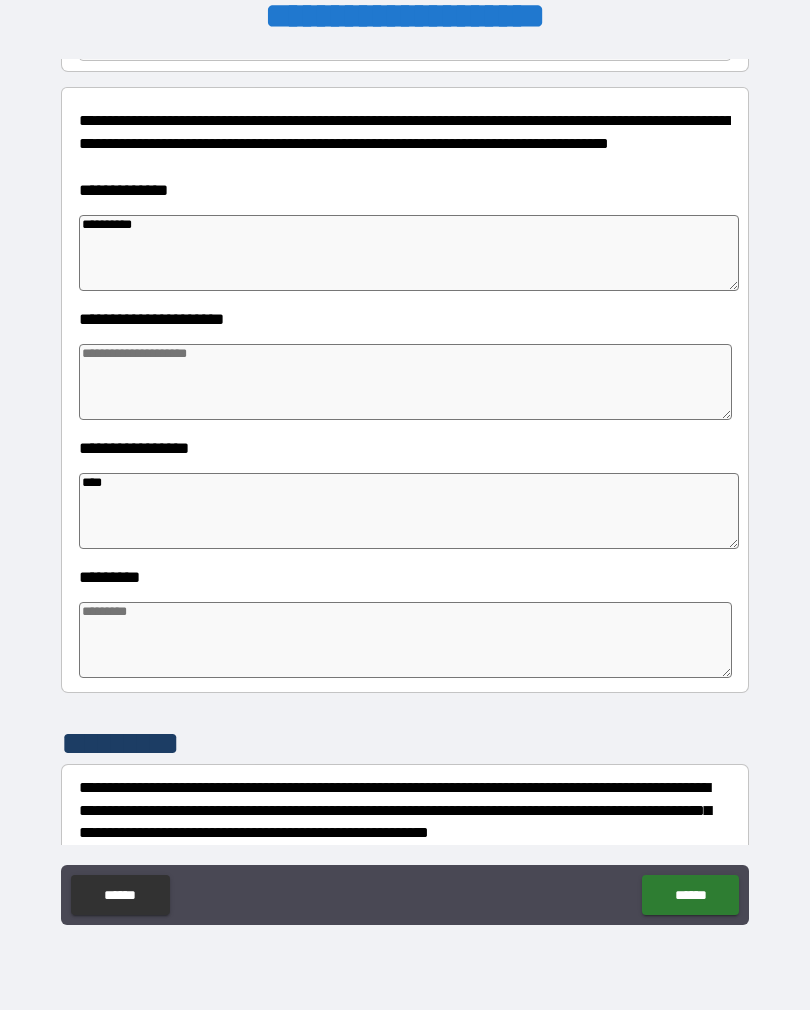 type on "*" 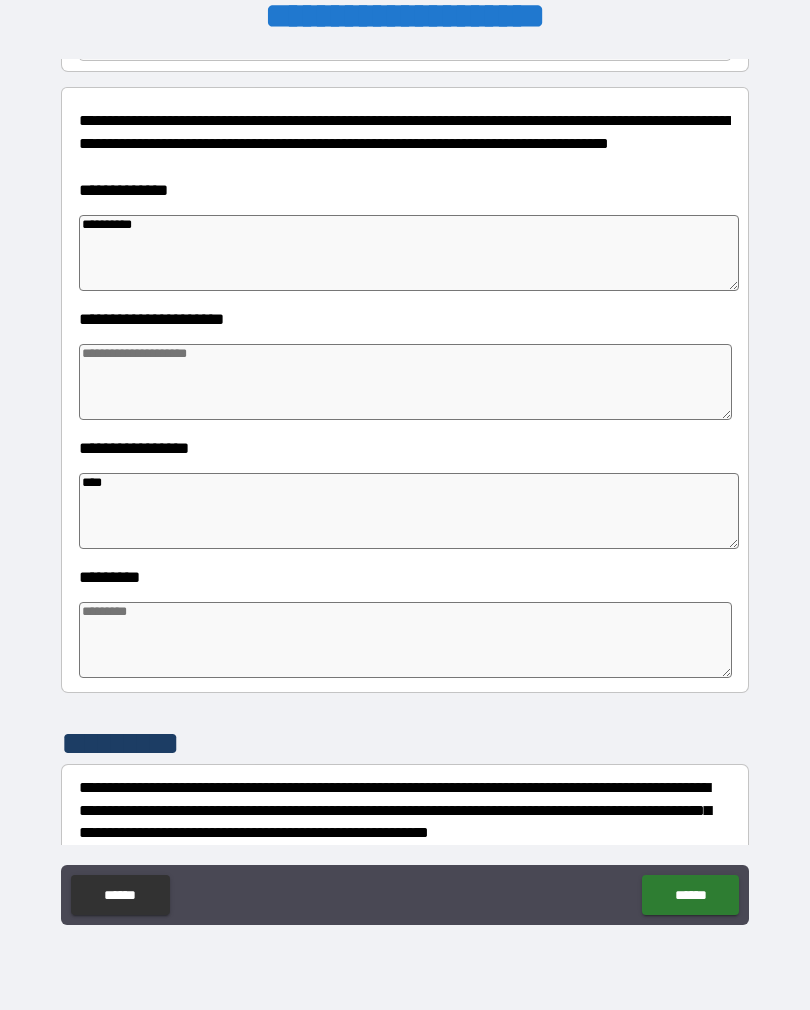 type on "*" 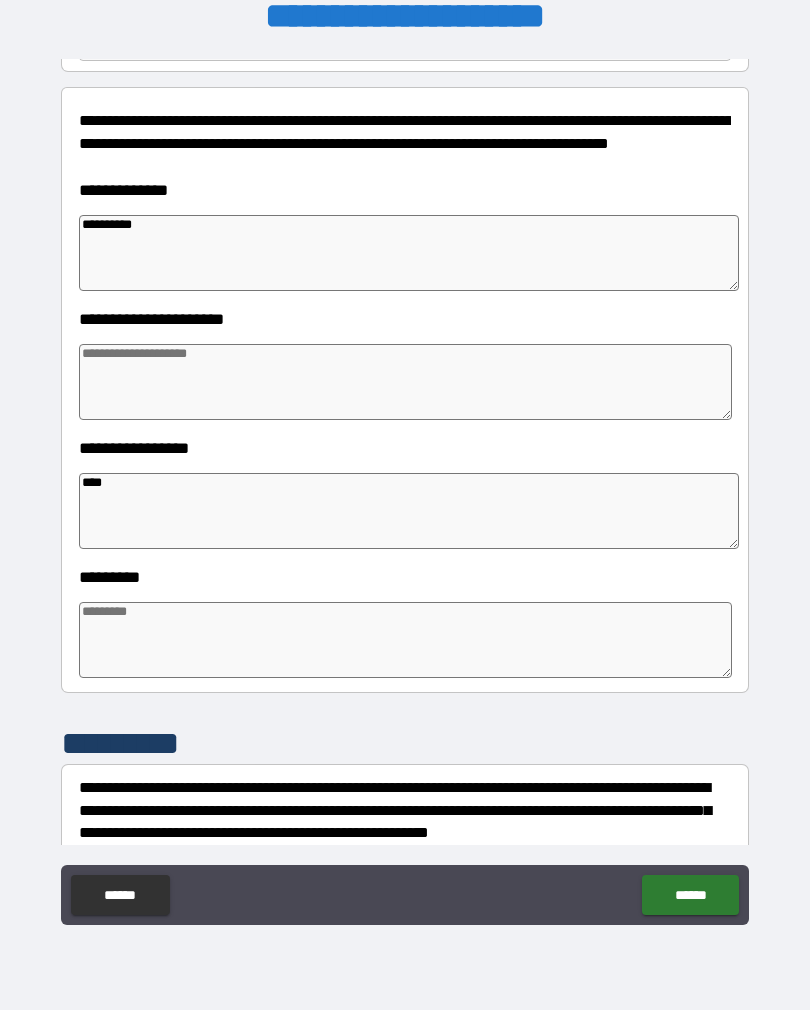type on "*" 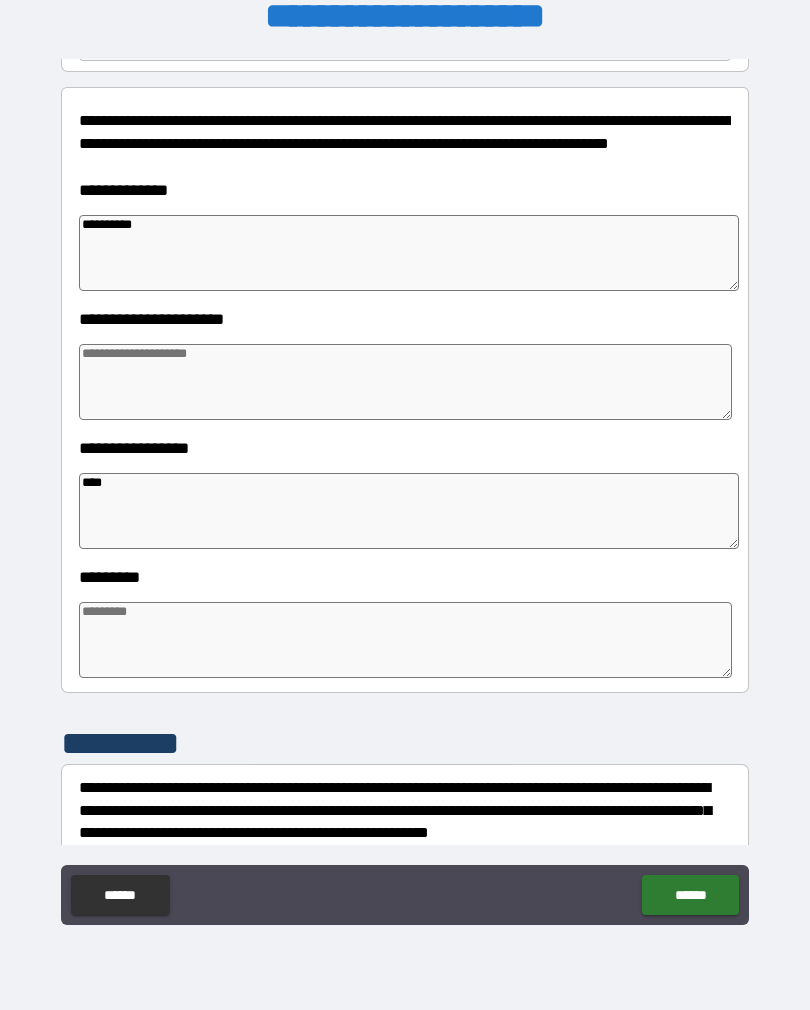 type on "*" 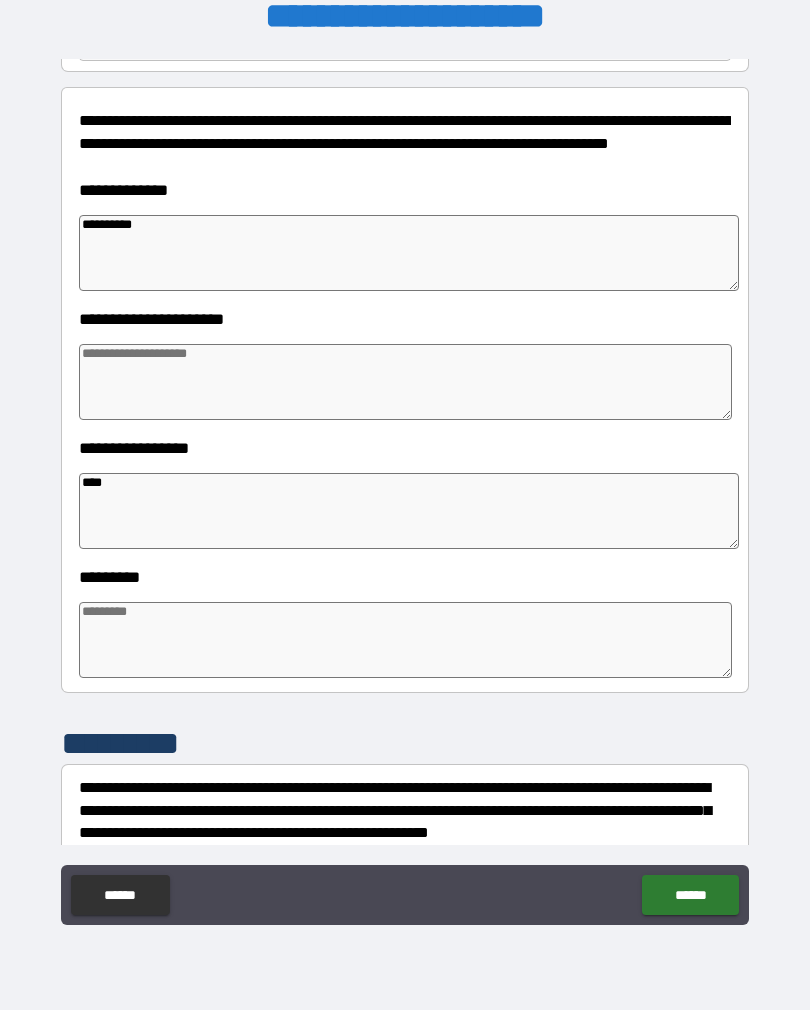 type on "*" 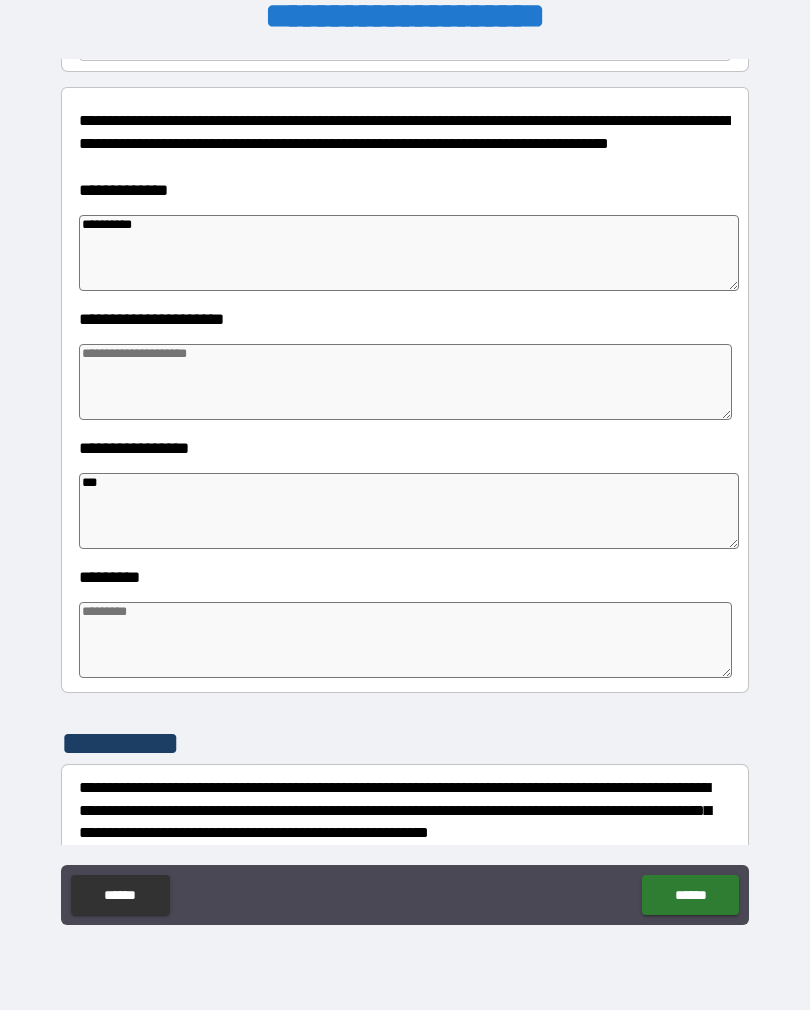 type on "*" 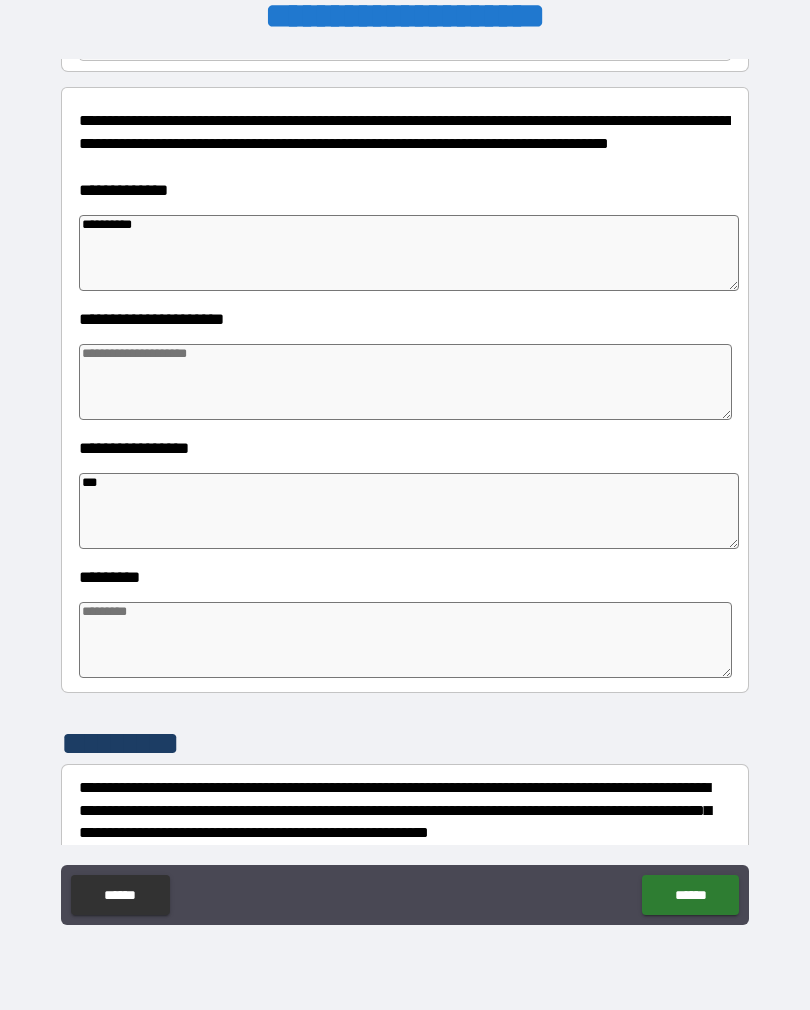 type on "****" 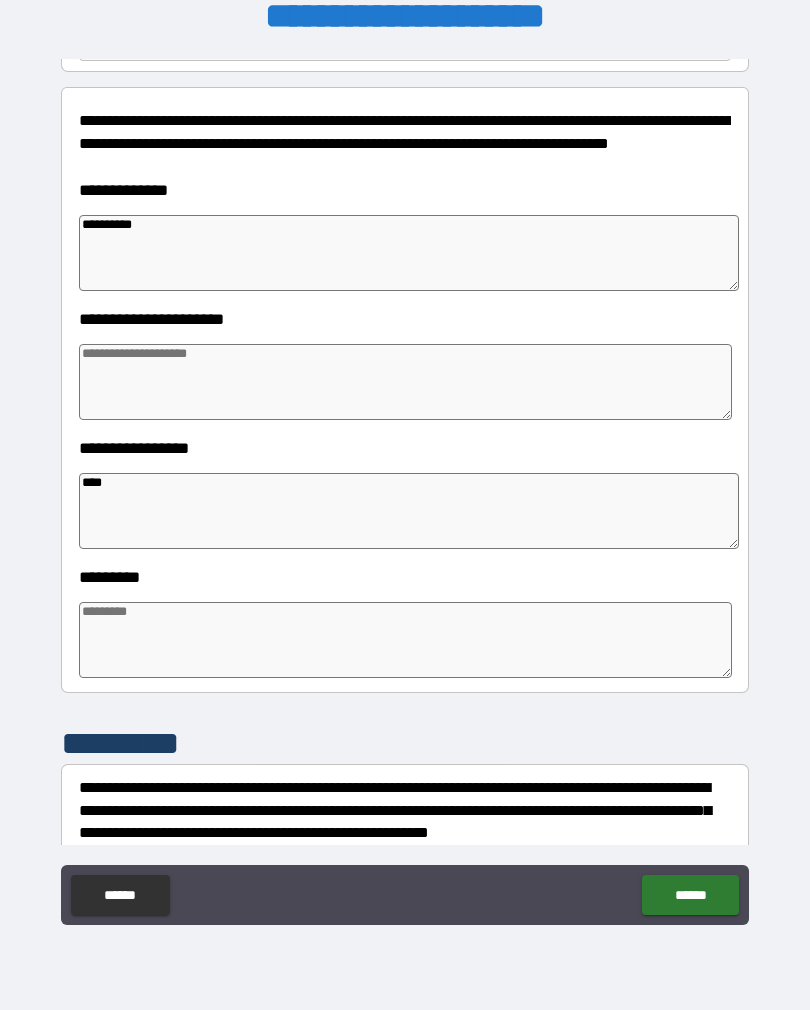 type on "*" 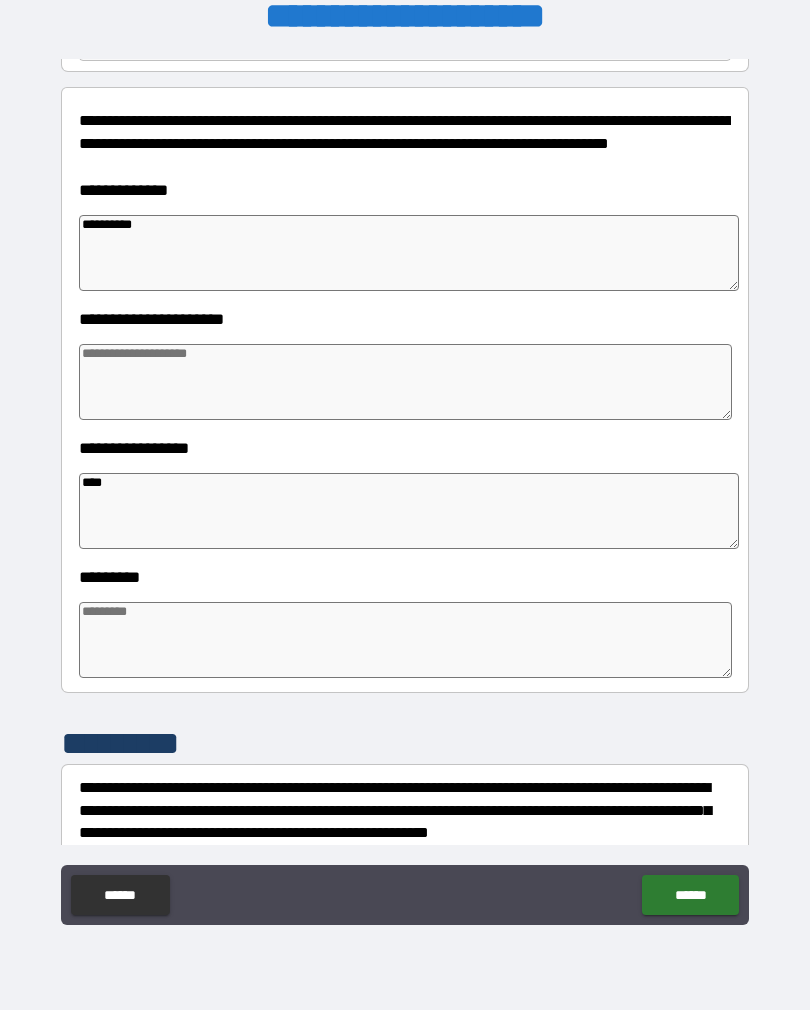 type on "*" 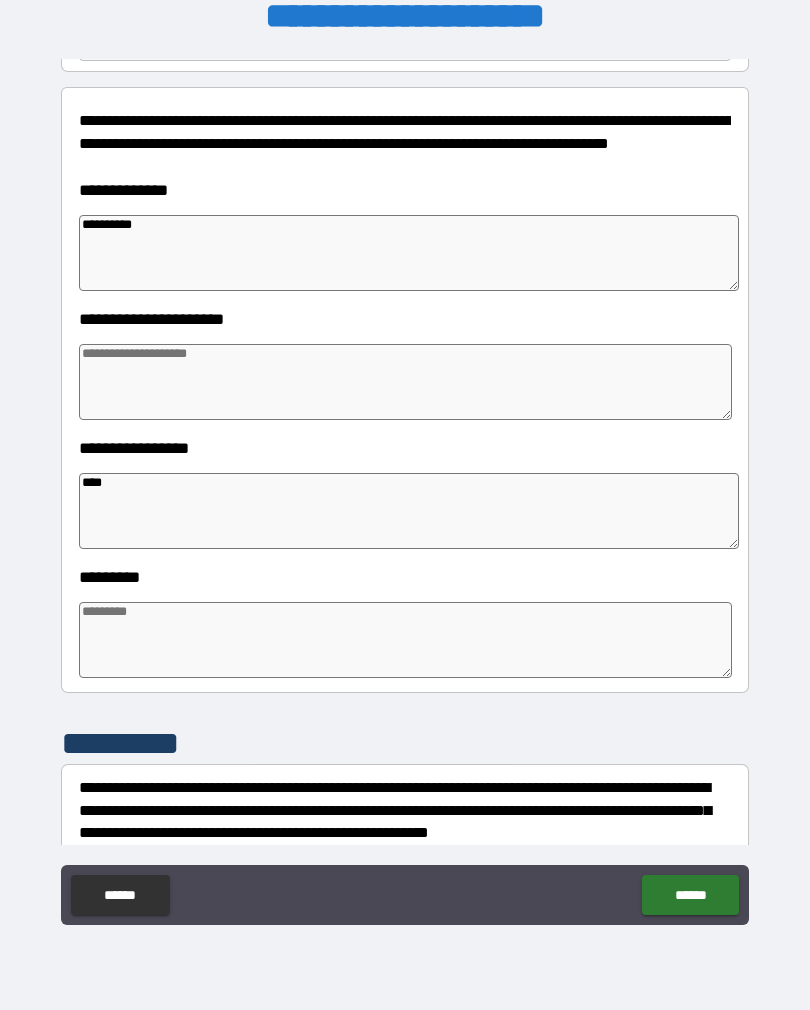 type on "*" 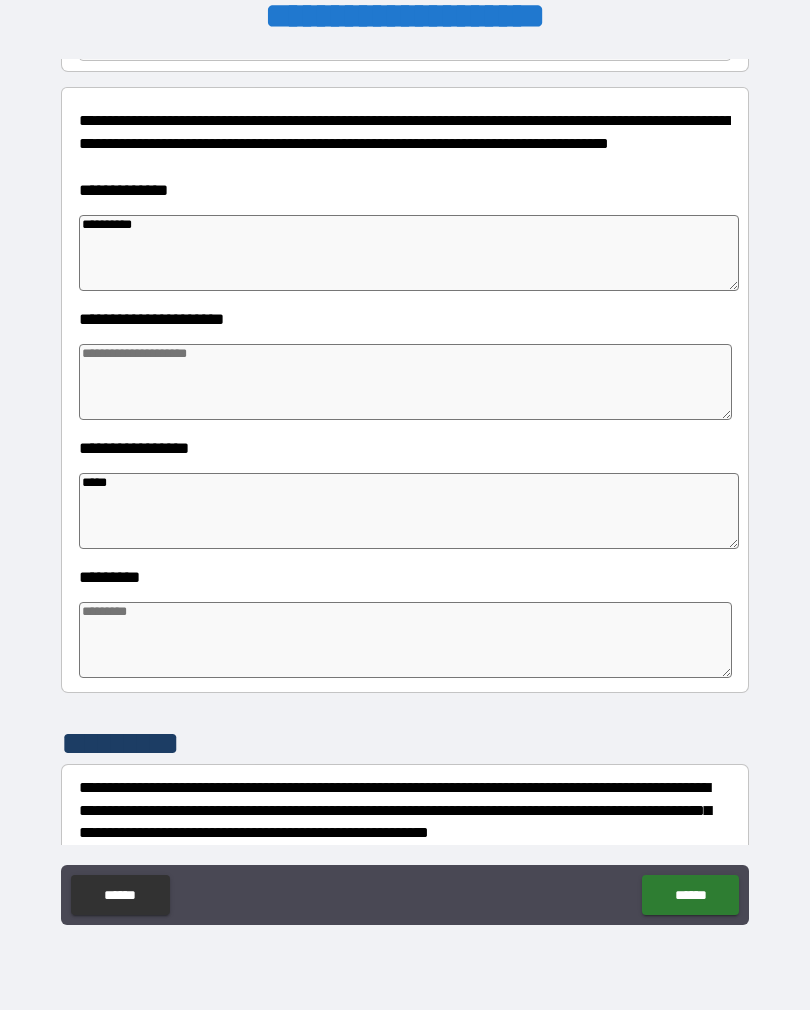 type on "*" 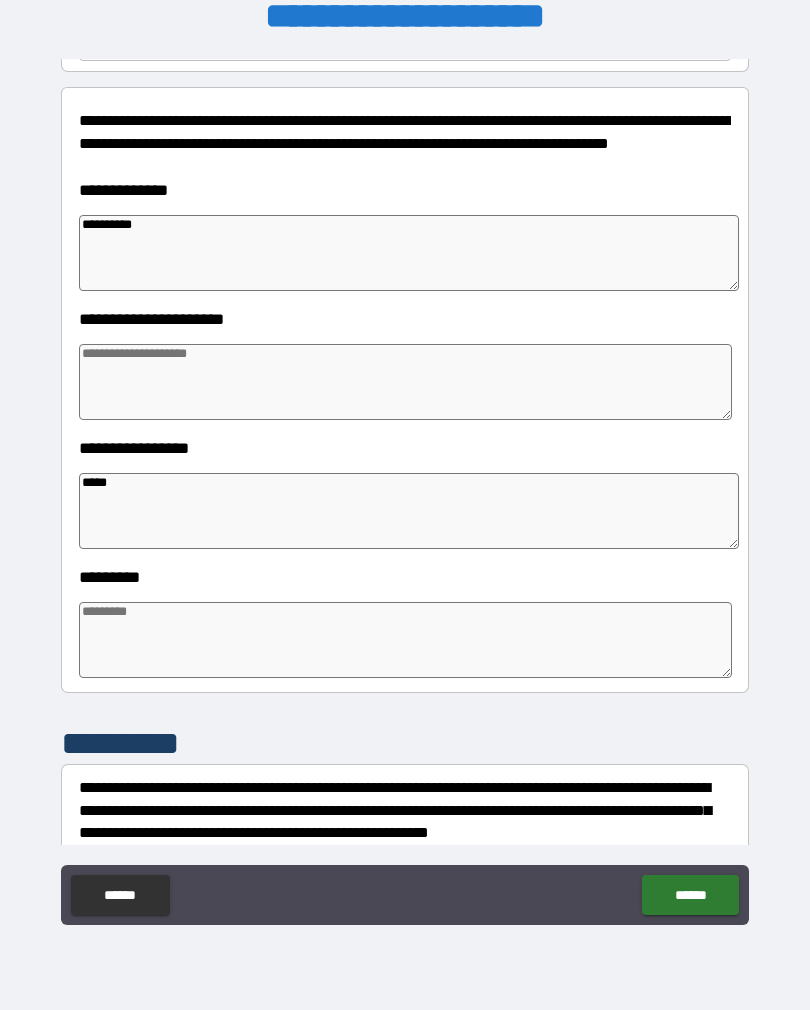 type on "*" 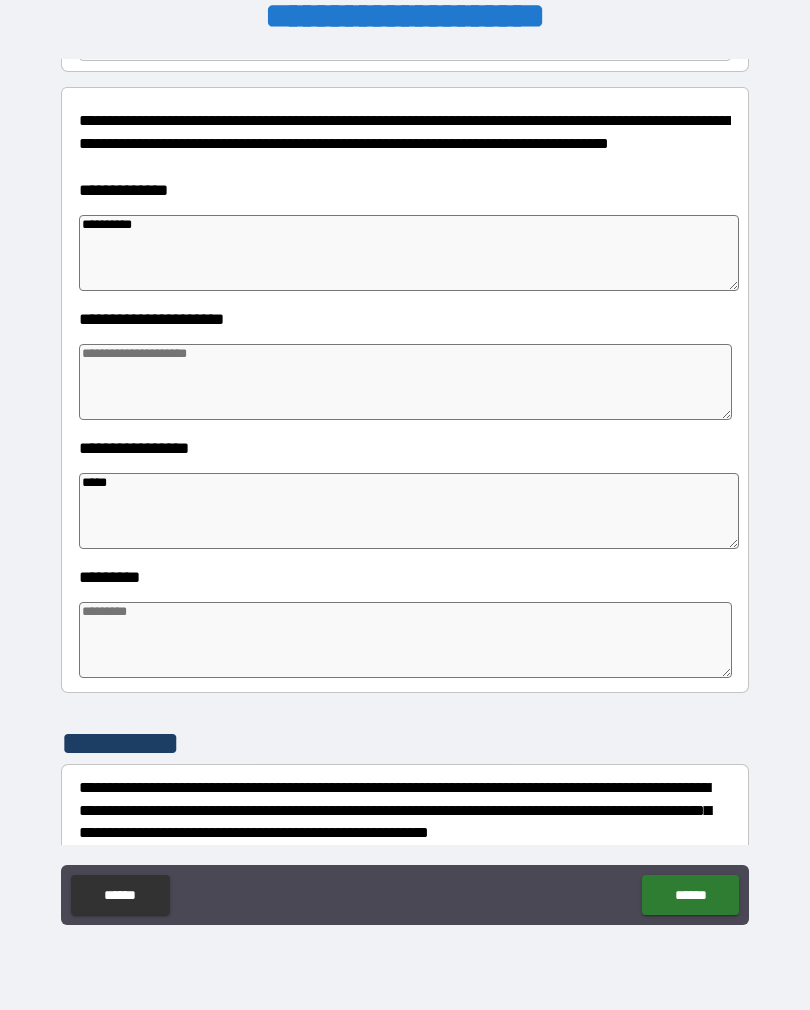 type on "******" 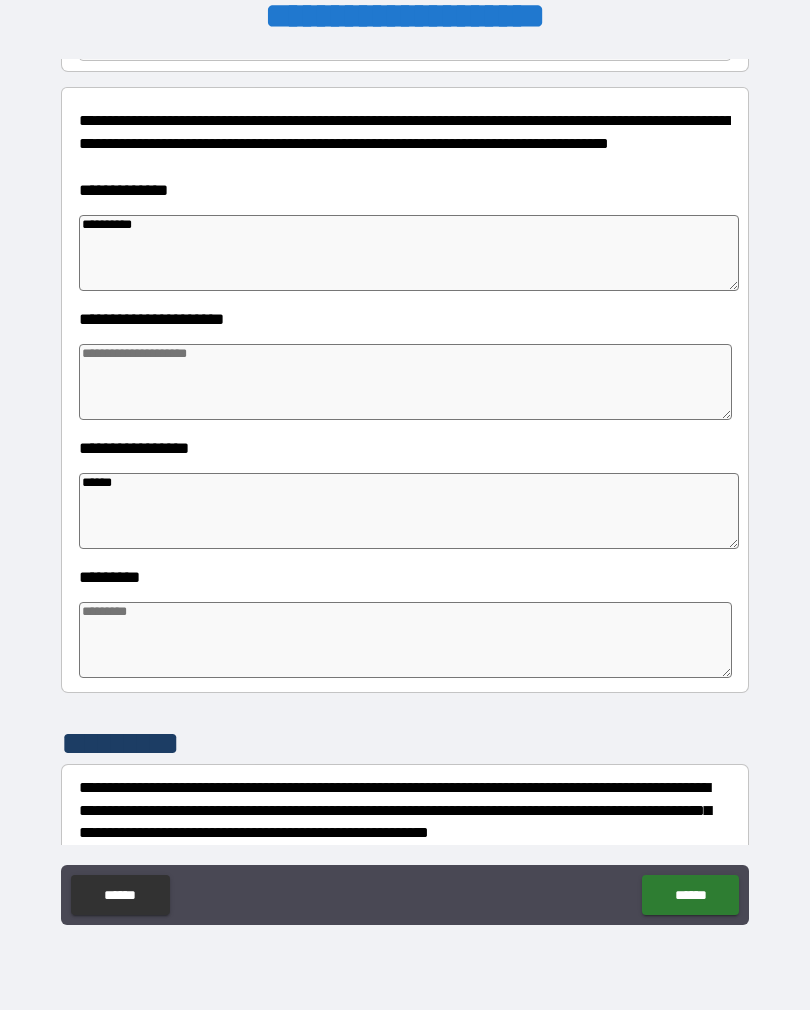type on "*" 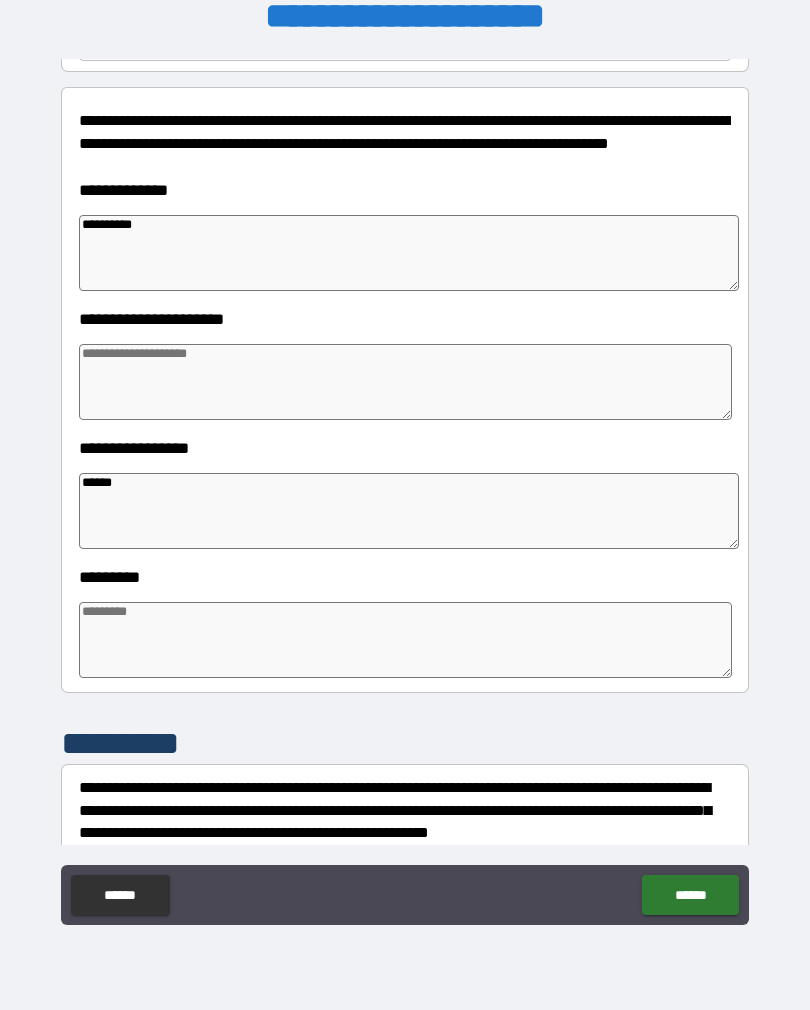type on "*" 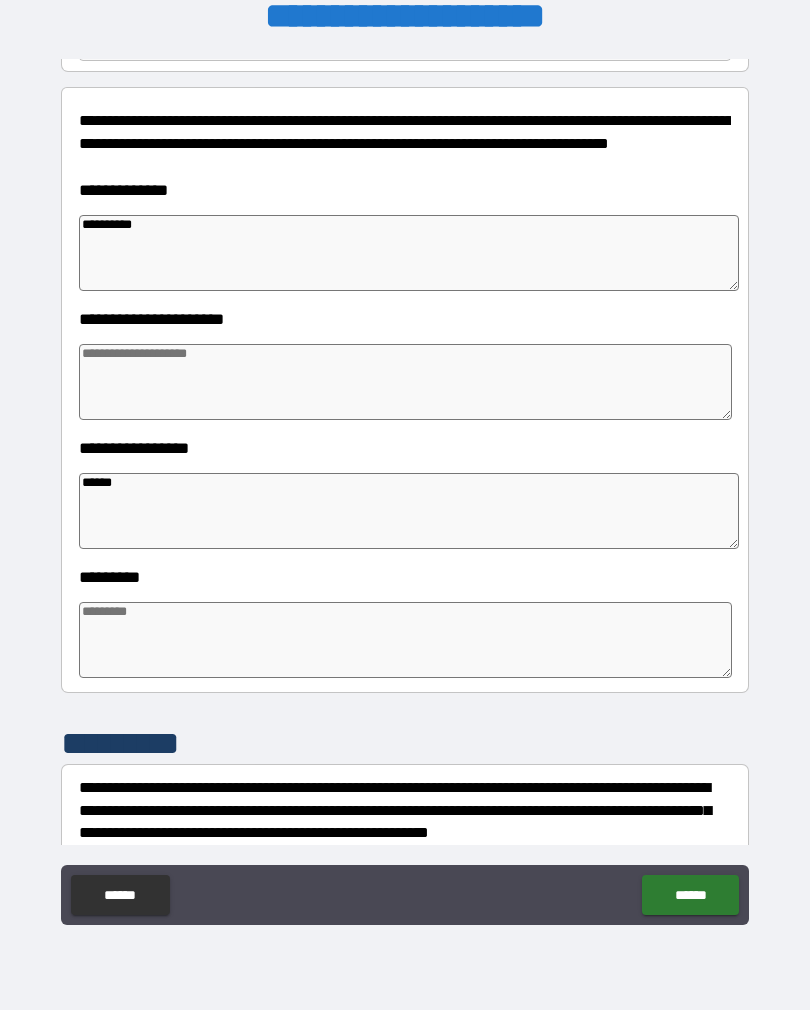 type on "*" 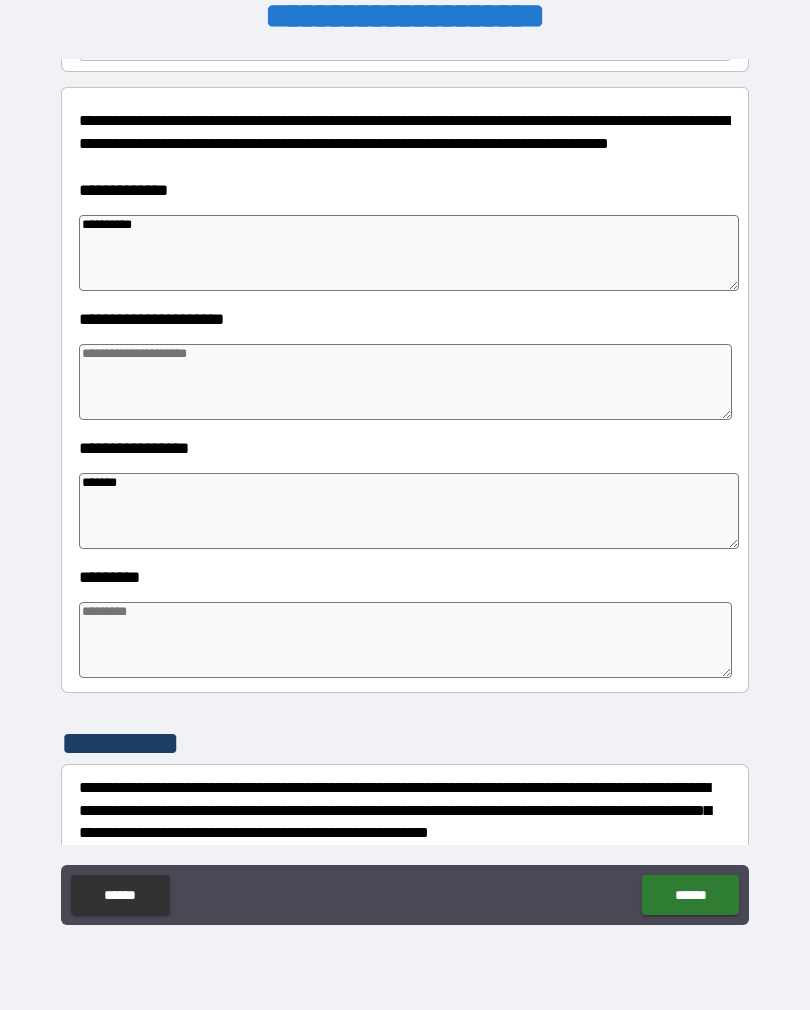 type on "*" 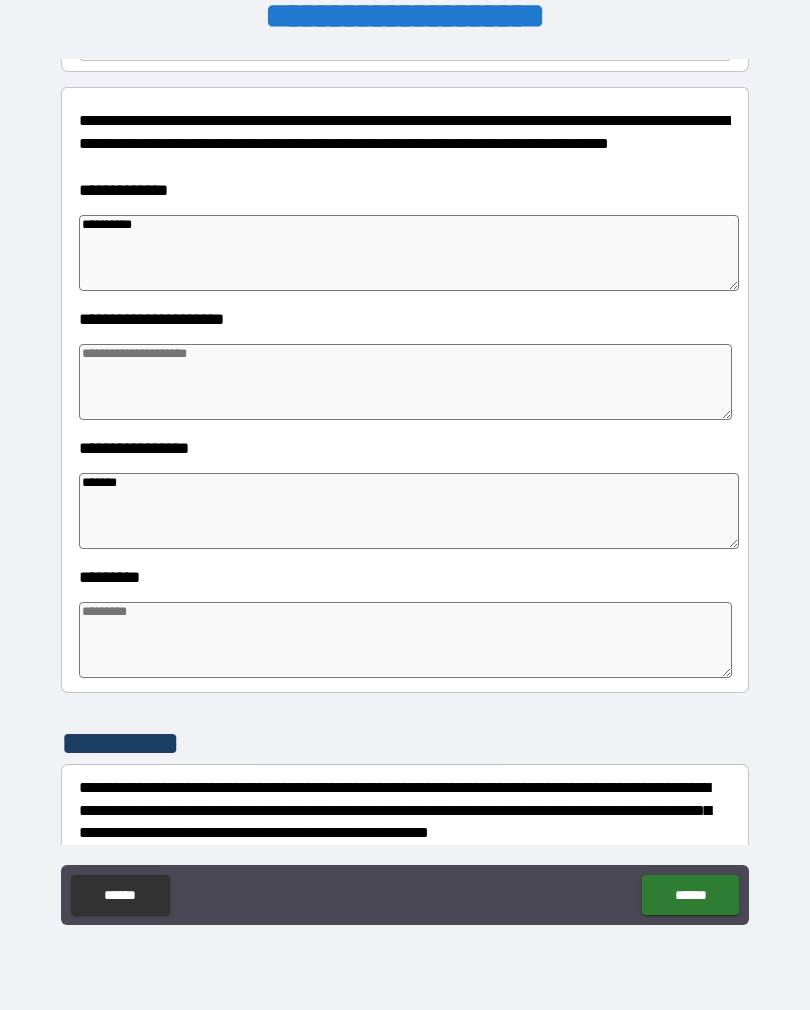 type on "*" 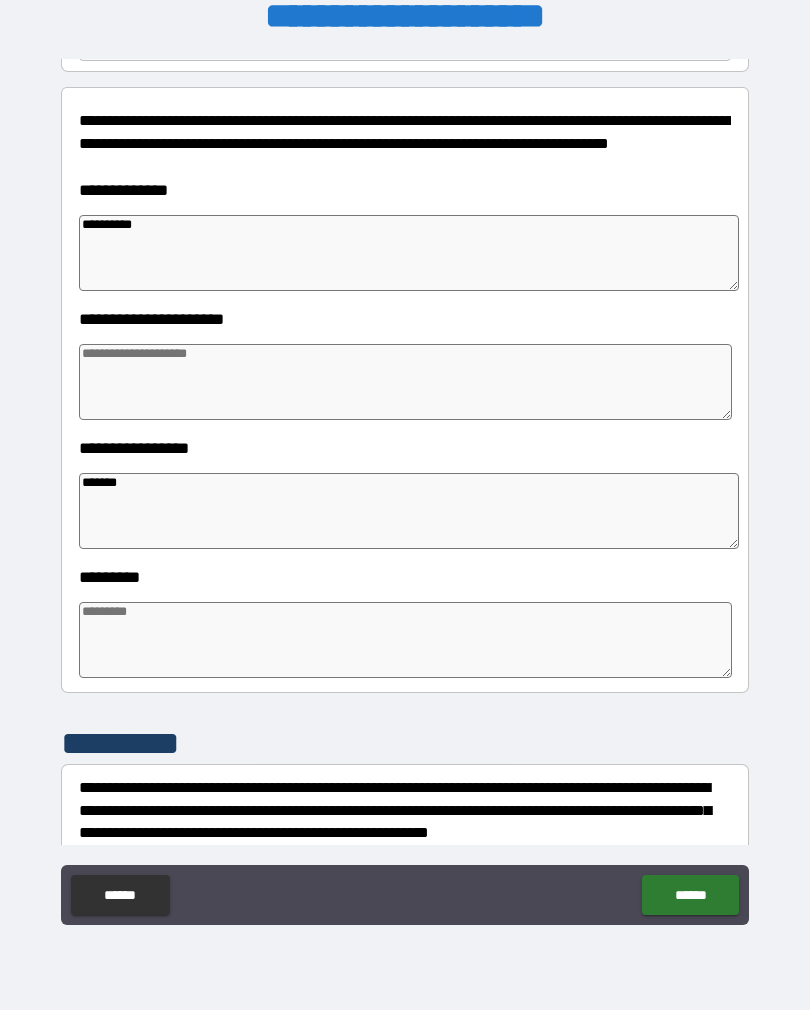 type on "*" 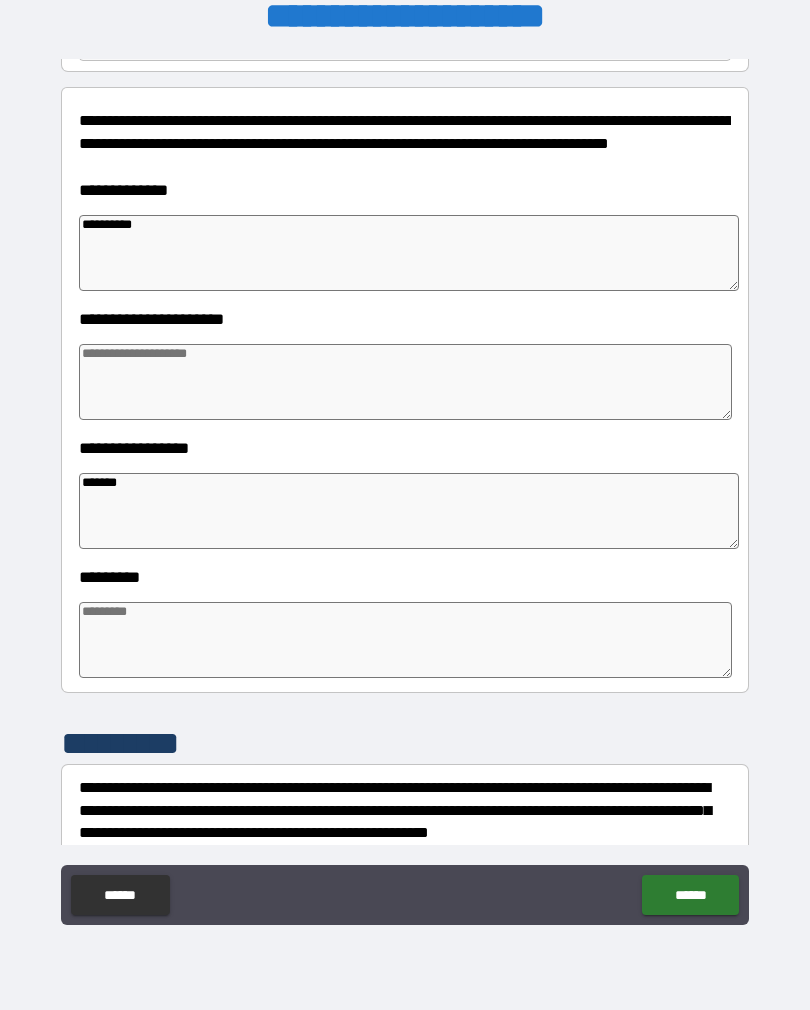 type on "********" 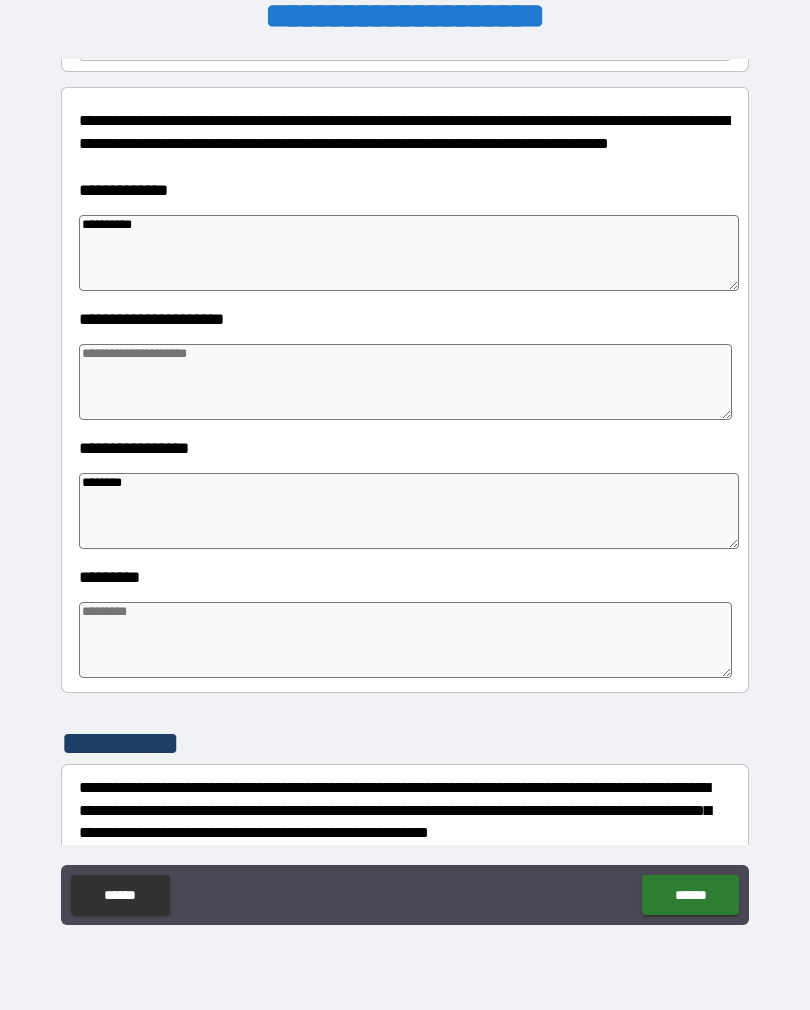 type on "*" 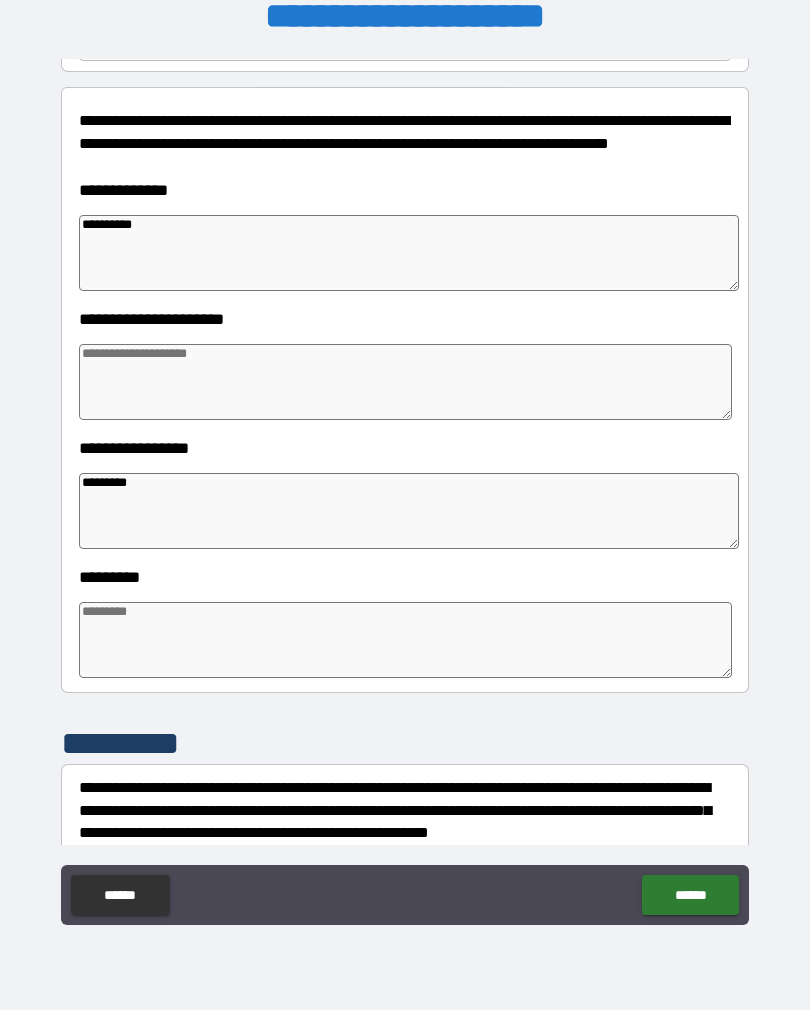 type on "*" 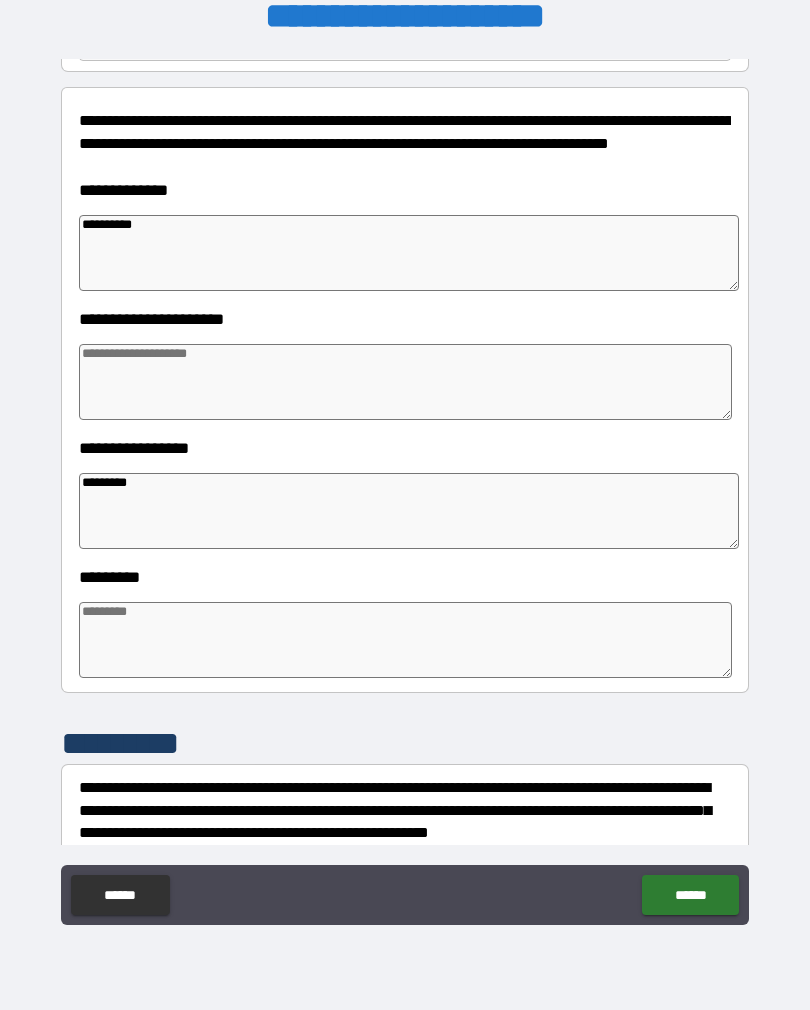 type on "*" 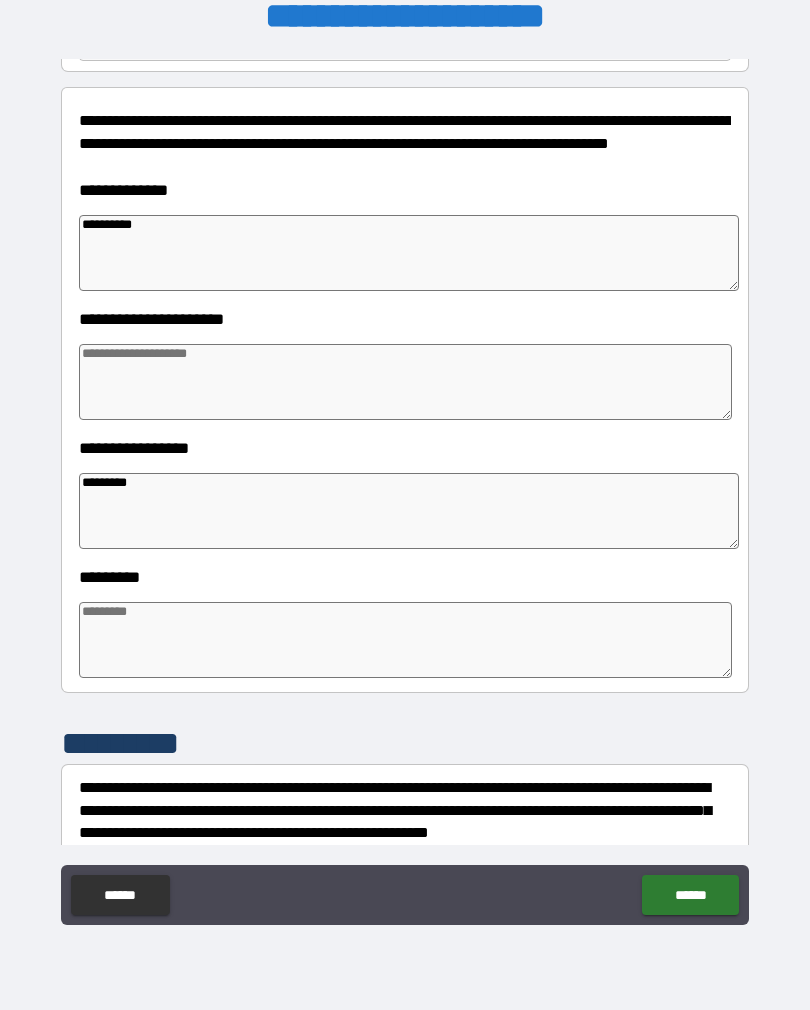 type on "*" 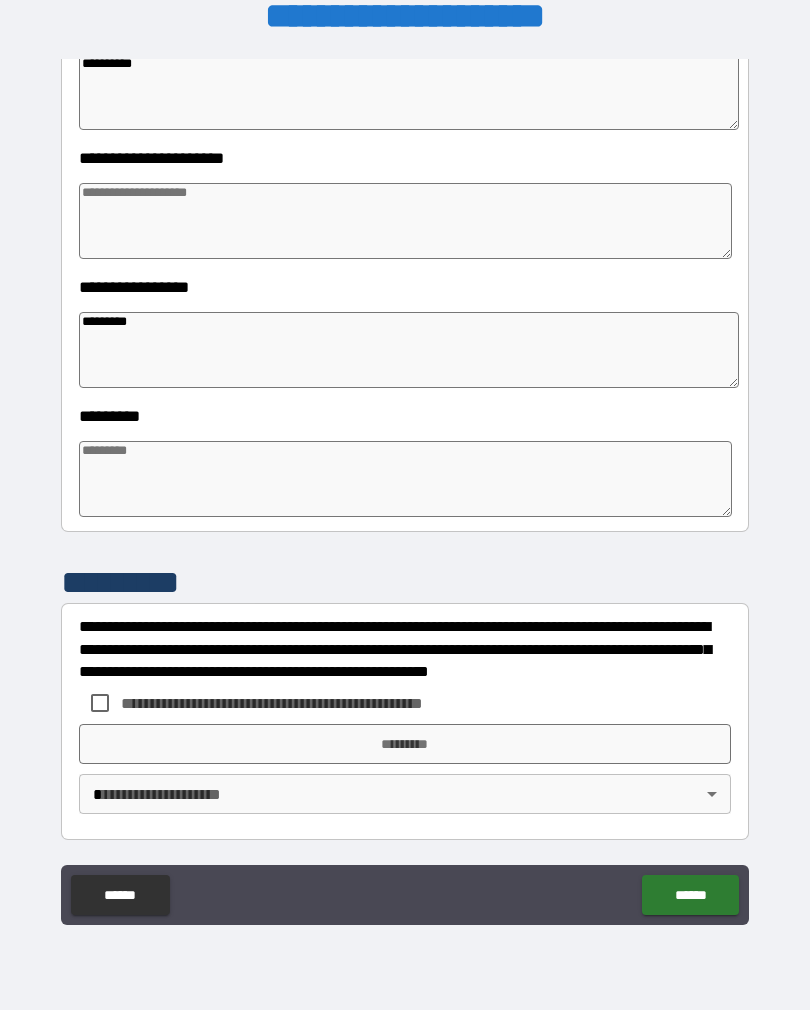 scroll, scrollTop: 392, scrollLeft: 0, axis: vertical 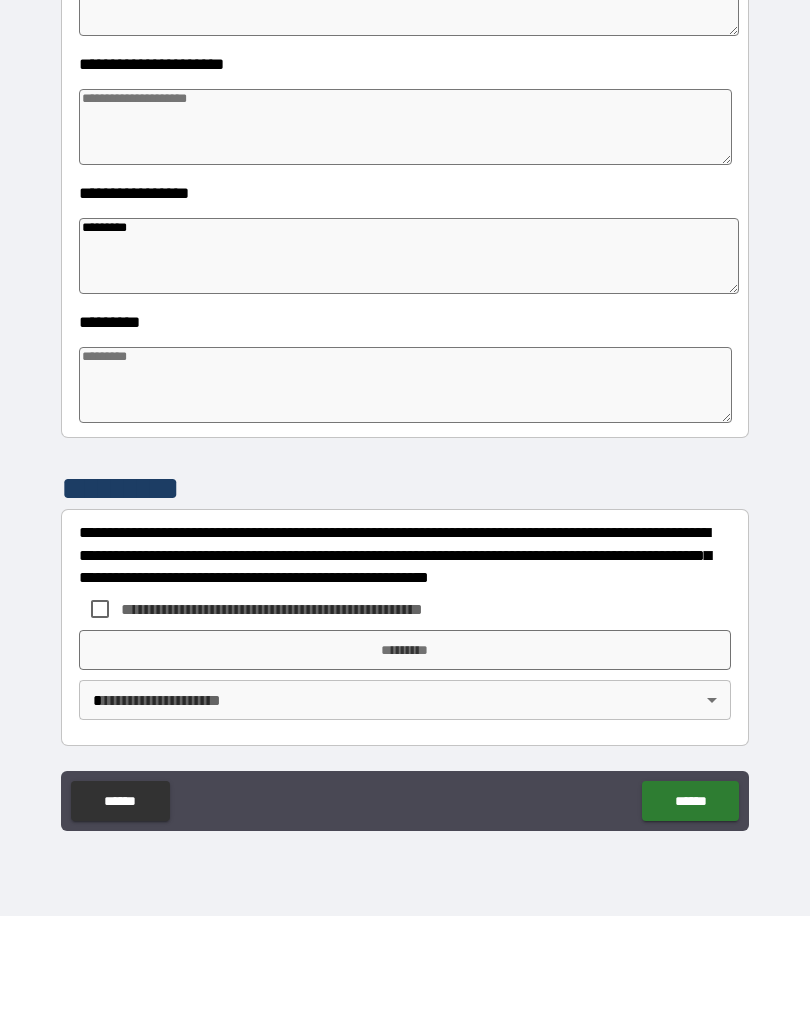 type on "*********" 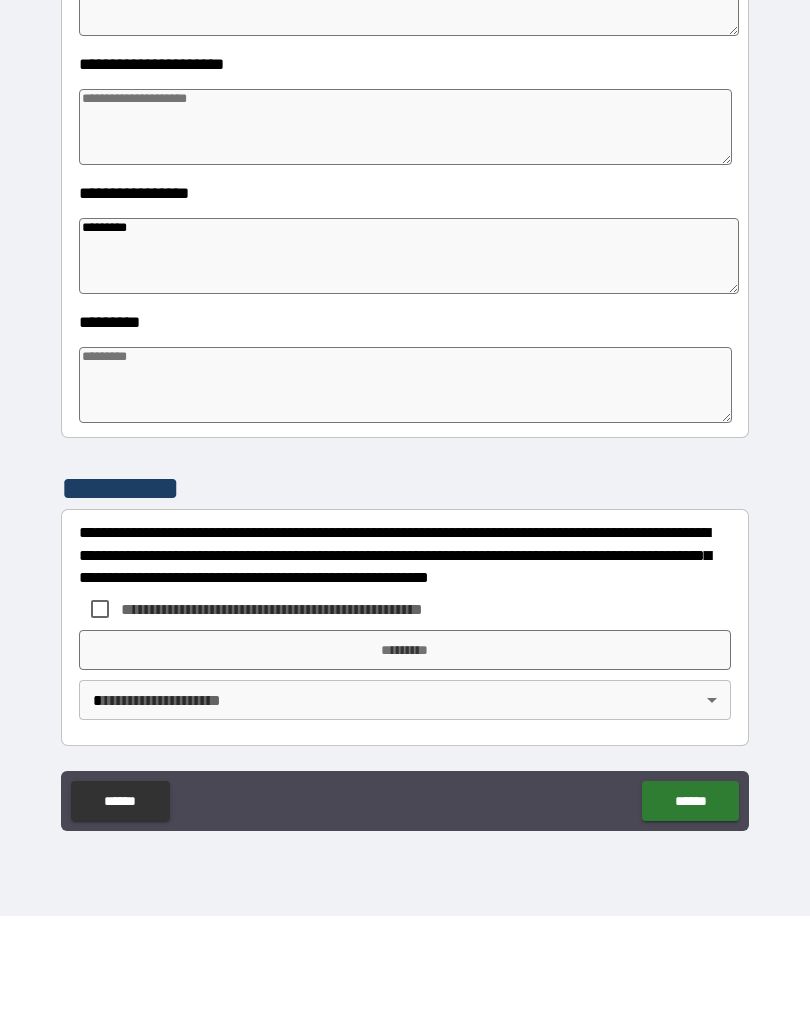 type on "*" 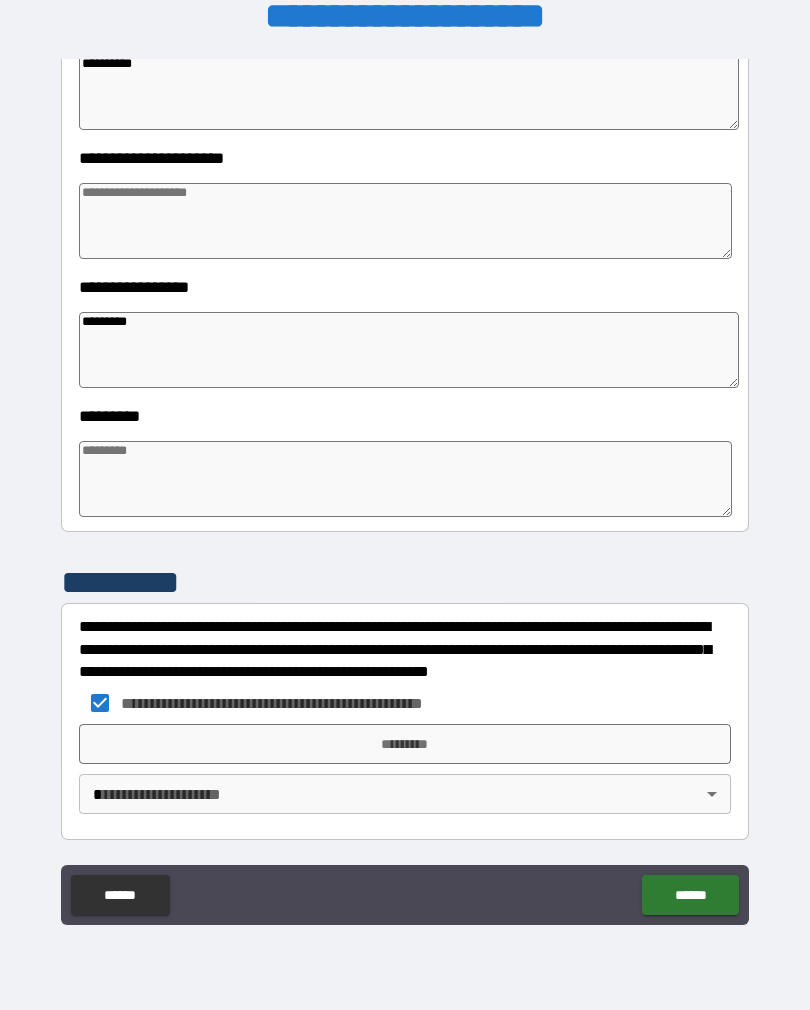 type on "*" 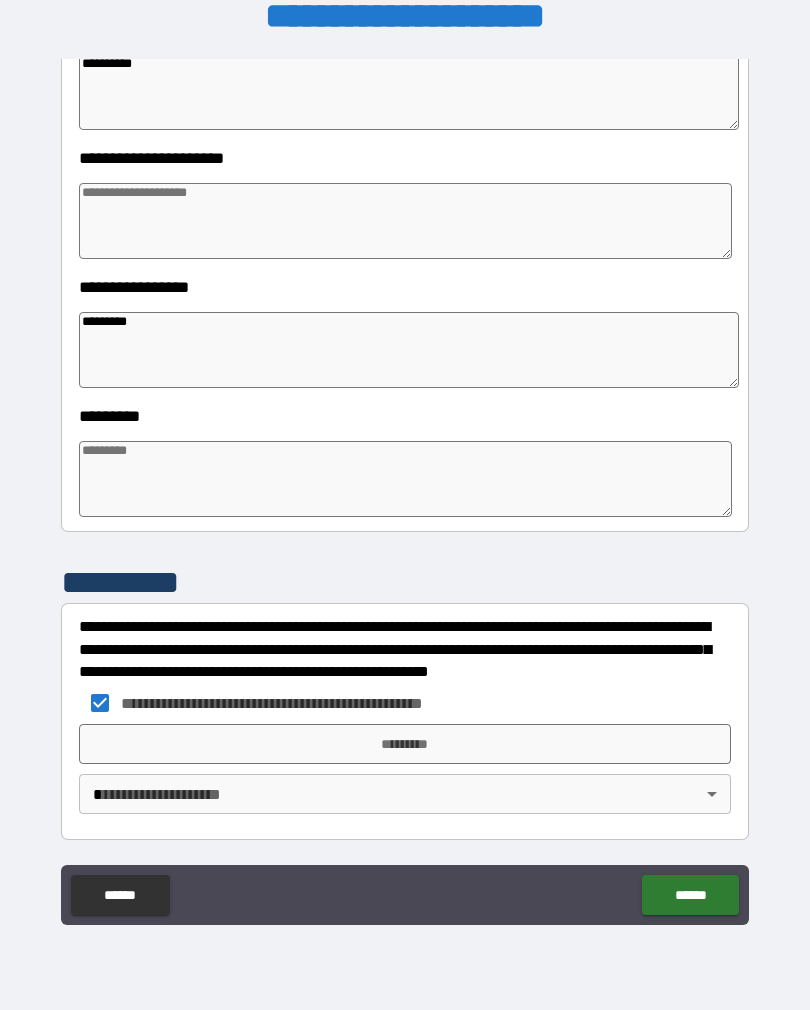 type on "*" 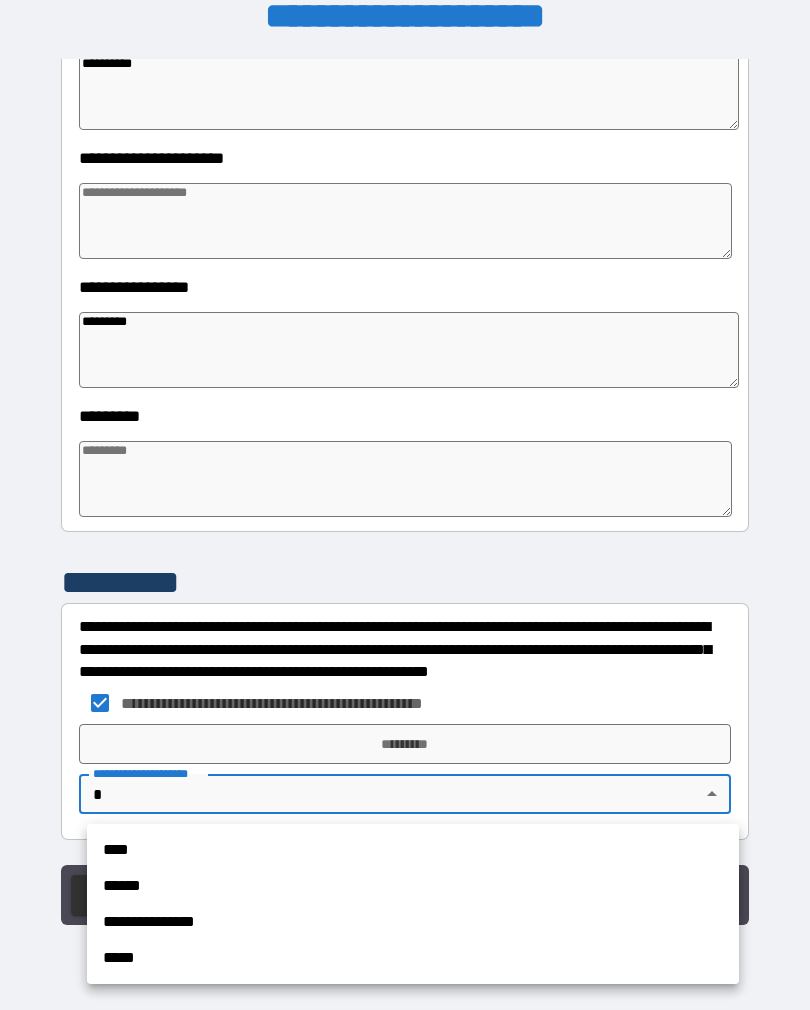 click on "****" at bounding box center (413, 850) 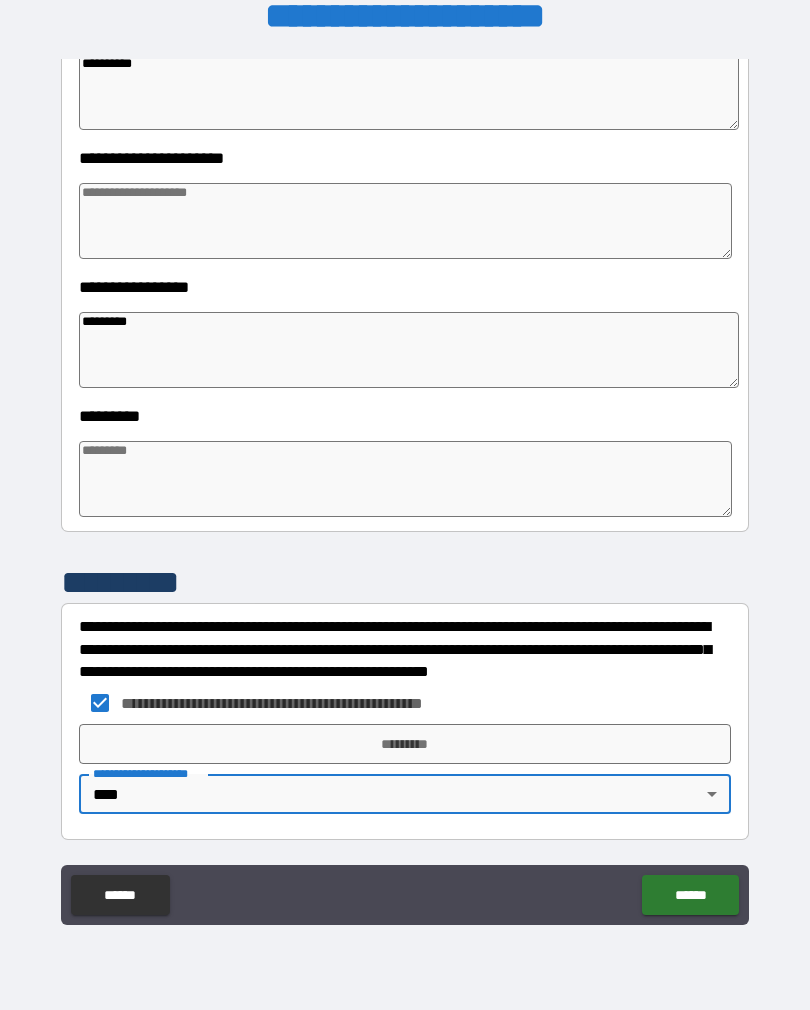 type on "*" 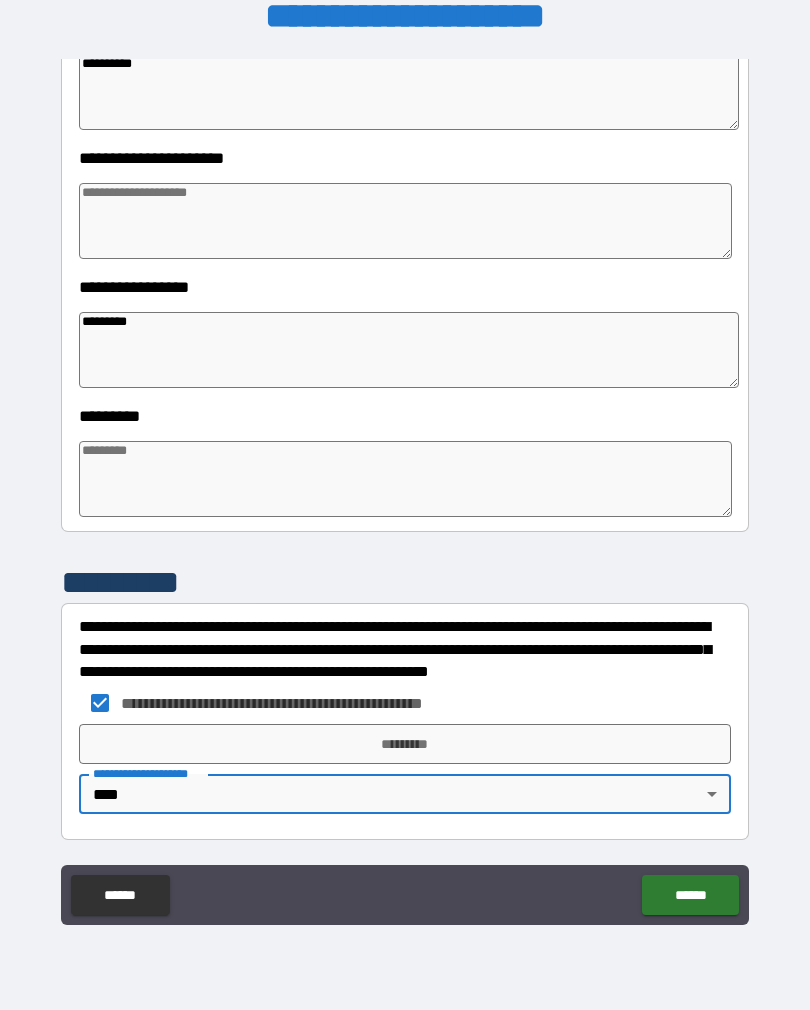 type on "*" 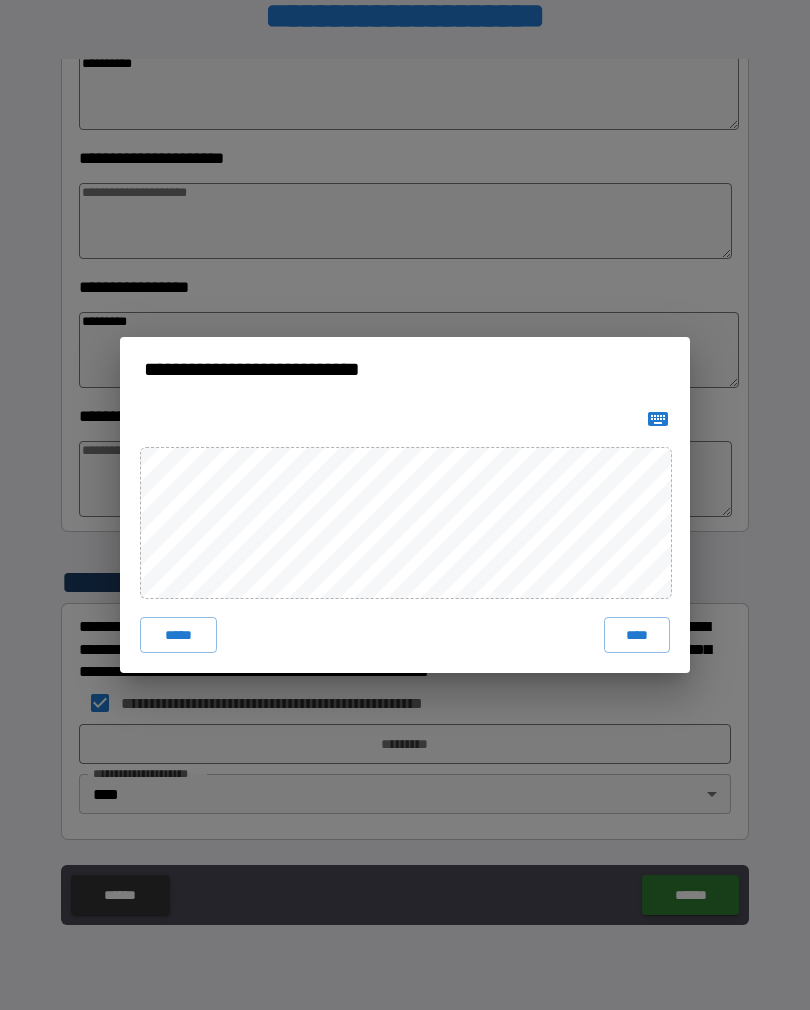 click on "****" at bounding box center (637, 635) 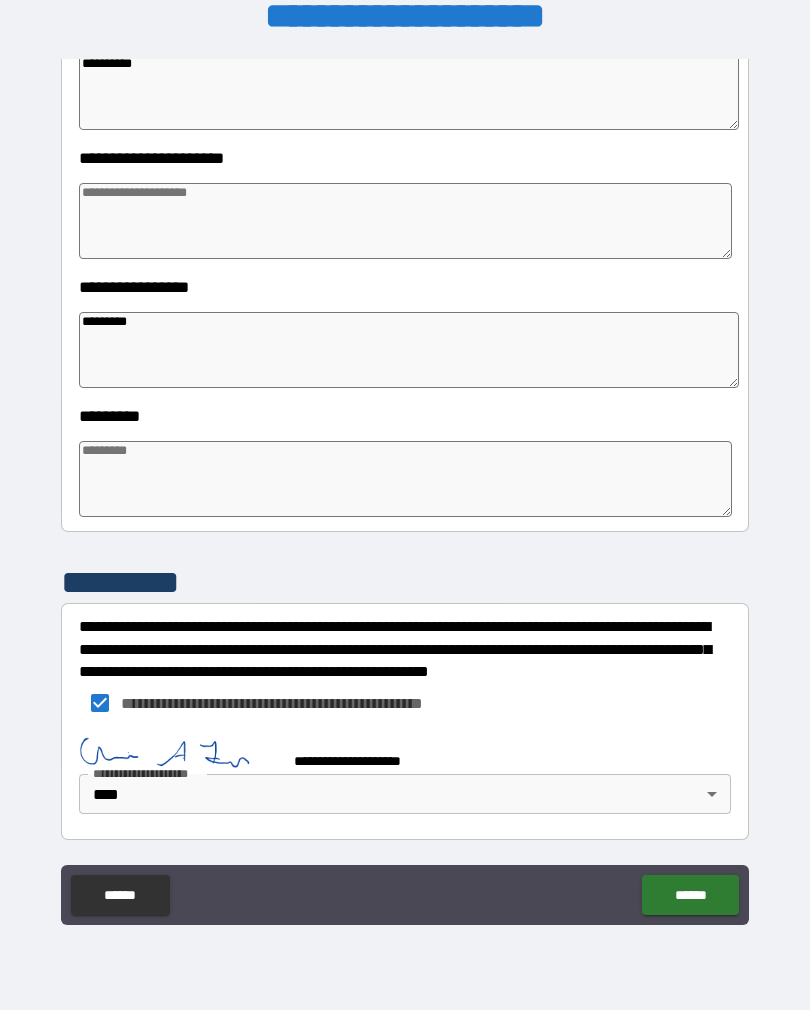 type on "*" 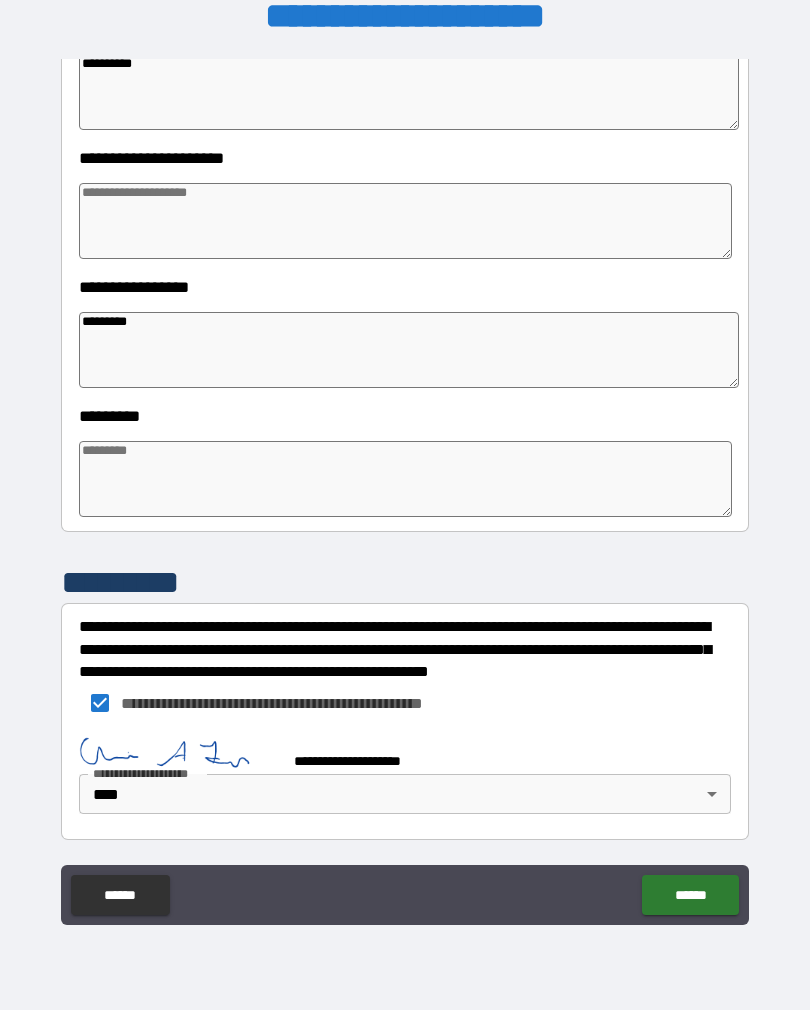 type on "*" 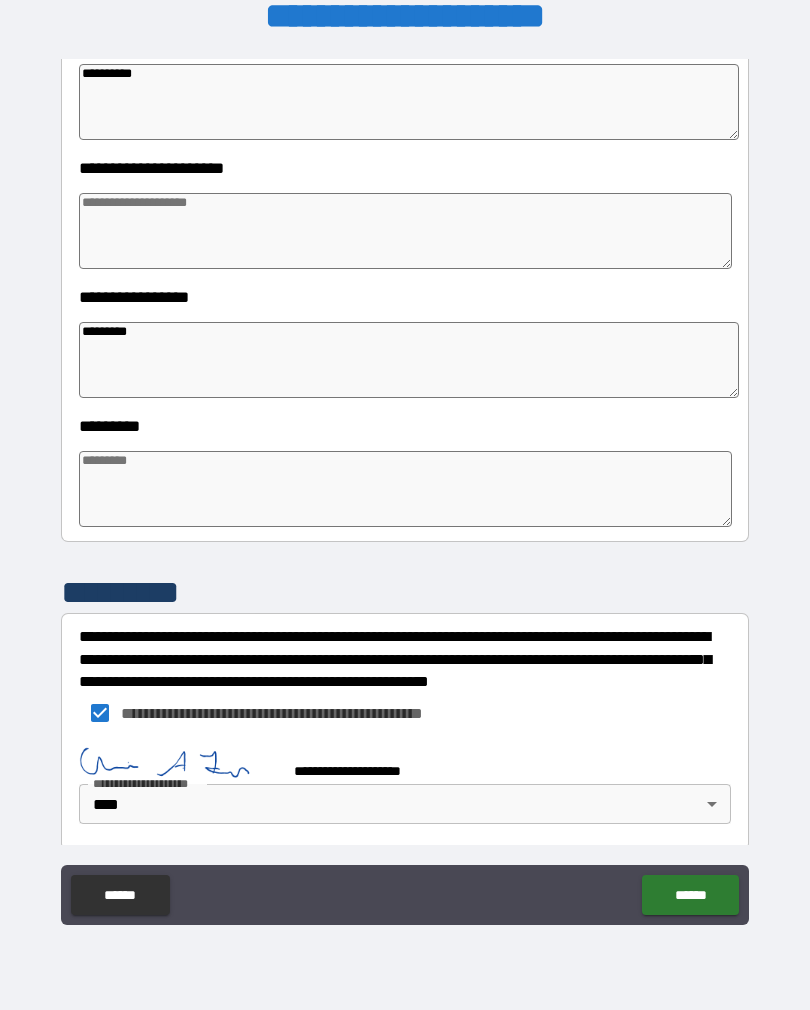 type on "*" 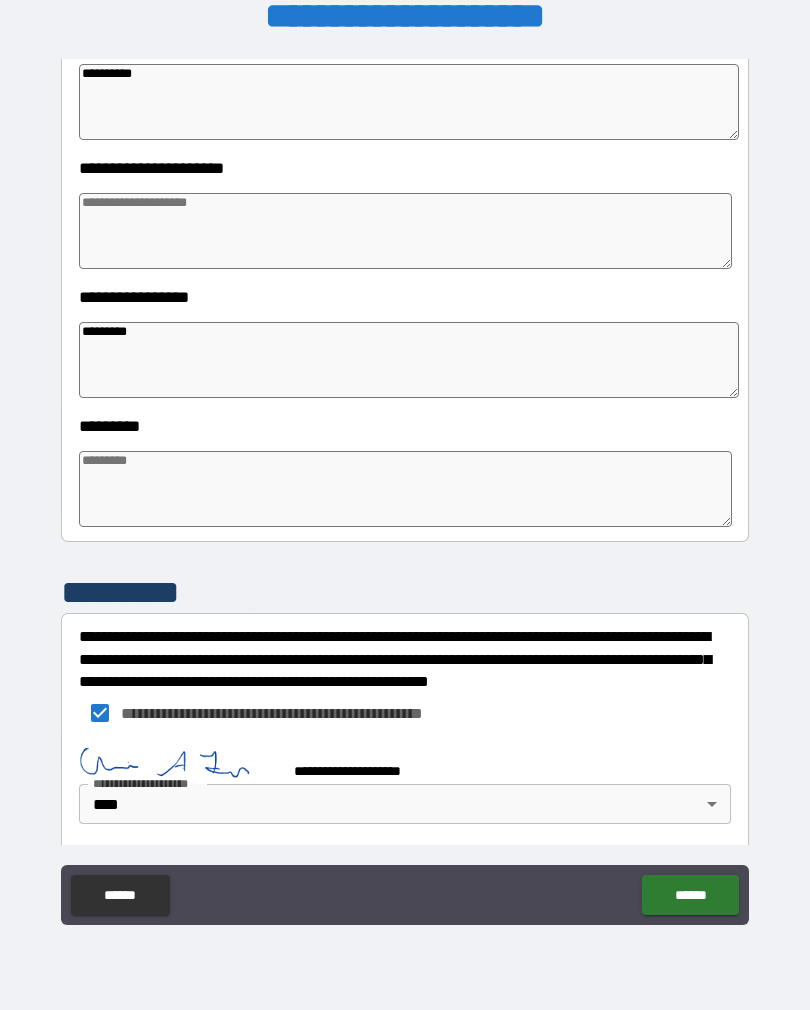 type on "*" 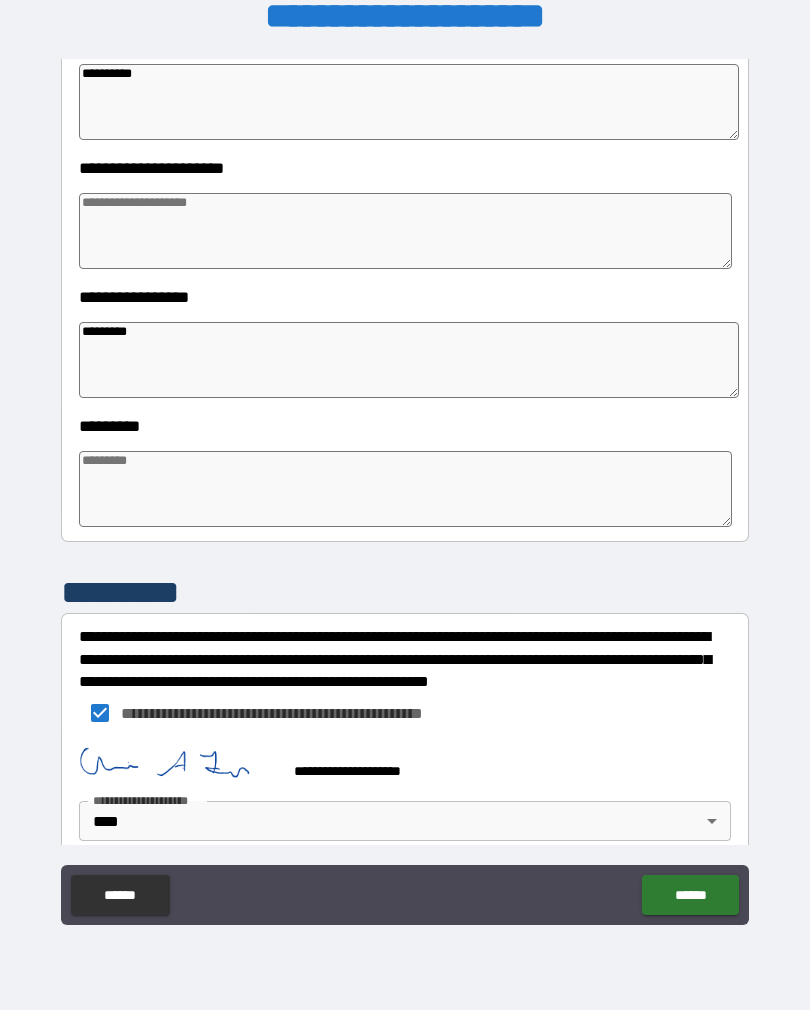 click on "******" at bounding box center (690, 895) 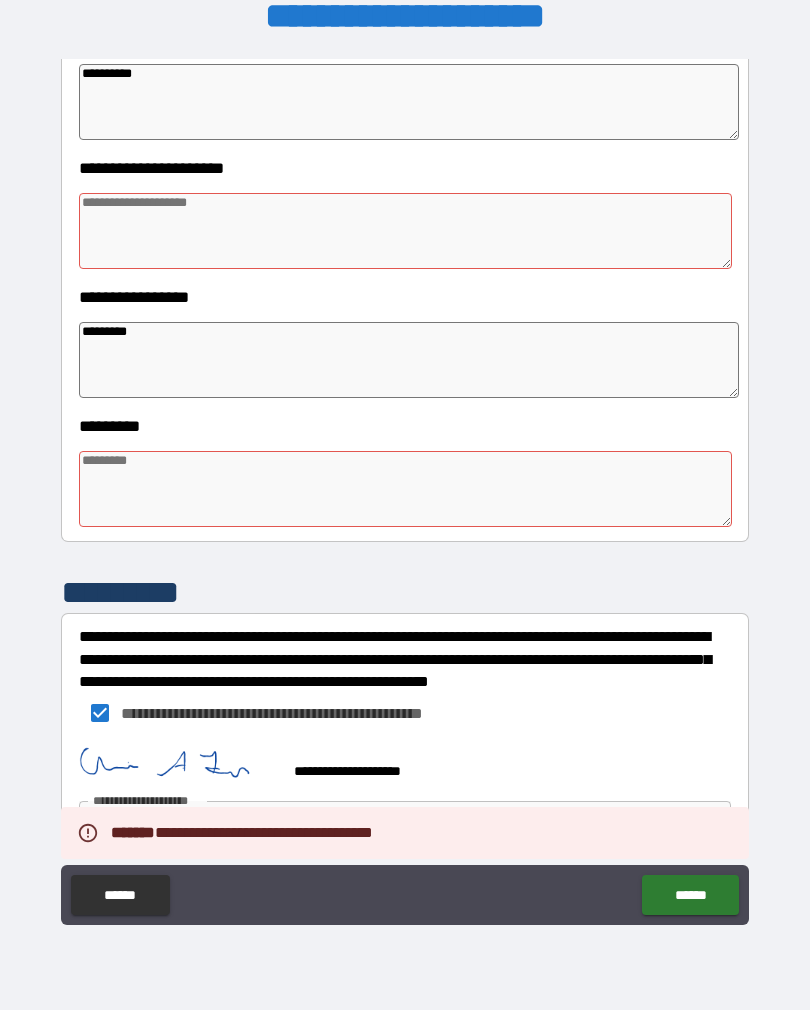 type on "*" 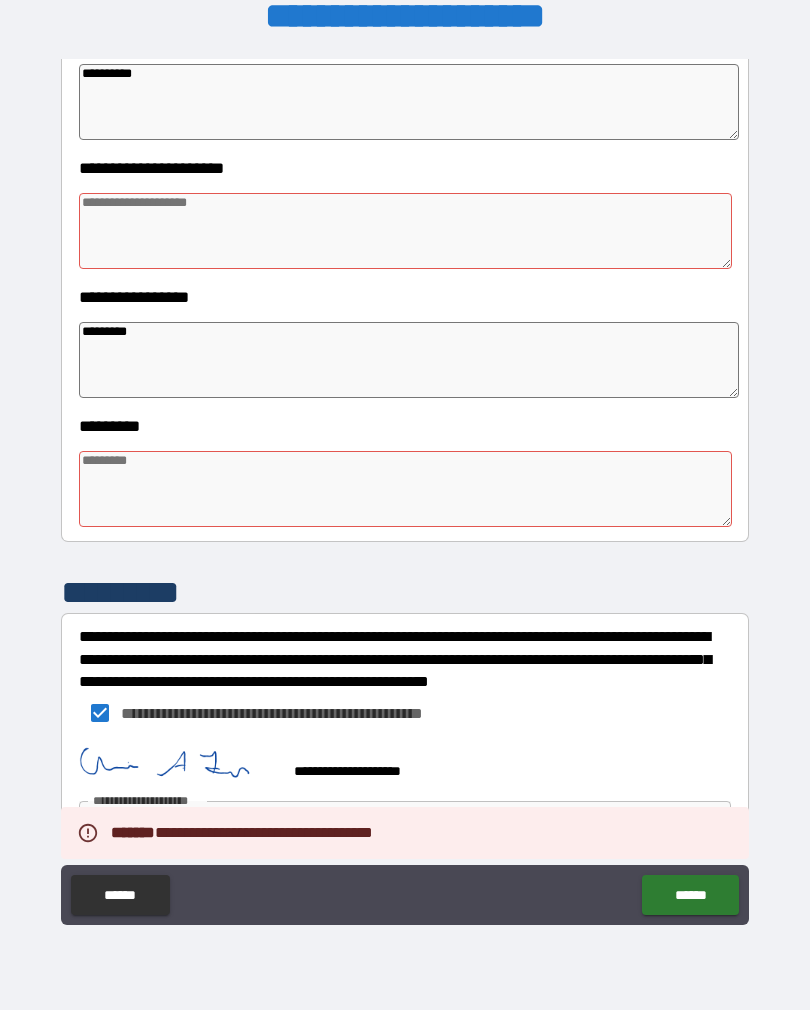 type on "*" 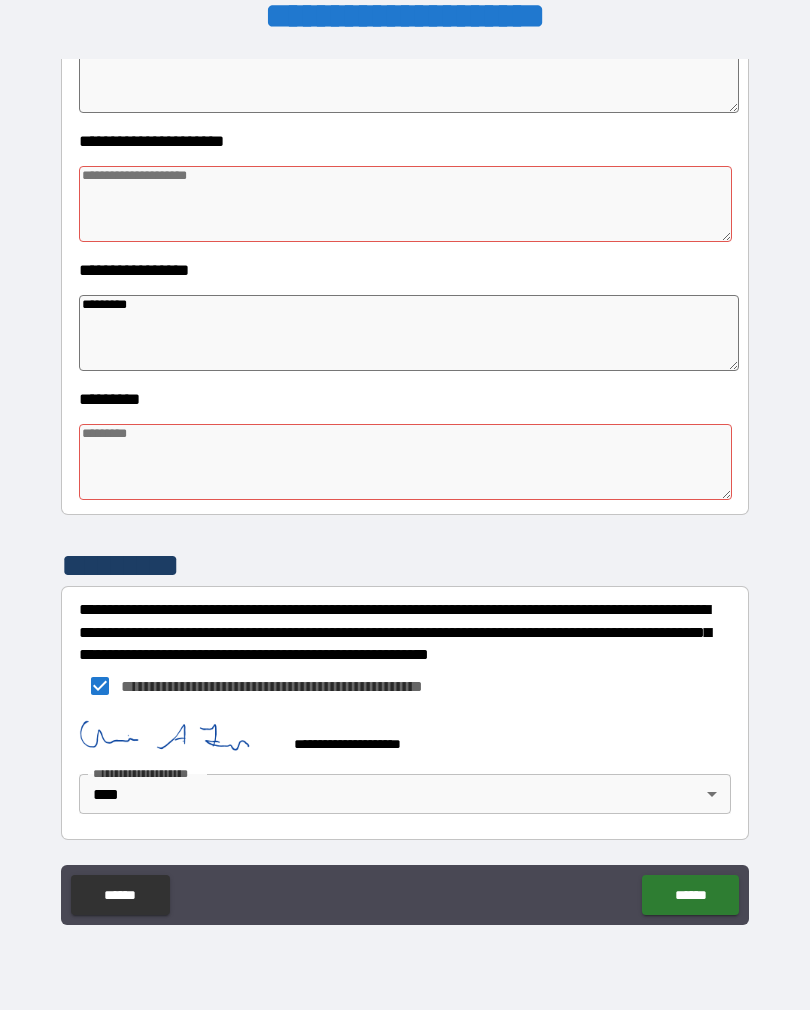 scroll, scrollTop: 409, scrollLeft: 0, axis: vertical 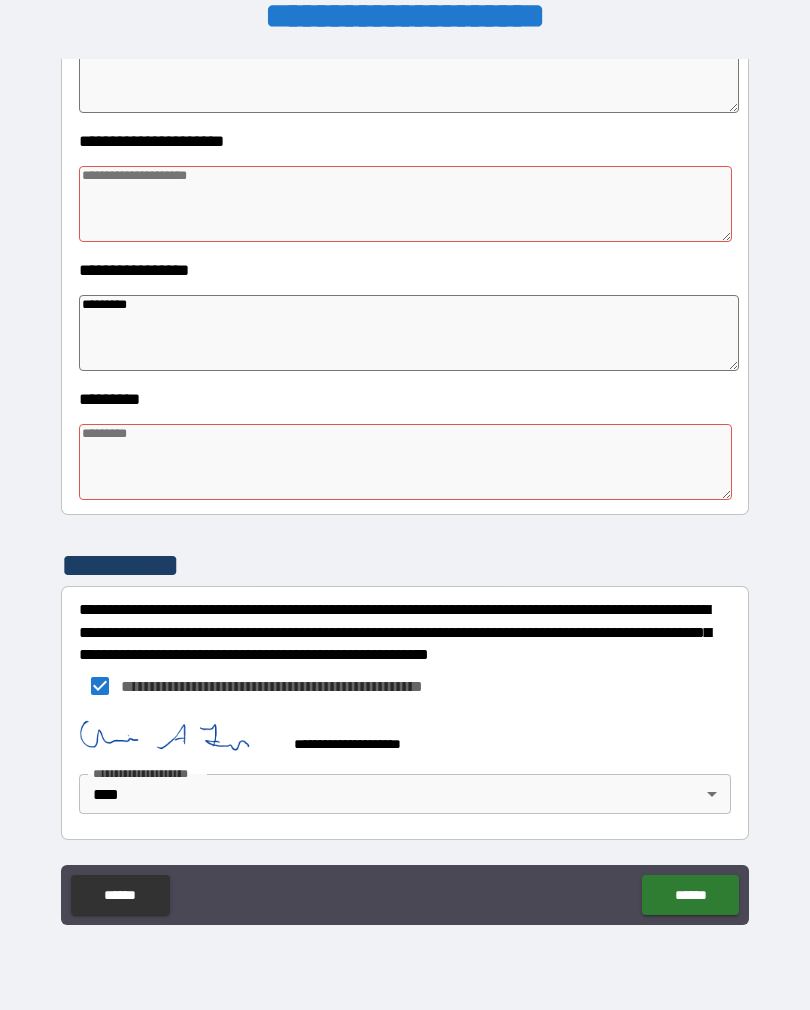 click at bounding box center (405, 462) 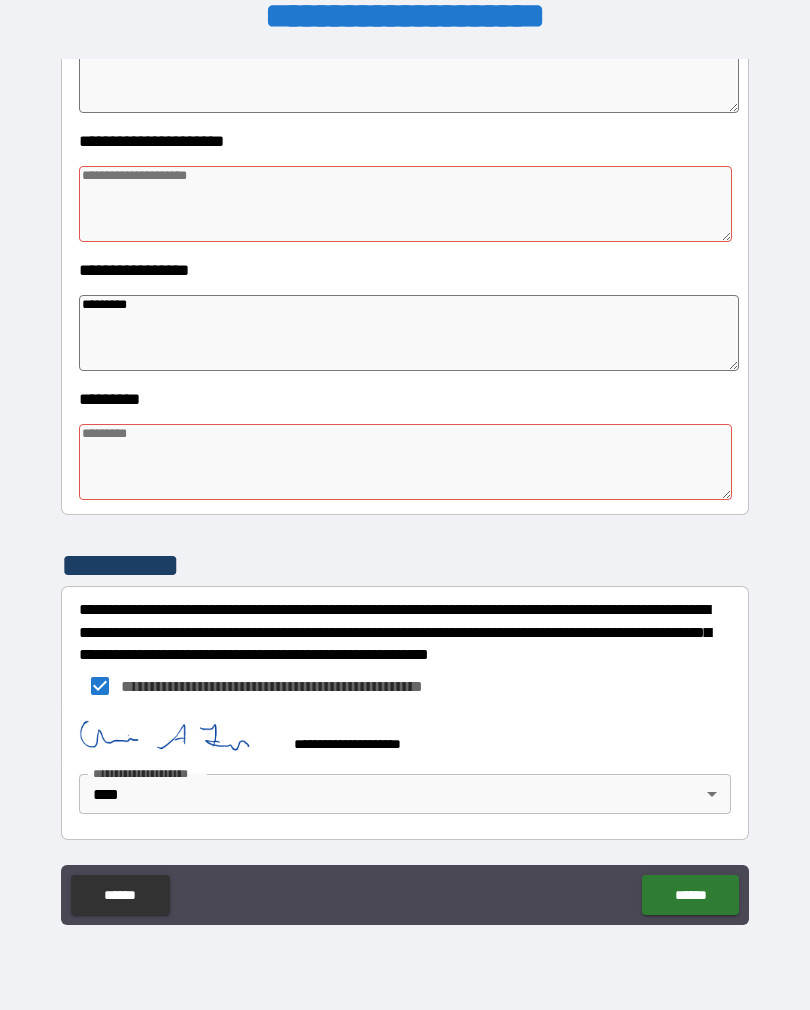 type on "*" 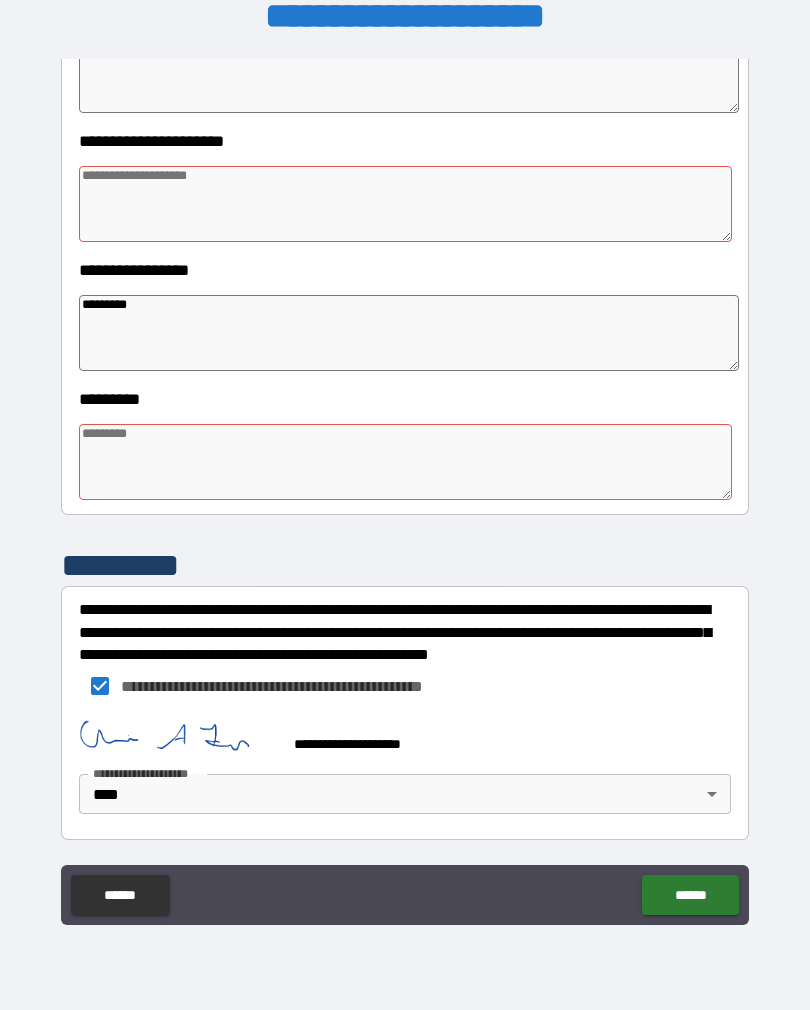 type on "*" 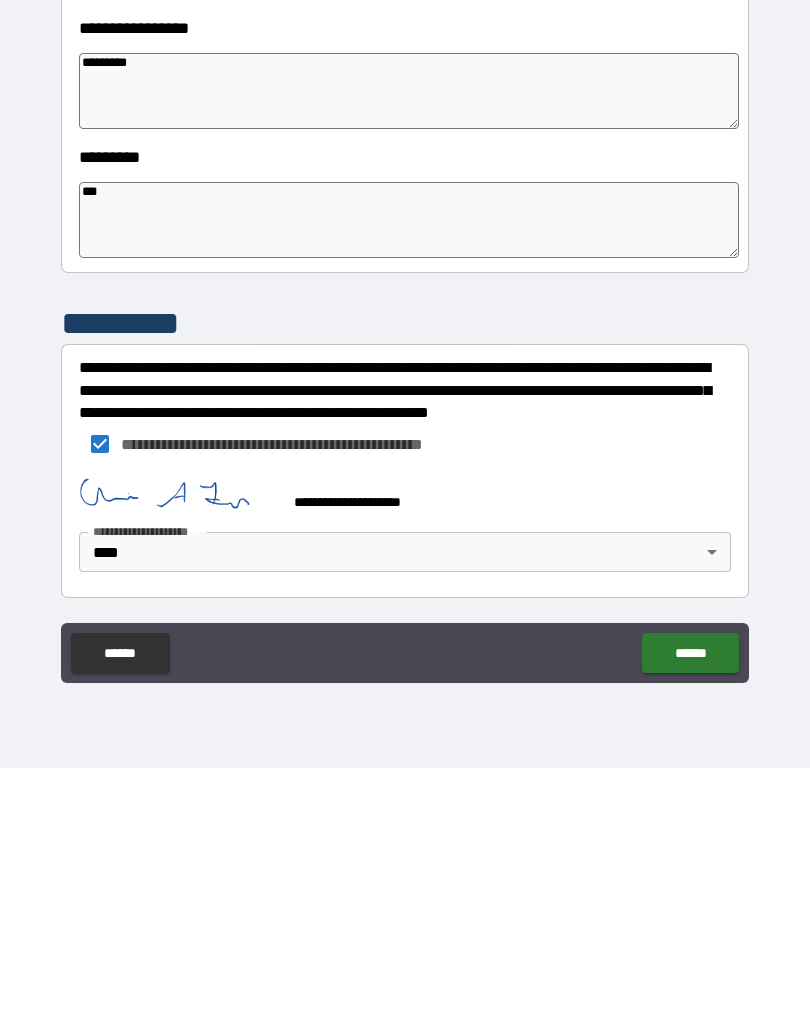 click on "******" at bounding box center [690, 895] 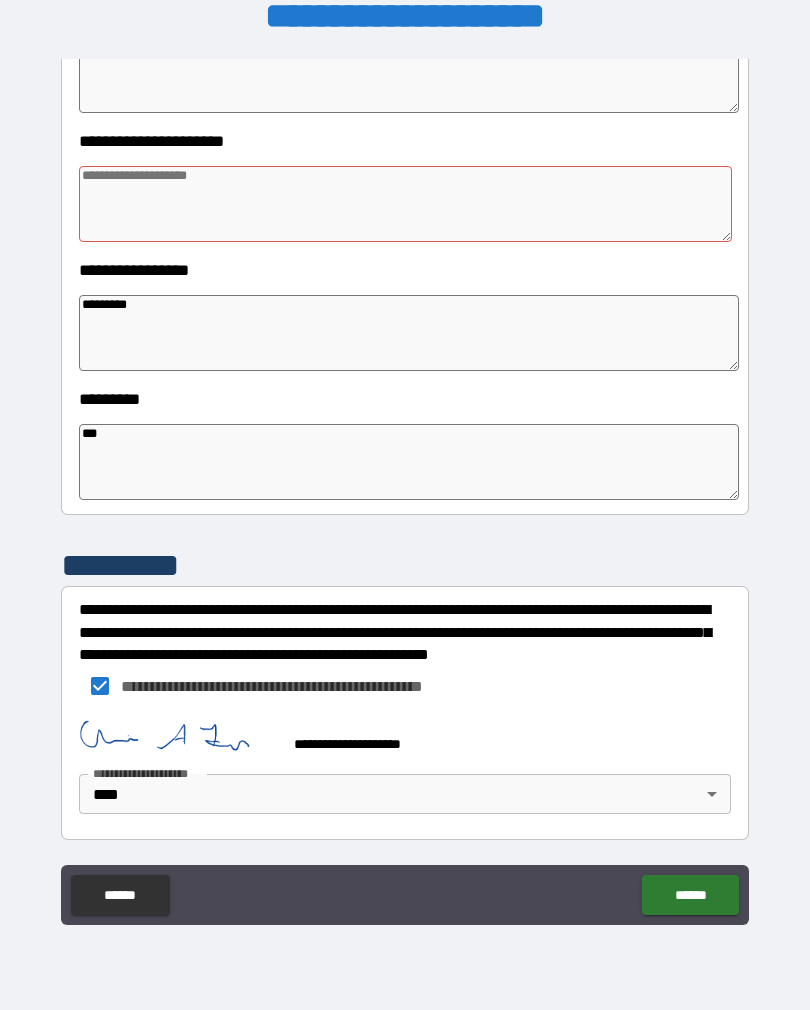 click at bounding box center (405, 204) 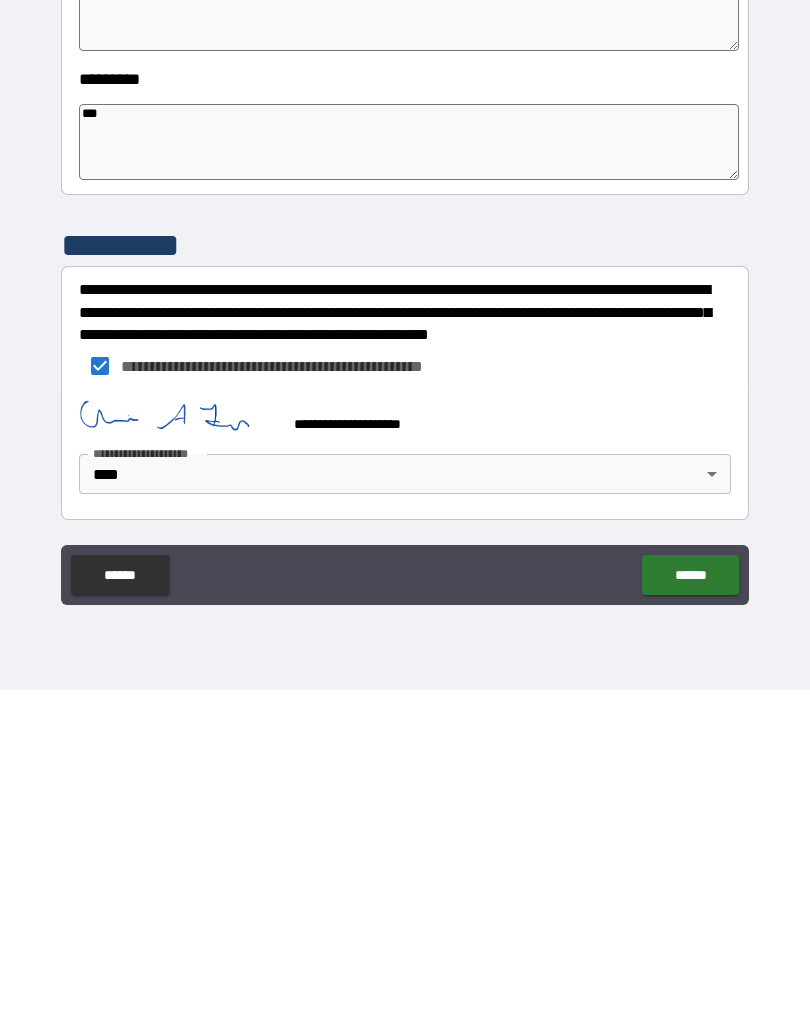 click on "******" at bounding box center [690, 895] 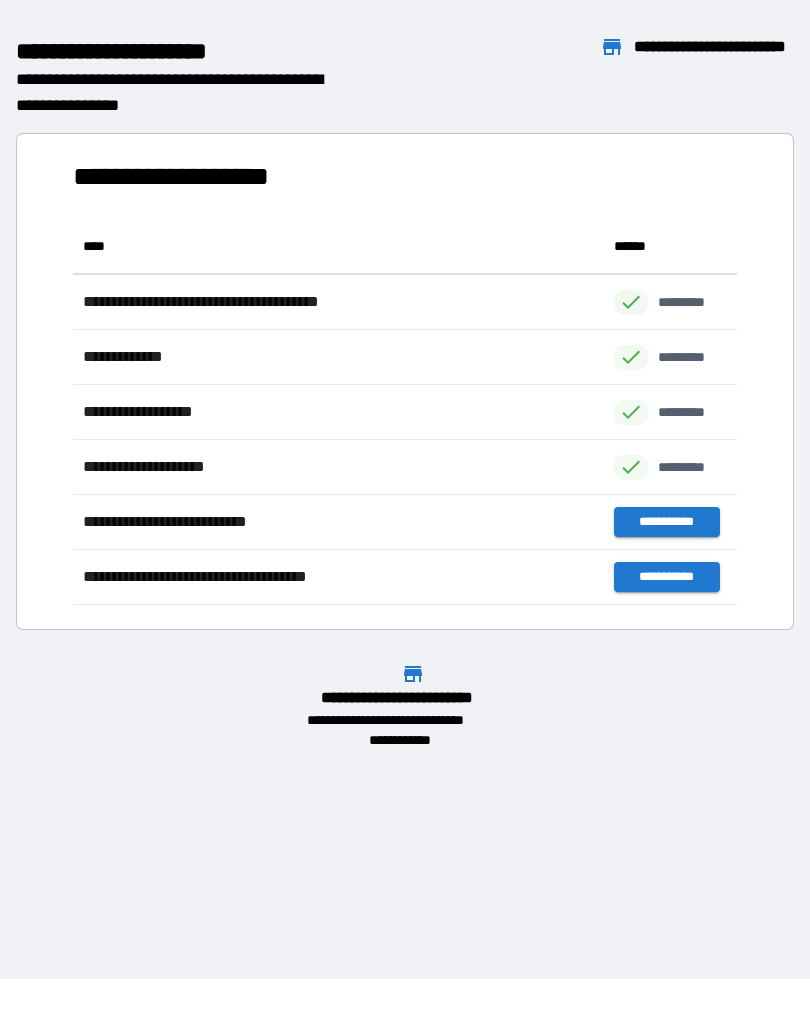 scroll, scrollTop: 1, scrollLeft: 1, axis: both 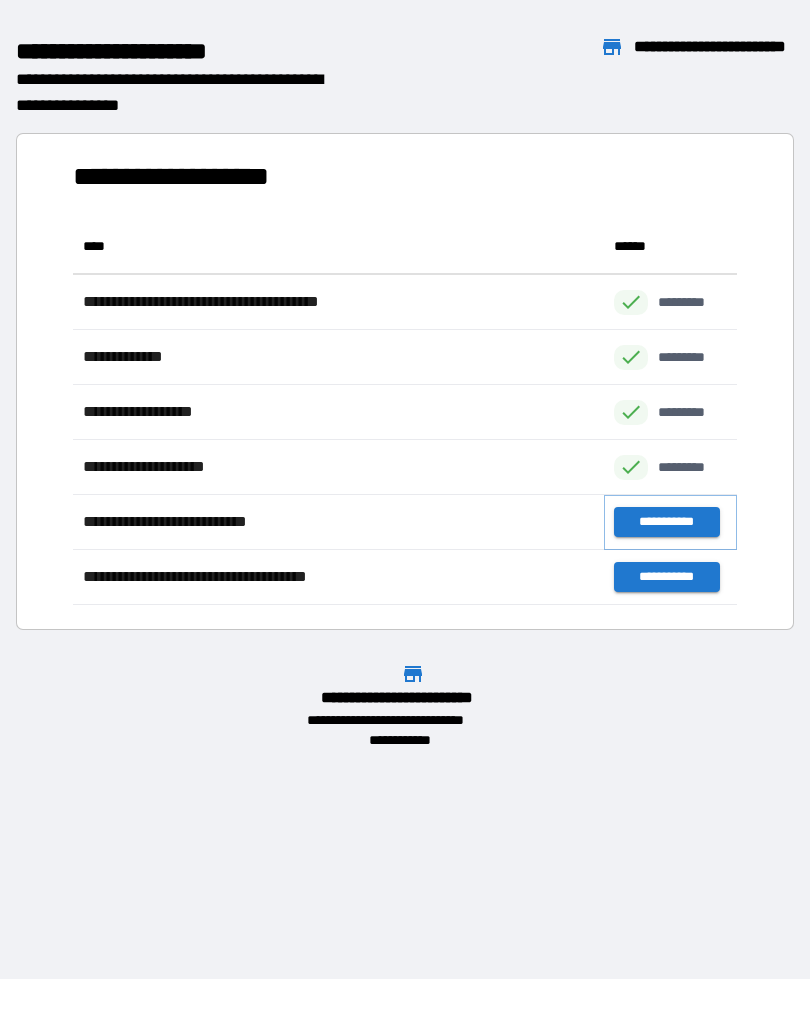 click on "**********" at bounding box center [666, 522] 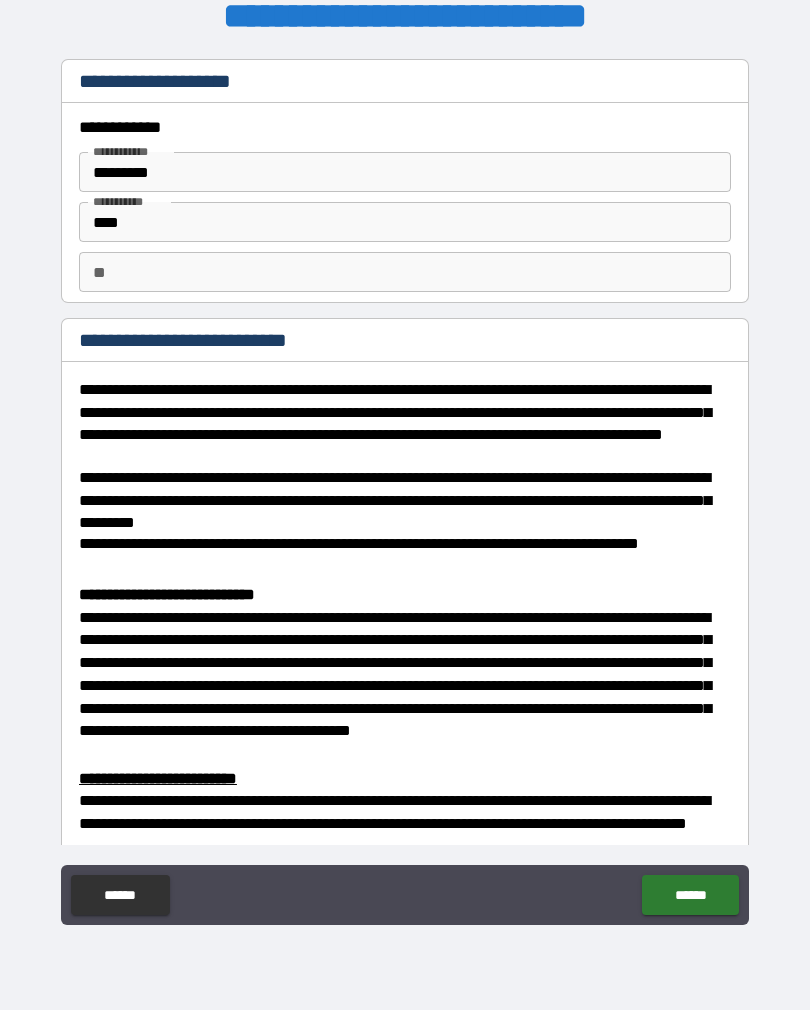 click on "******" at bounding box center [690, 895] 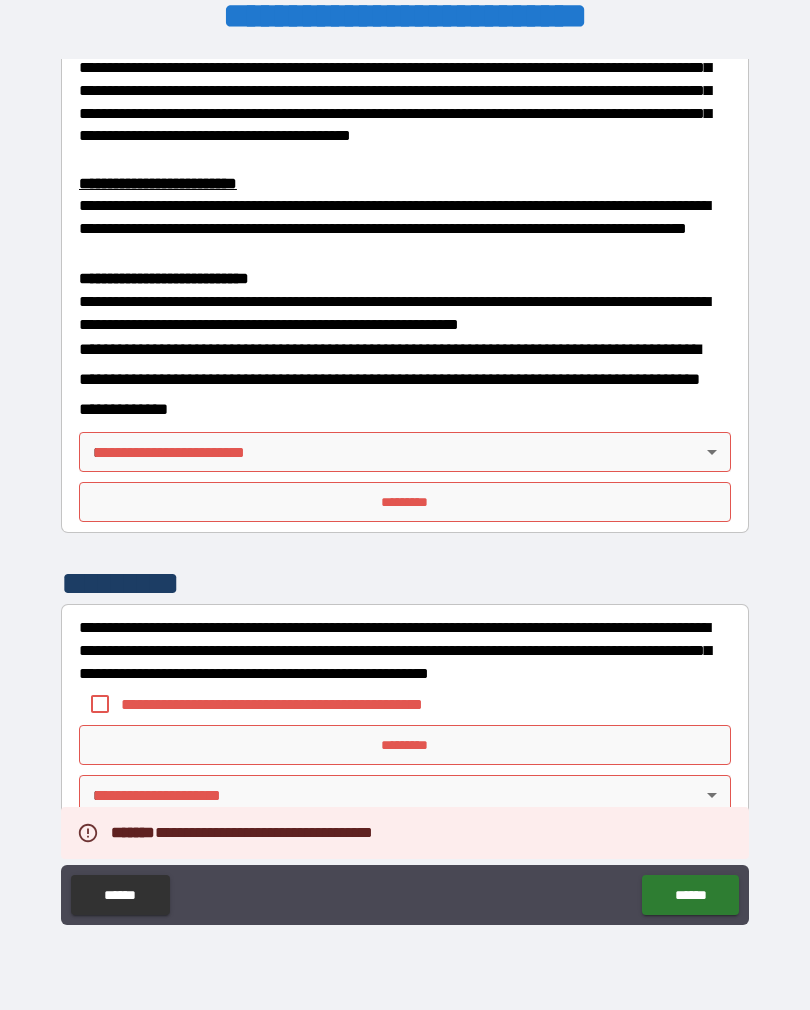 scroll, scrollTop: 594, scrollLeft: 0, axis: vertical 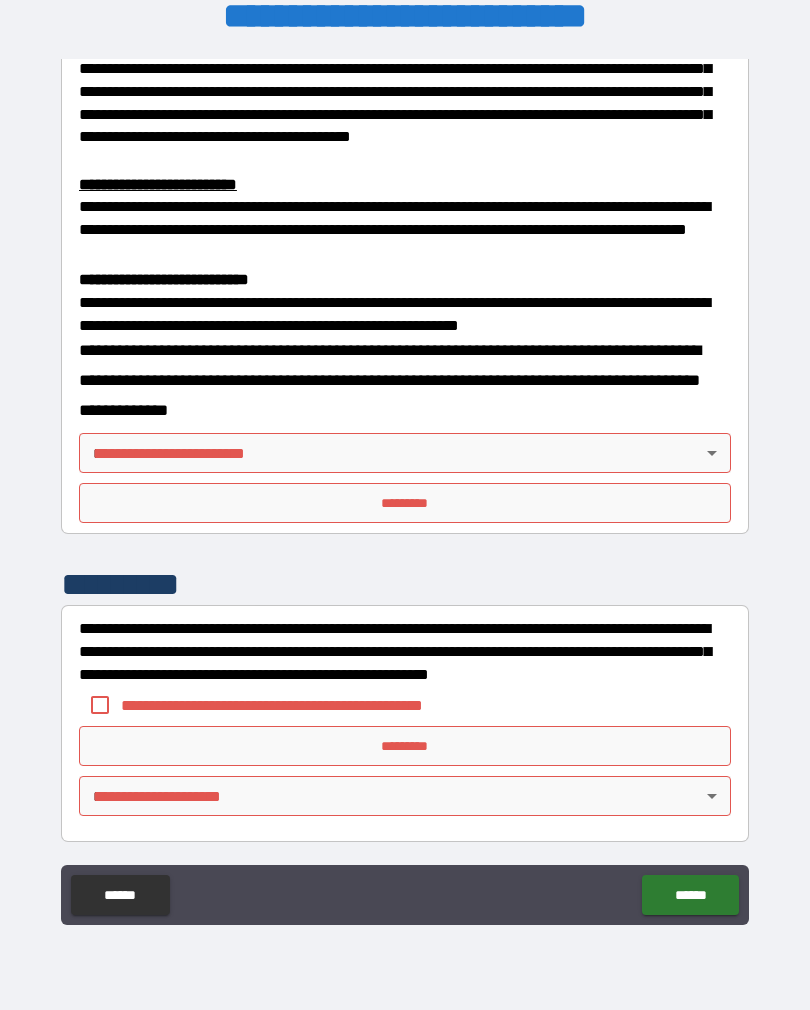 click on "**********" at bounding box center [405, 489] 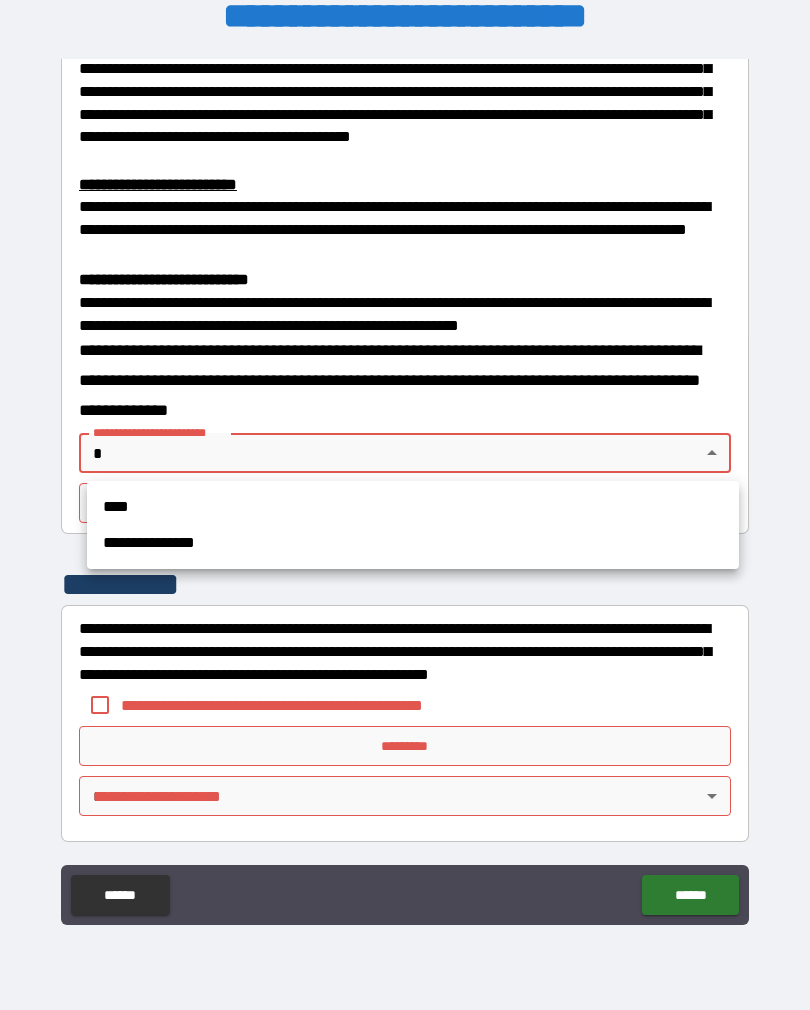 click on "****" at bounding box center (413, 507) 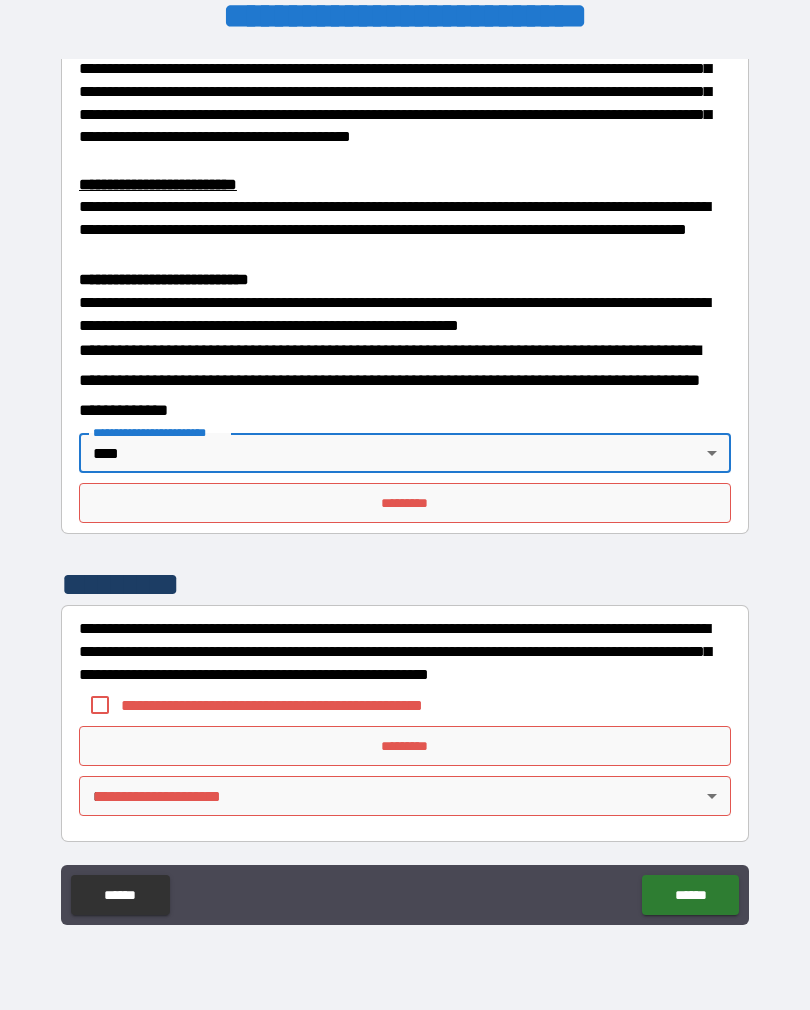 click on "*********" at bounding box center [405, 503] 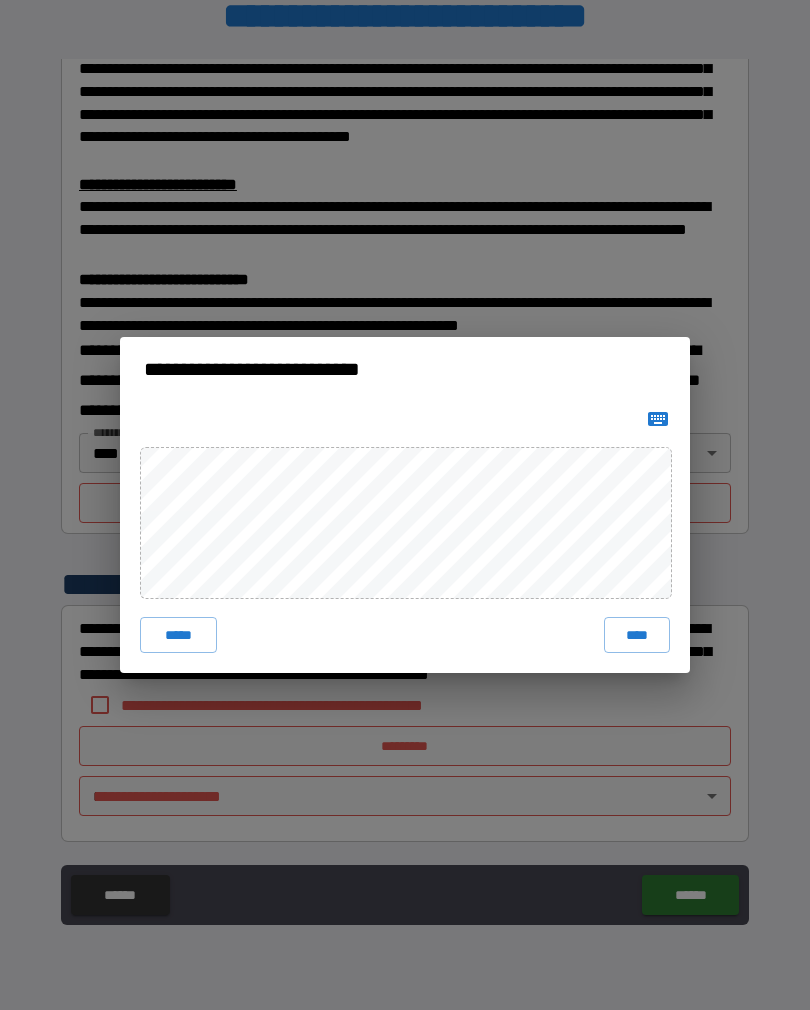 click on "****" at bounding box center [637, 635] 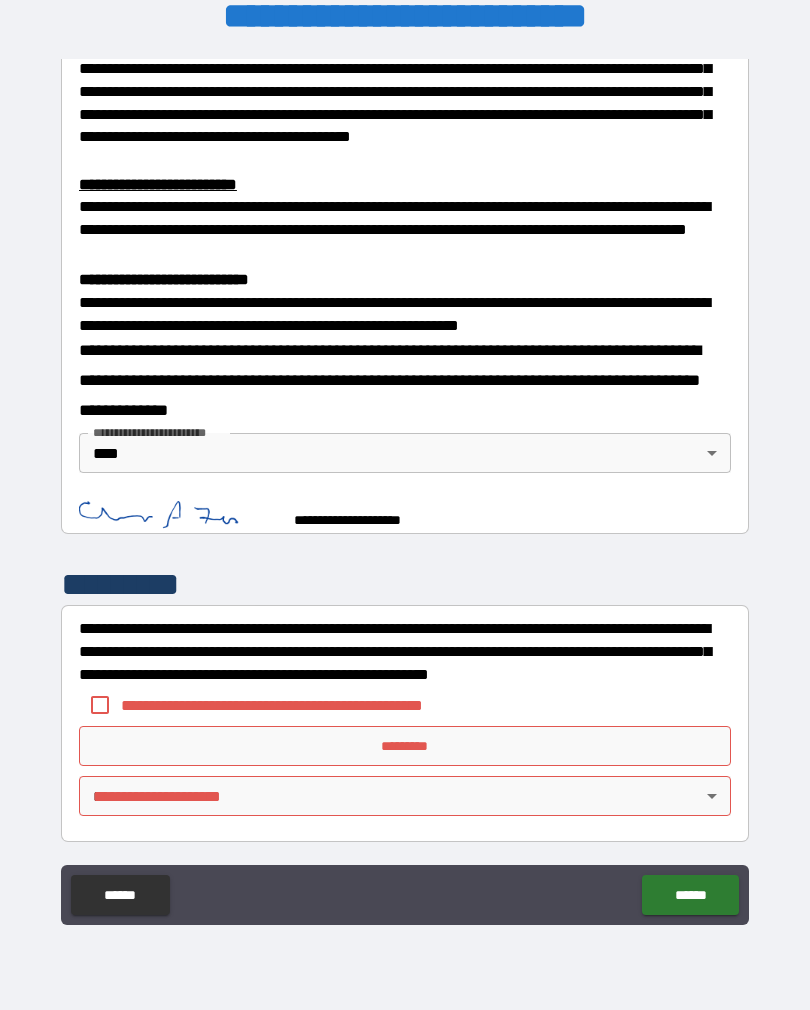 scroll, scrollTop: 584, scrollLeft: 0, axis: vertical 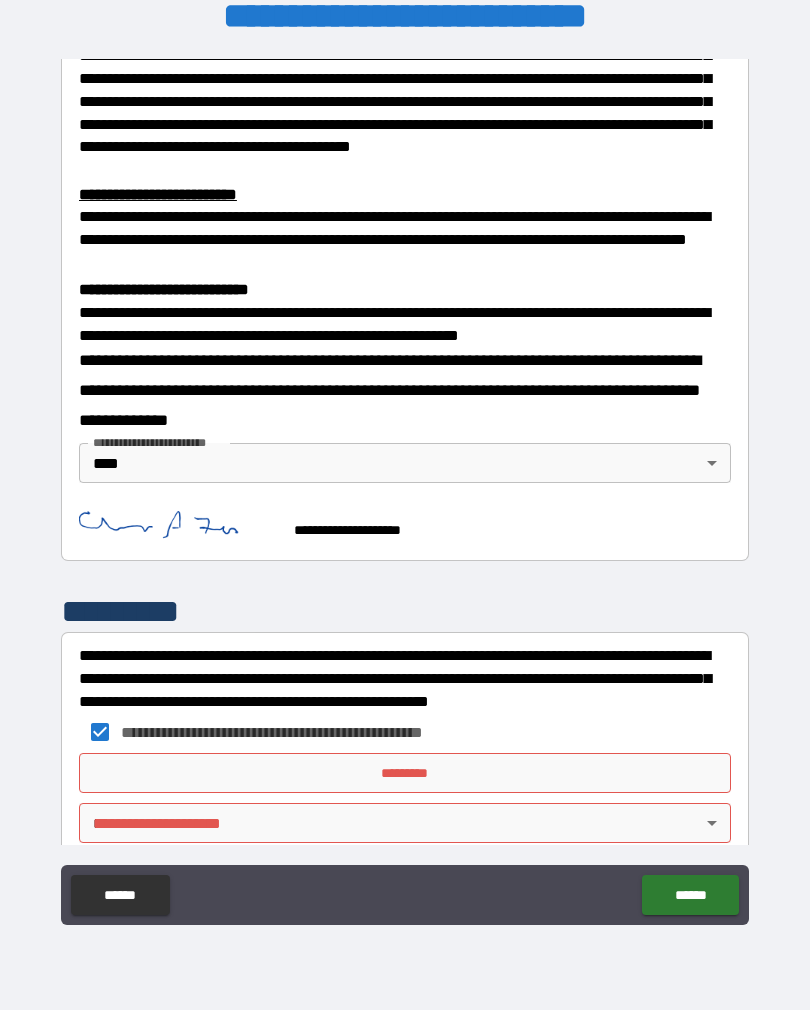 click on "*********" at bounding box center (405, 773) 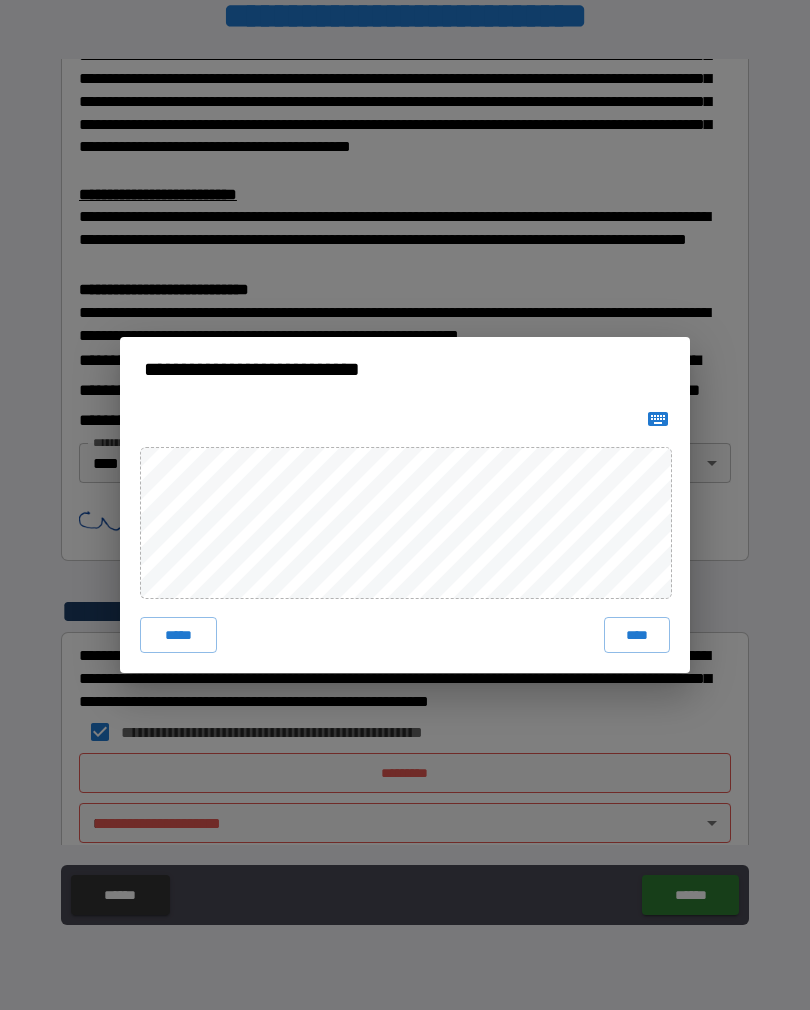 click on "****" at bounding box center [637, 635] 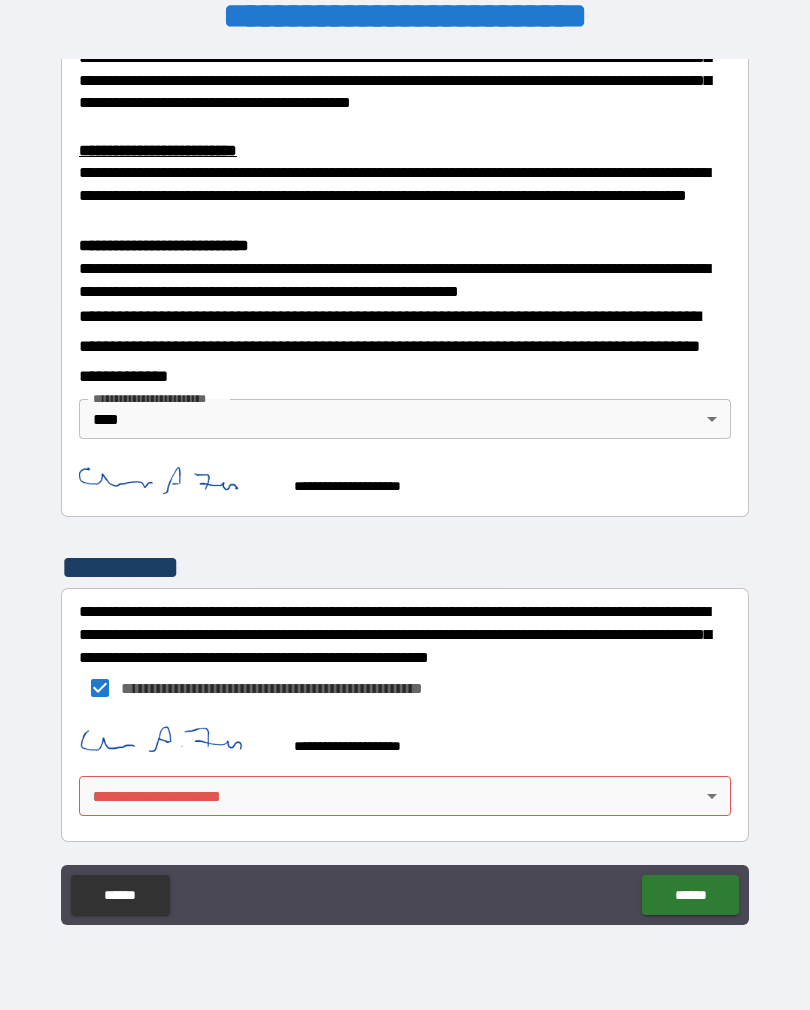 scroll, scrollTop: 628, scrollLeft: 0, axis: vertical 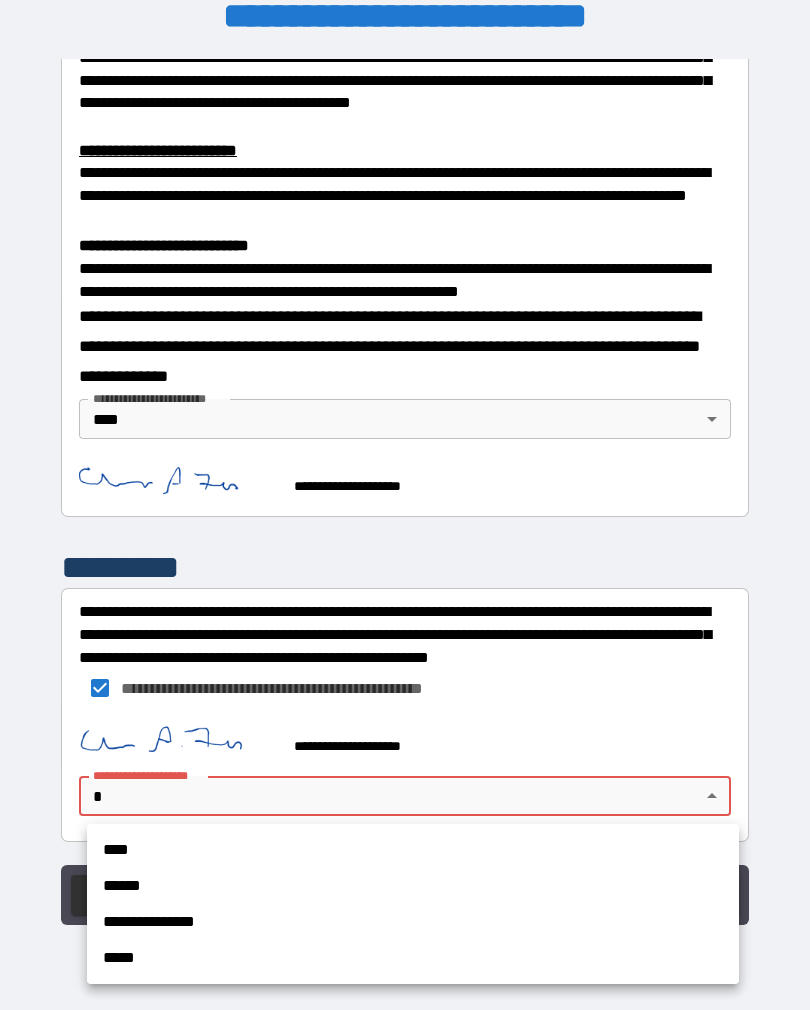 click on "****" at bounding box center (413, 850) 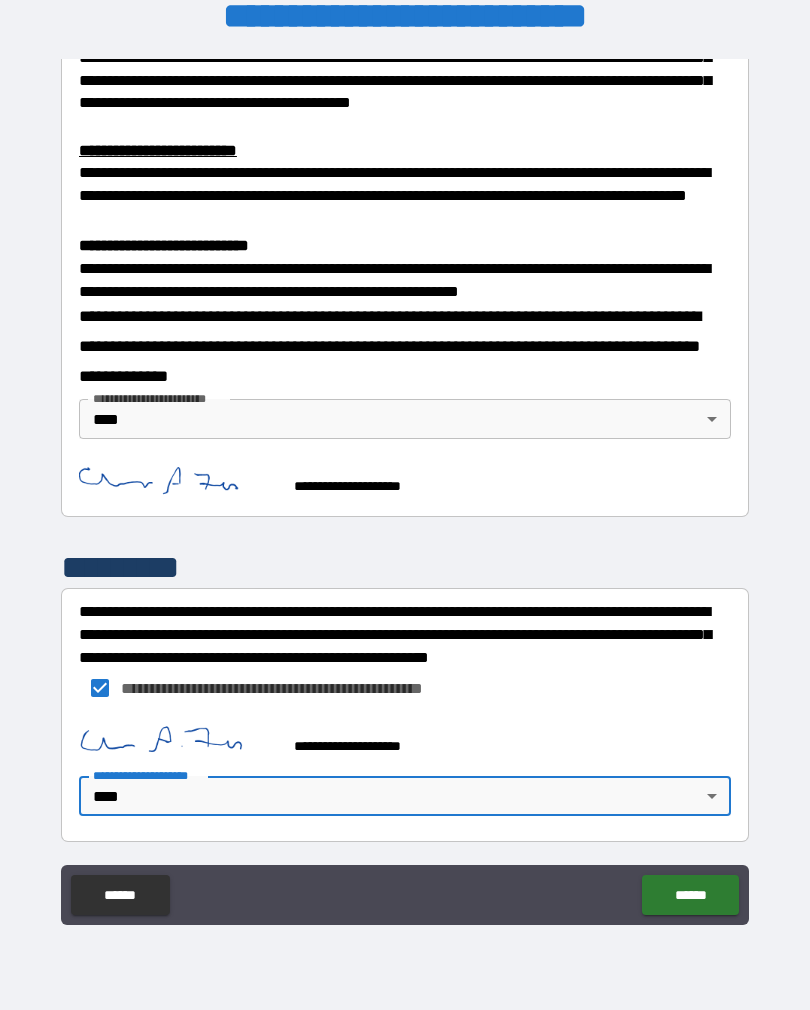 click on "******" at bounding box center [690, 895] 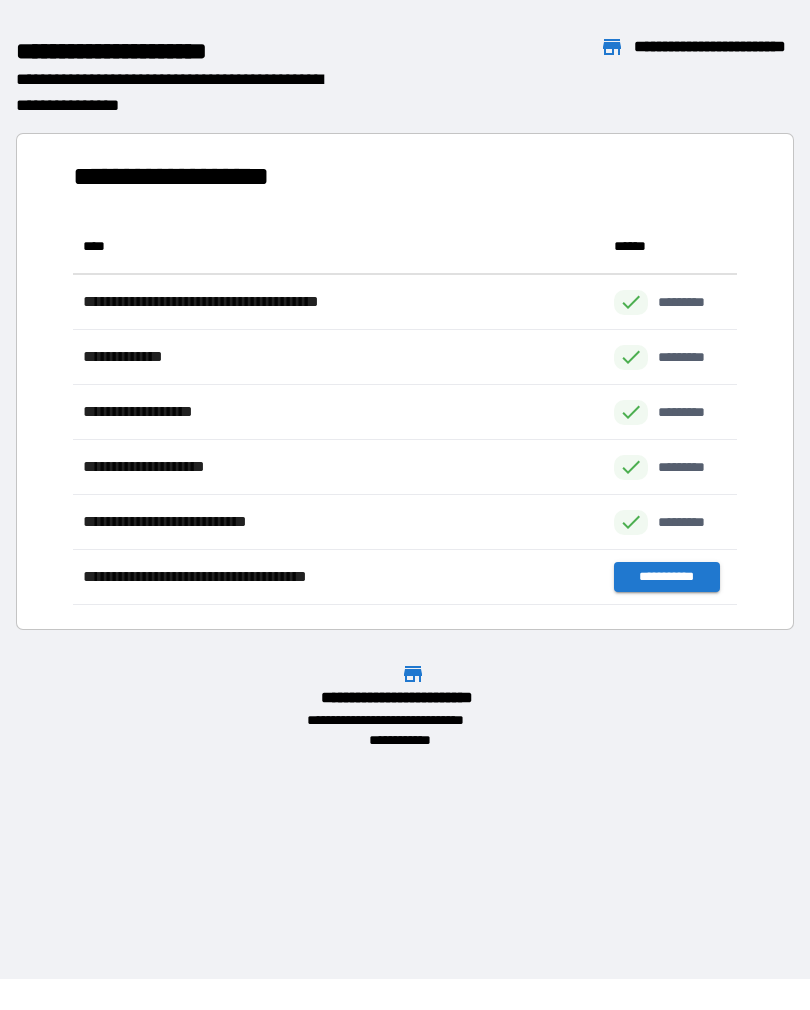 scroll, scrollTop: 386, scrollLeft: 664, axis: both 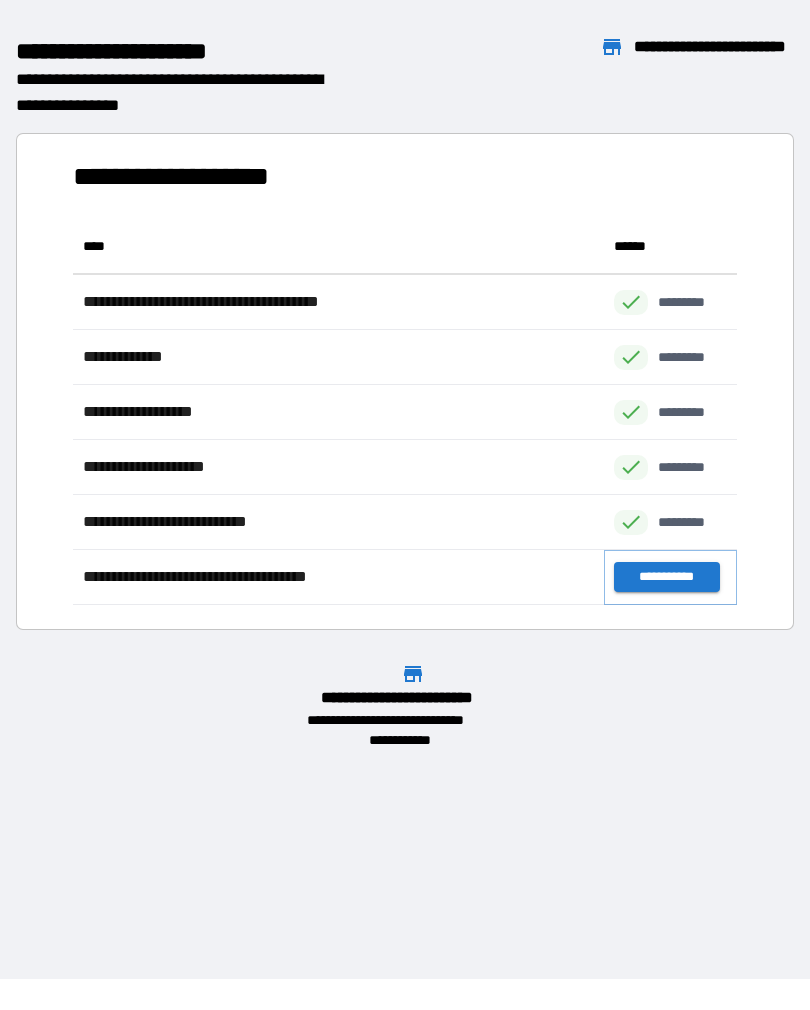 click on "**********" at bounding box center (666, 577) 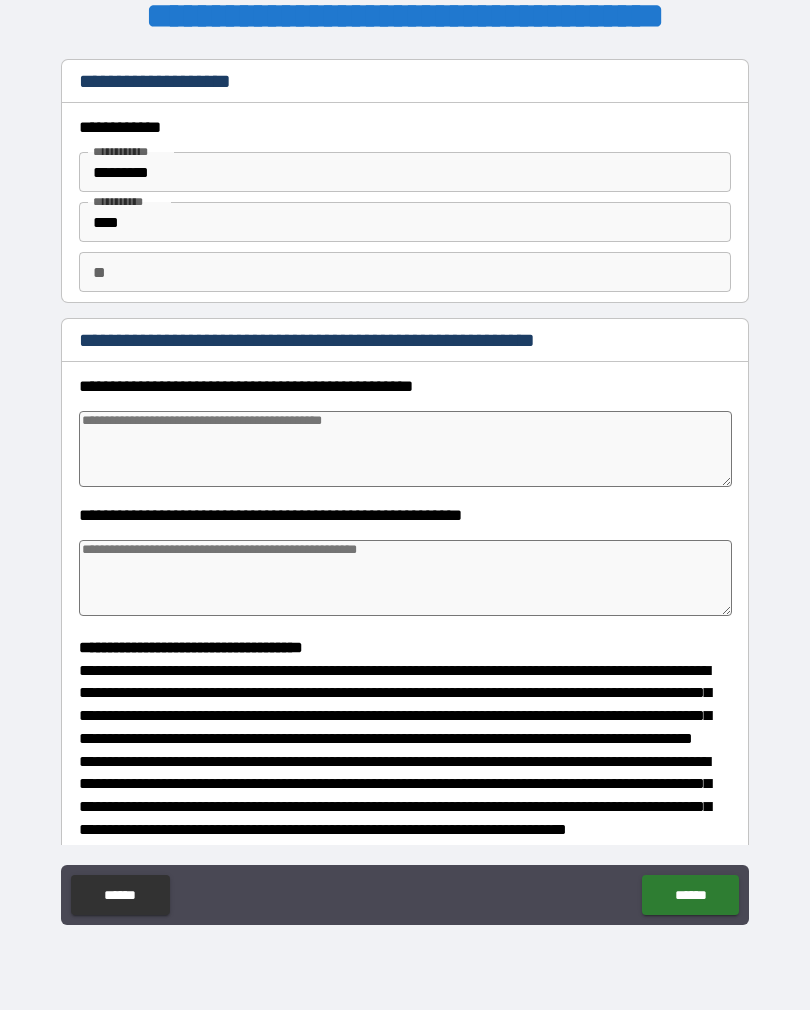 click at bounding box center [405, 449] 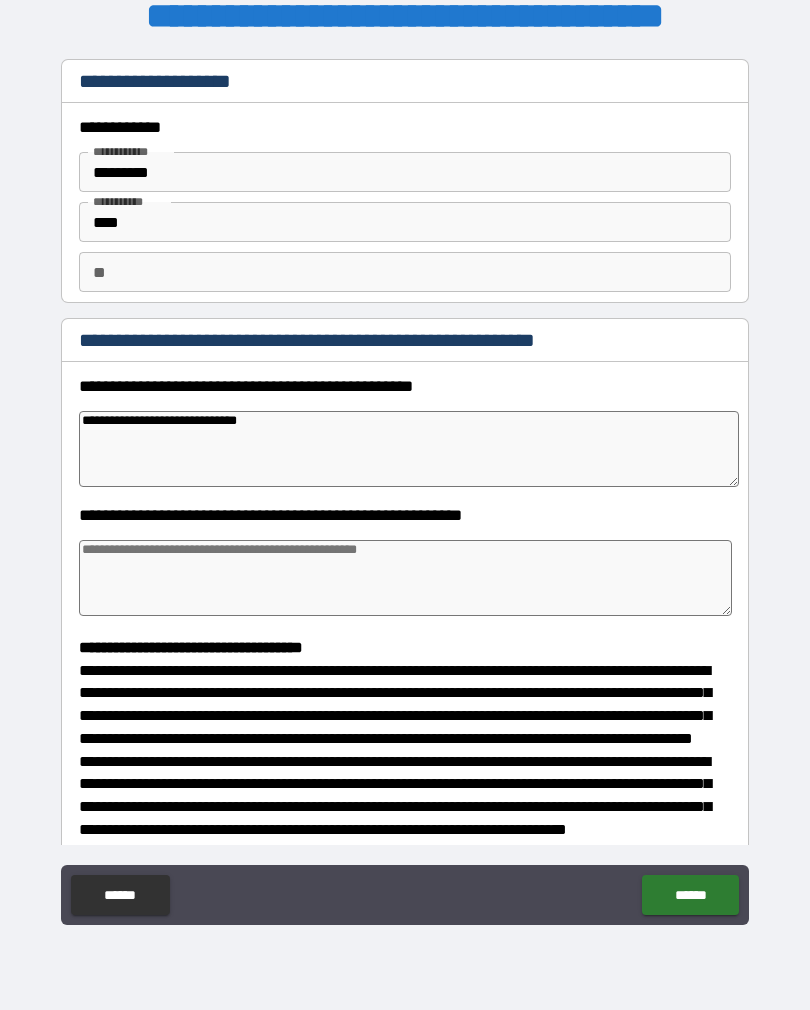 click at bounding box center (405, 578) 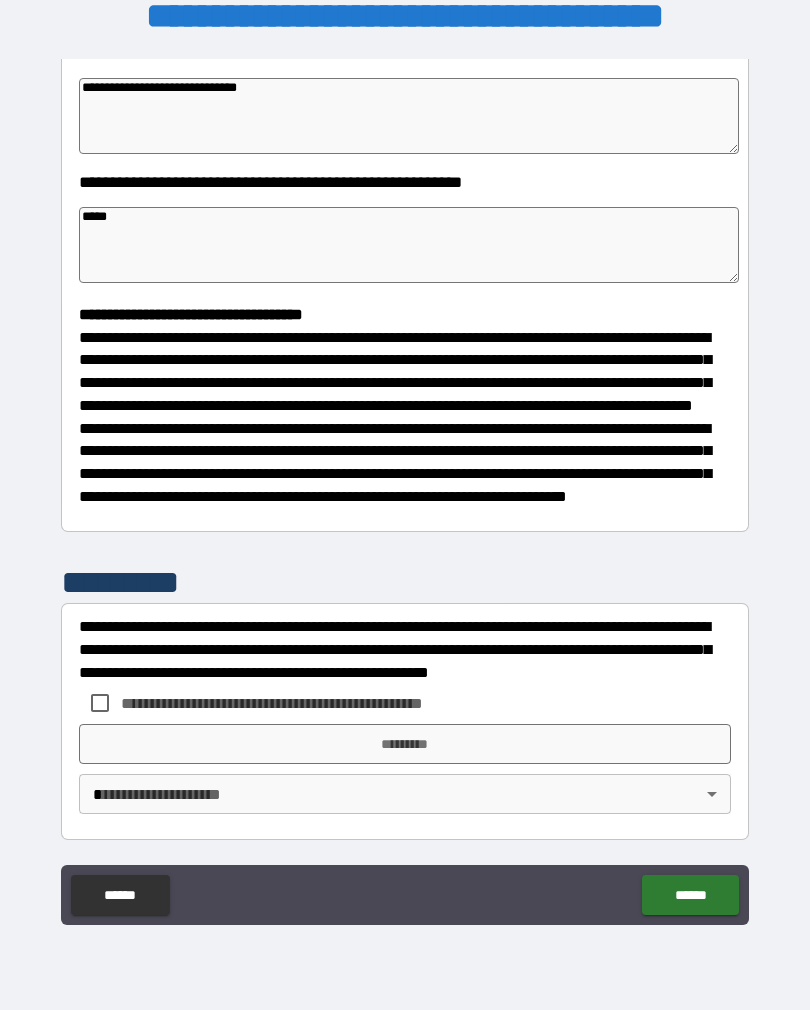 scroll, scrollTop: 370, scrollLeft: 0, axis: vertical 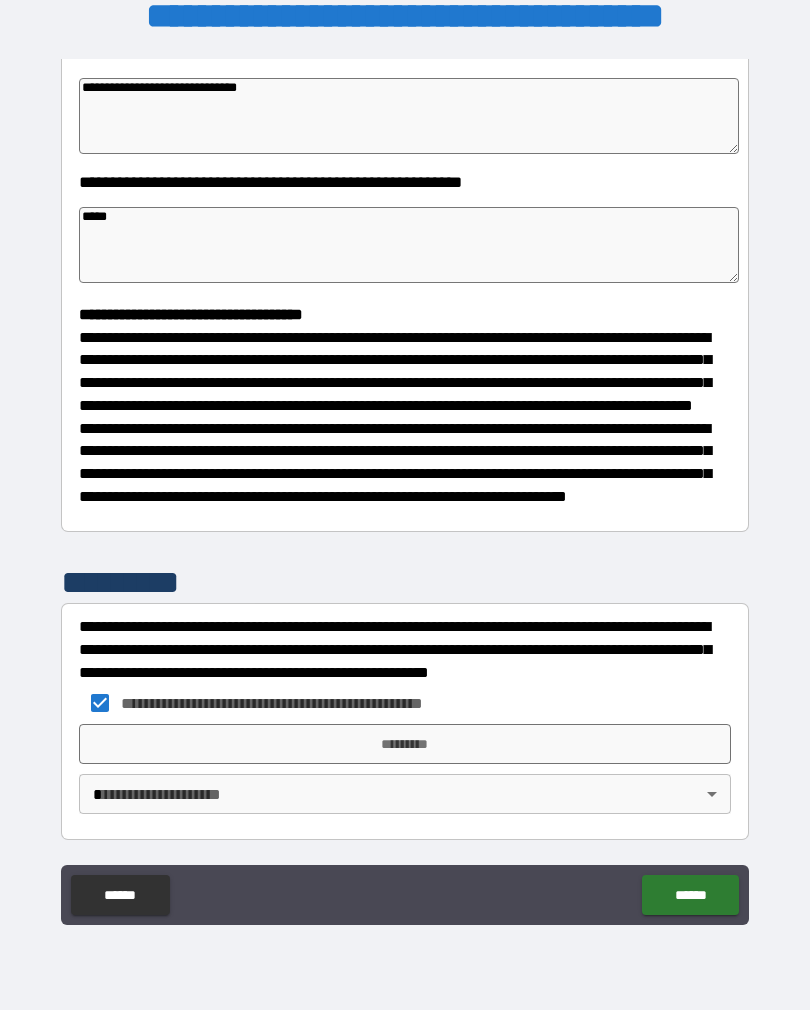 click on "**********" at bounding box center (405, 489) 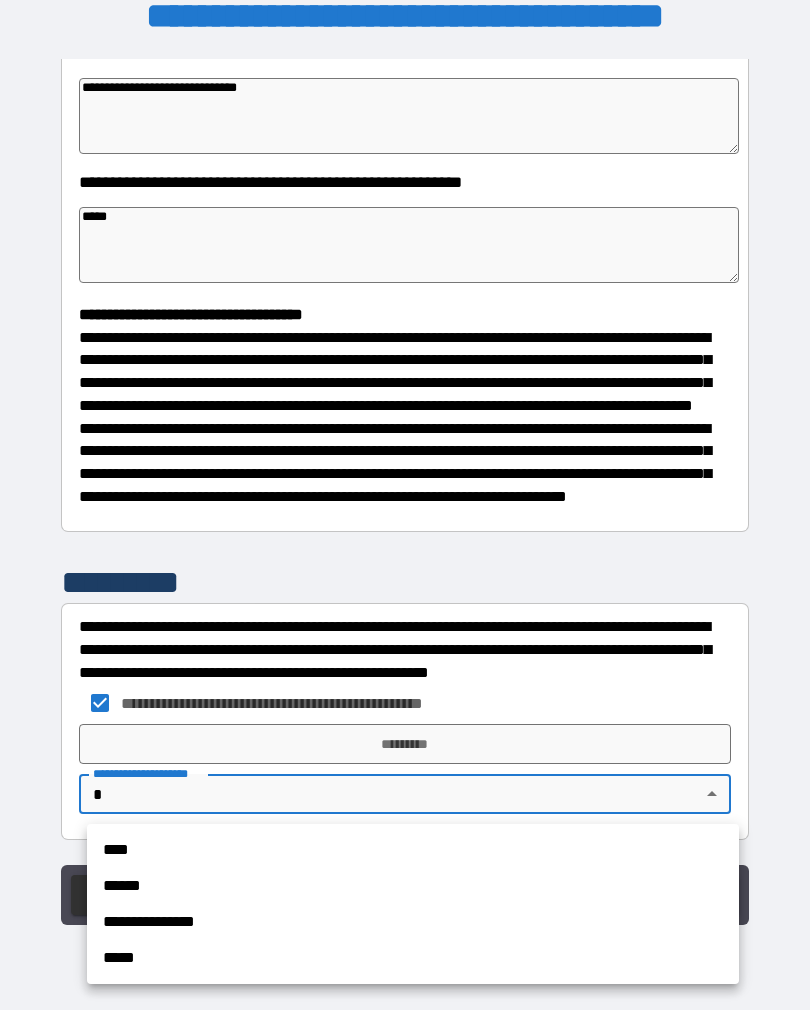 click on "****" at bounding box center [413, 850] 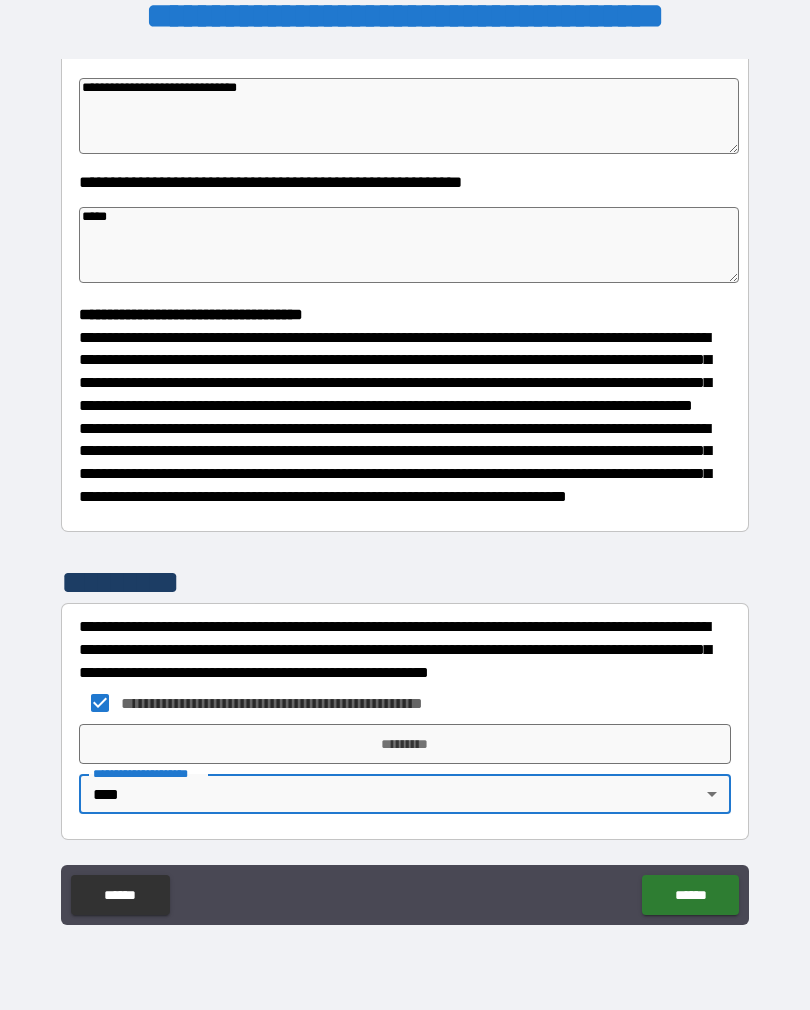 click on "*********" at bounding box center [405, 744] 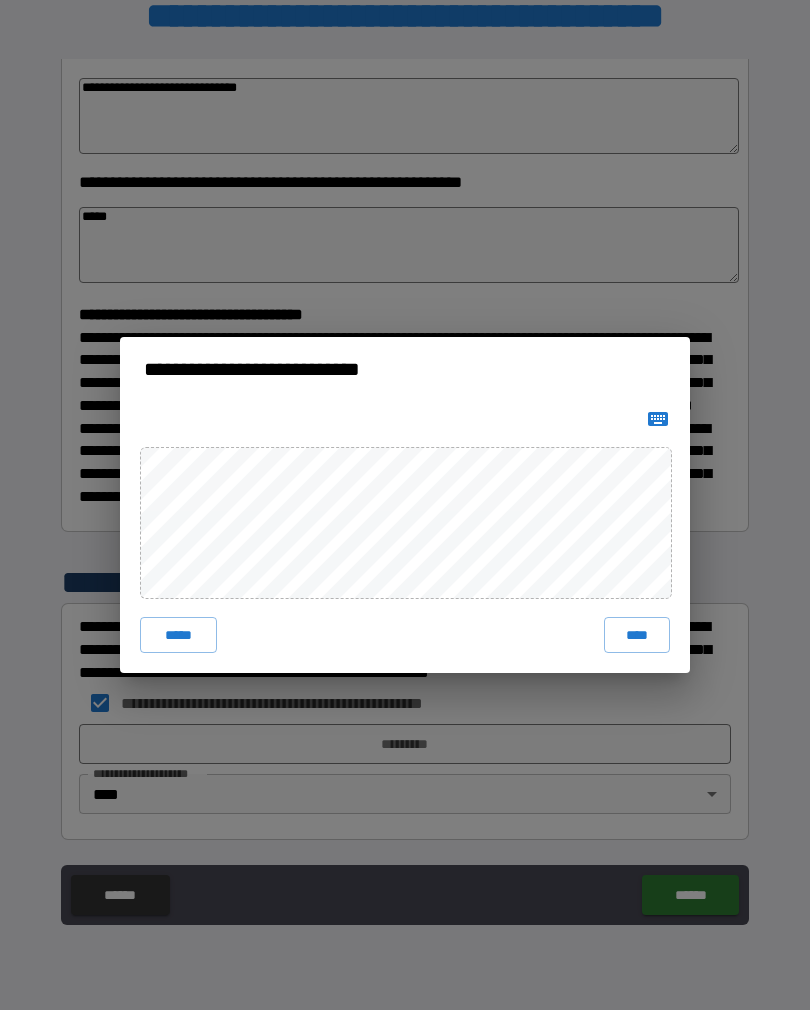 click on "****" at bounding box center (637, 635) 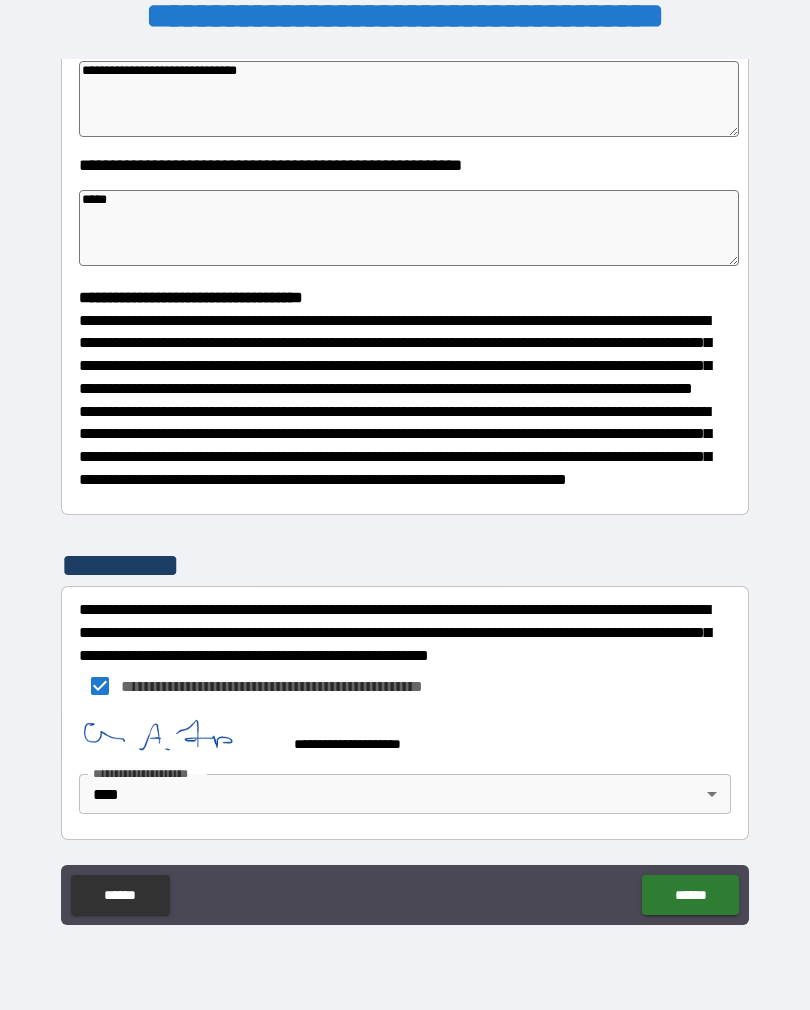 scroll, scrollTop: 387, scrollLeft: 0, axis: vertical 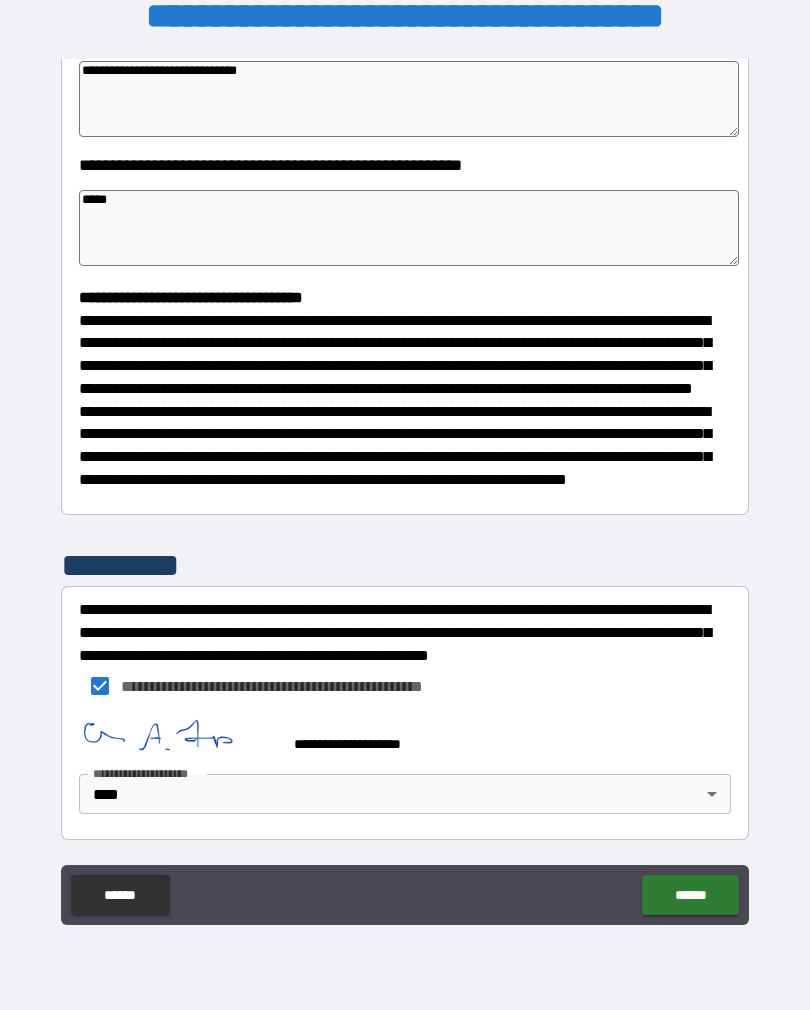 click on "******" at bounding box center [690, 895] 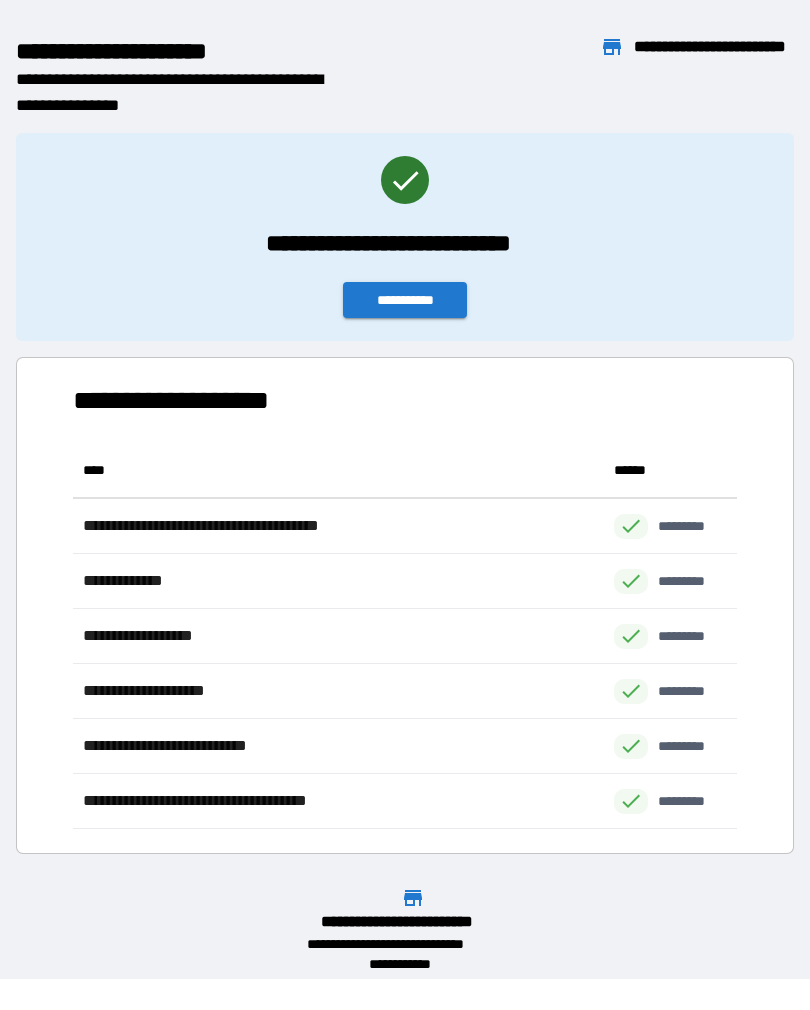 scroll, scrollTop: 1, scrollLeft: 1, axis: both 